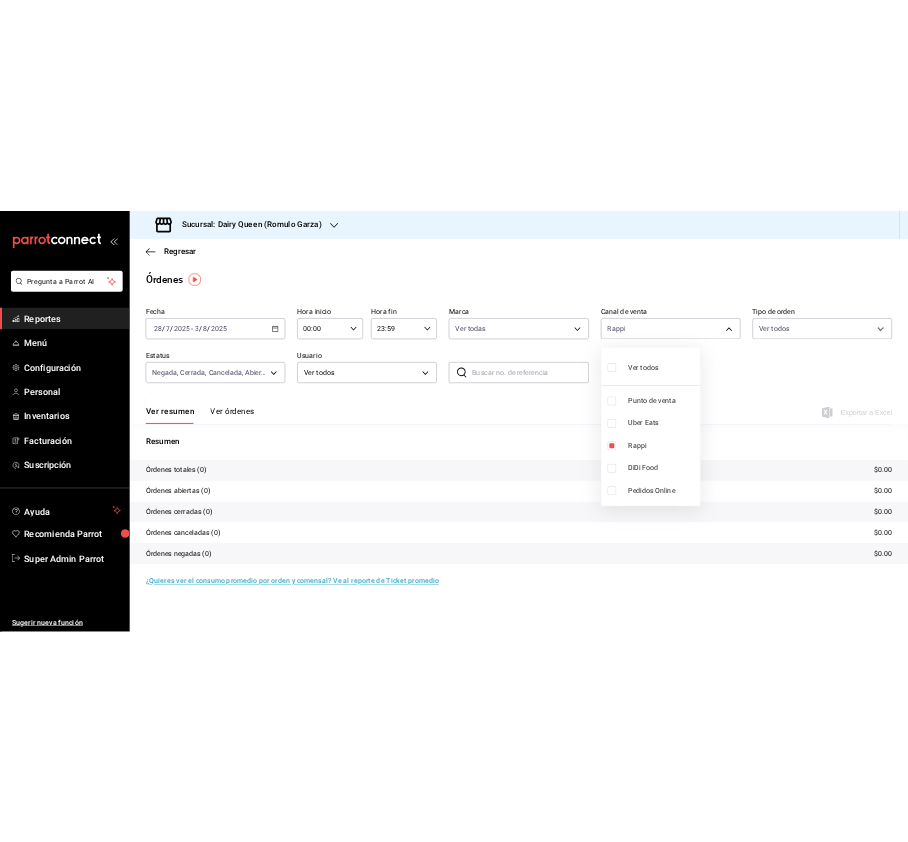 scroll, scrollTop: 0, scrollLeft: 0, axis: both 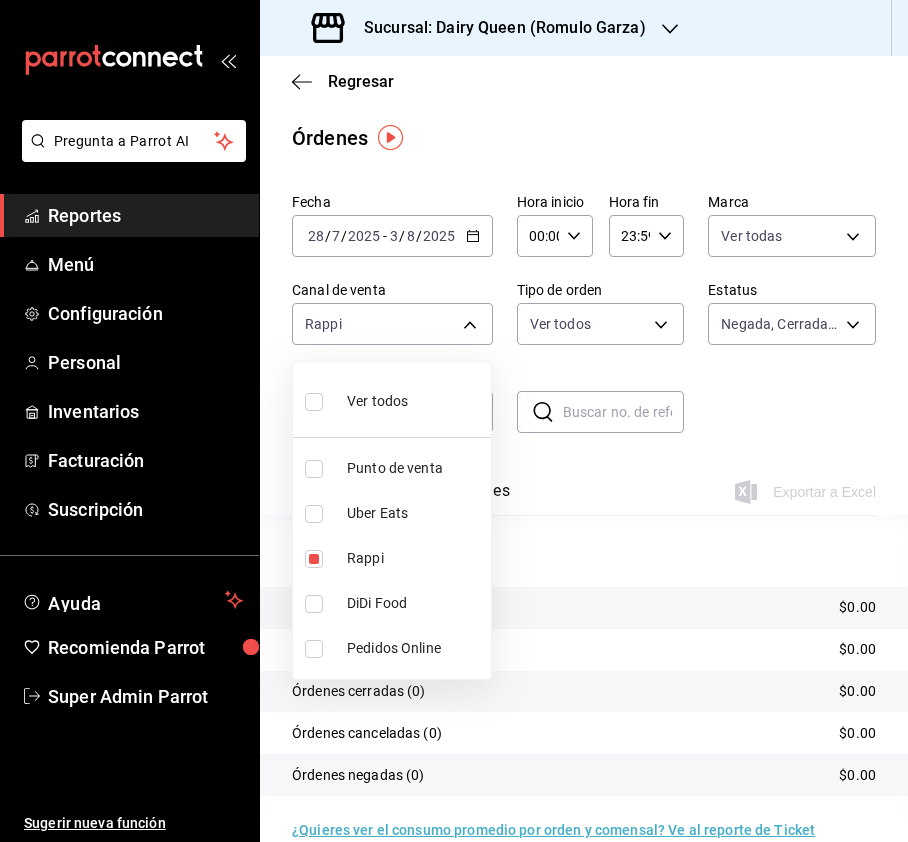 click at bounding box center [454, 421] 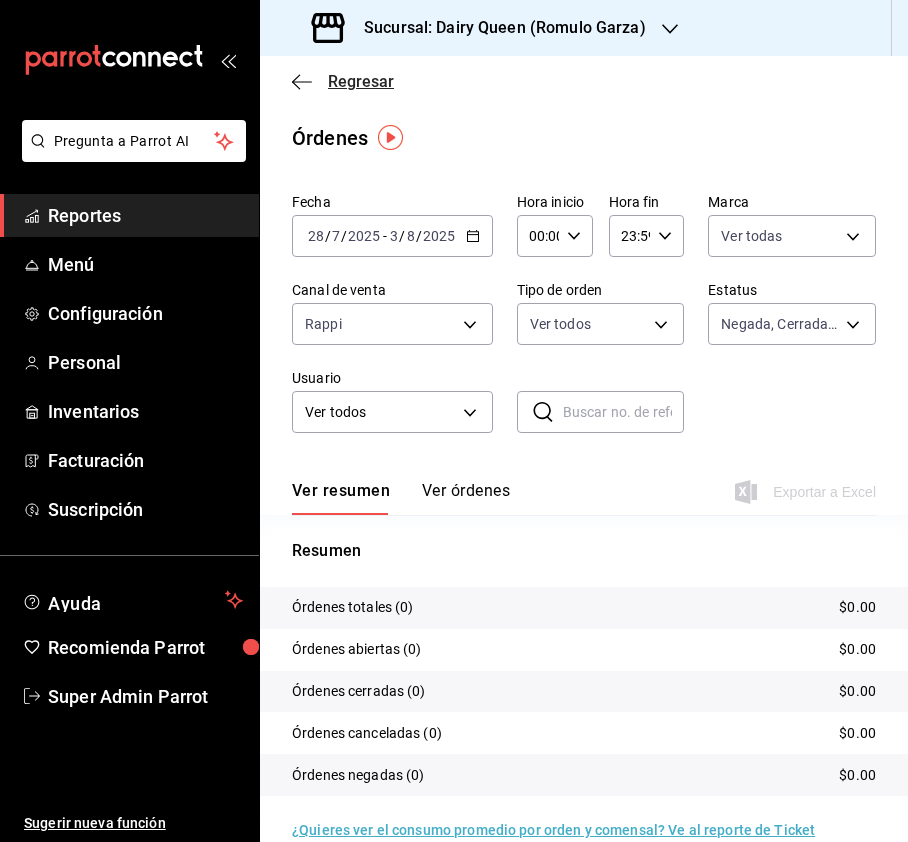 click 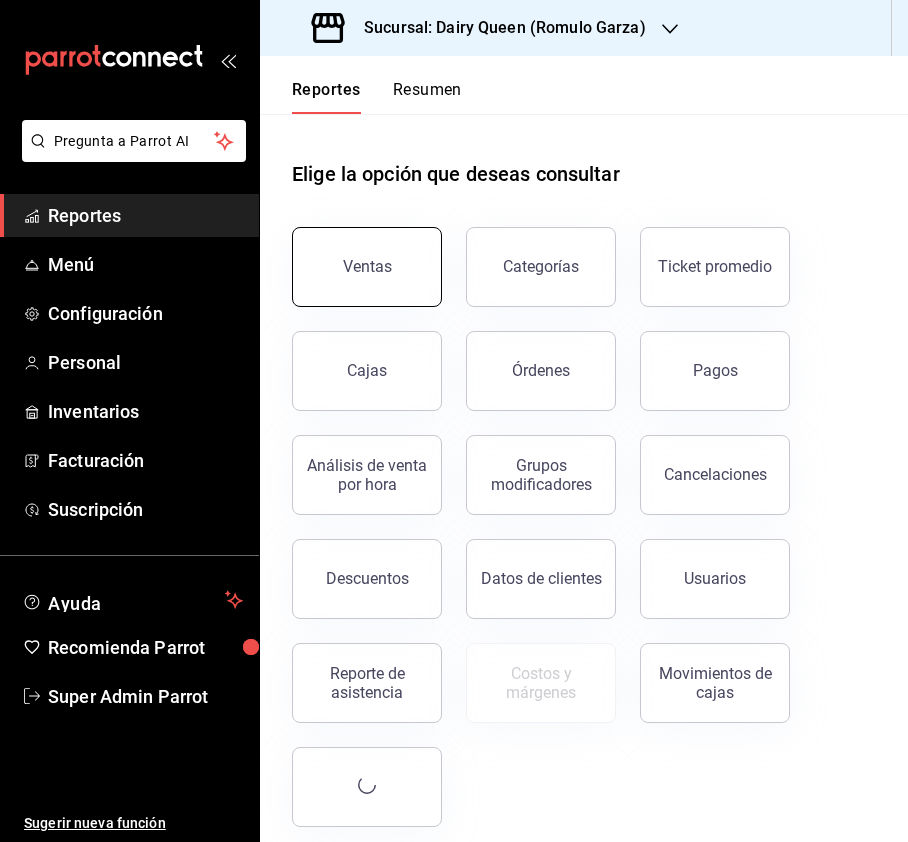 click on "Ventas" at bounding box center (367, 267) 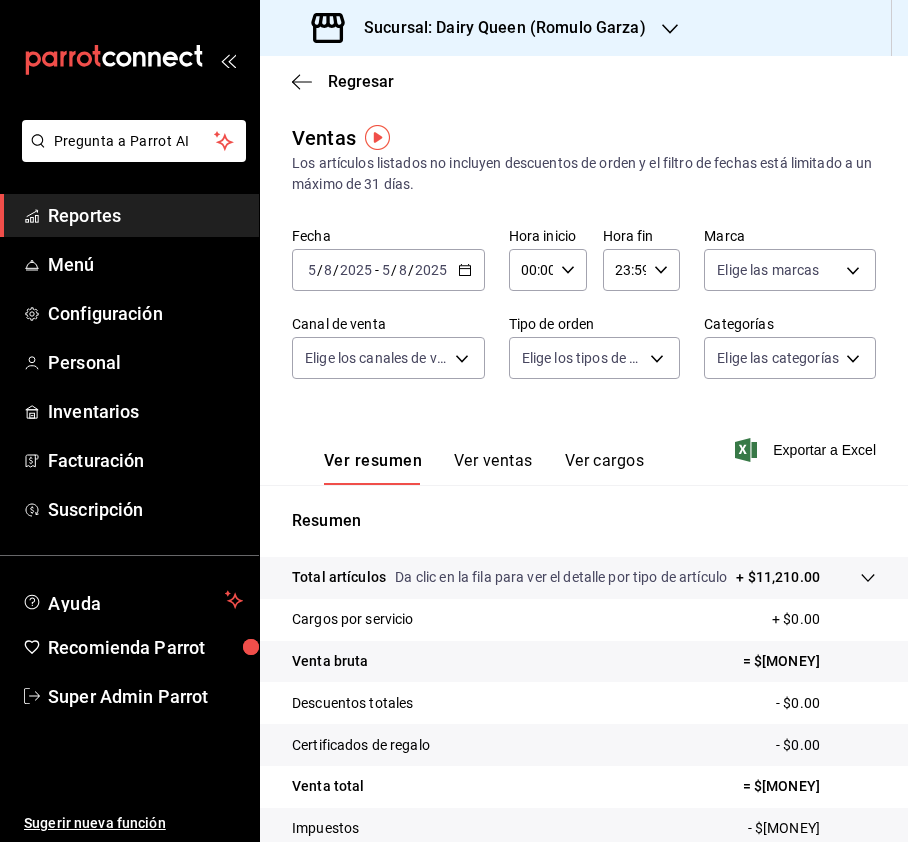click on "2025" at bounding box center [431, 270] 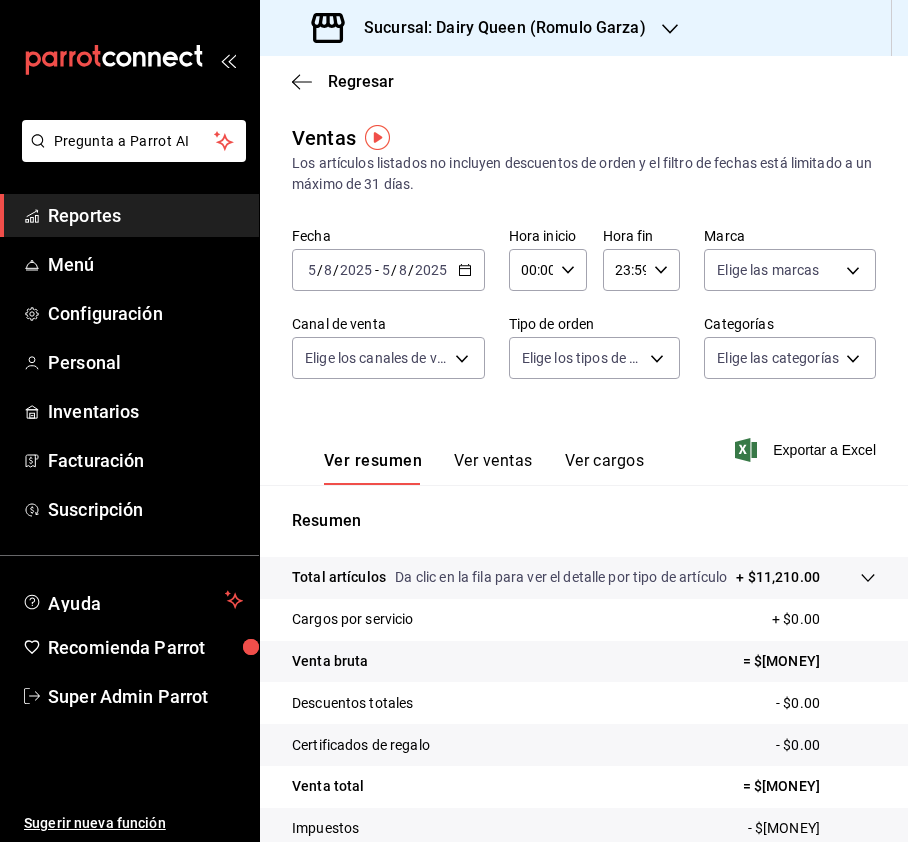 click 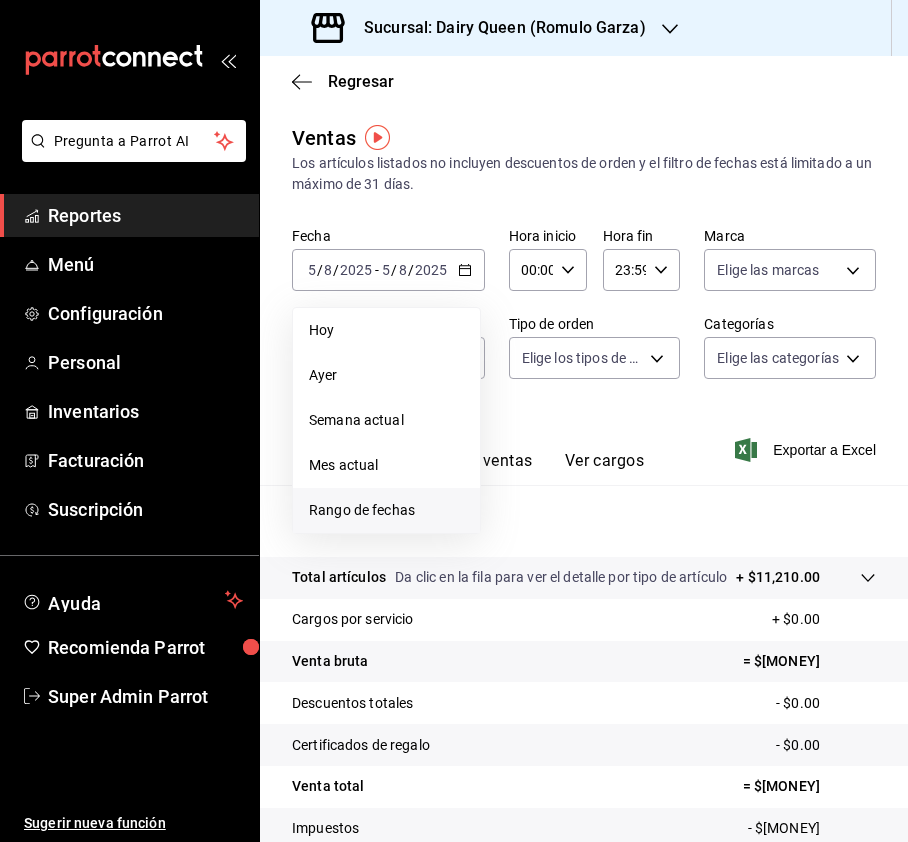 click on "Rango de fechas" at bounding box center [386, 510] 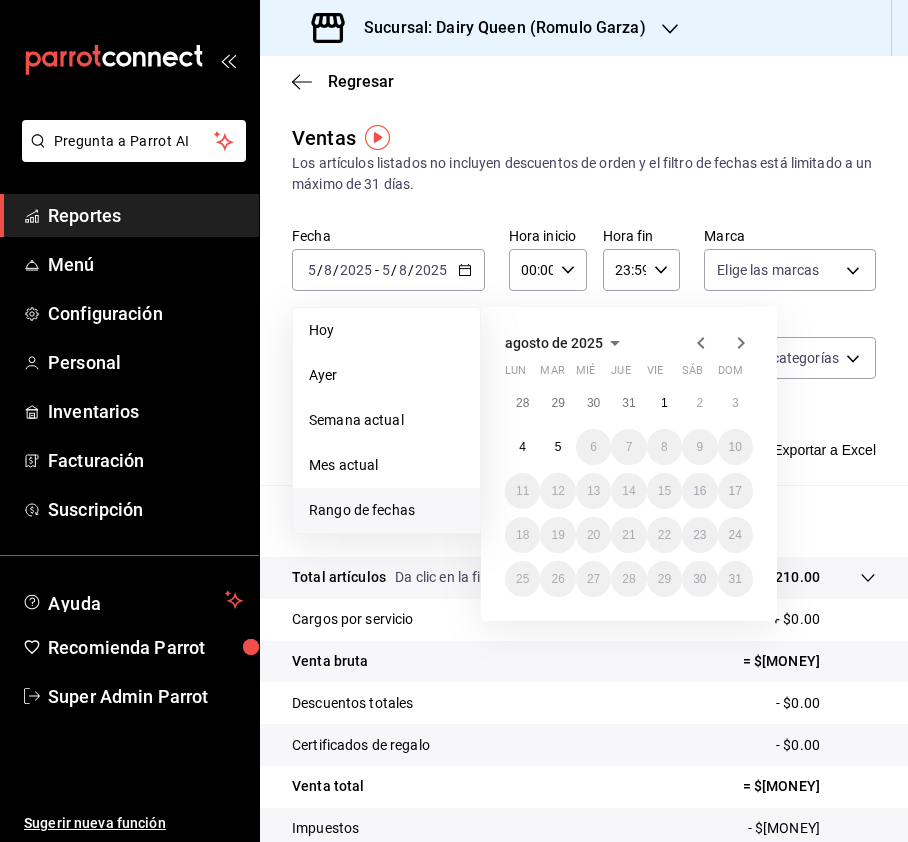 click 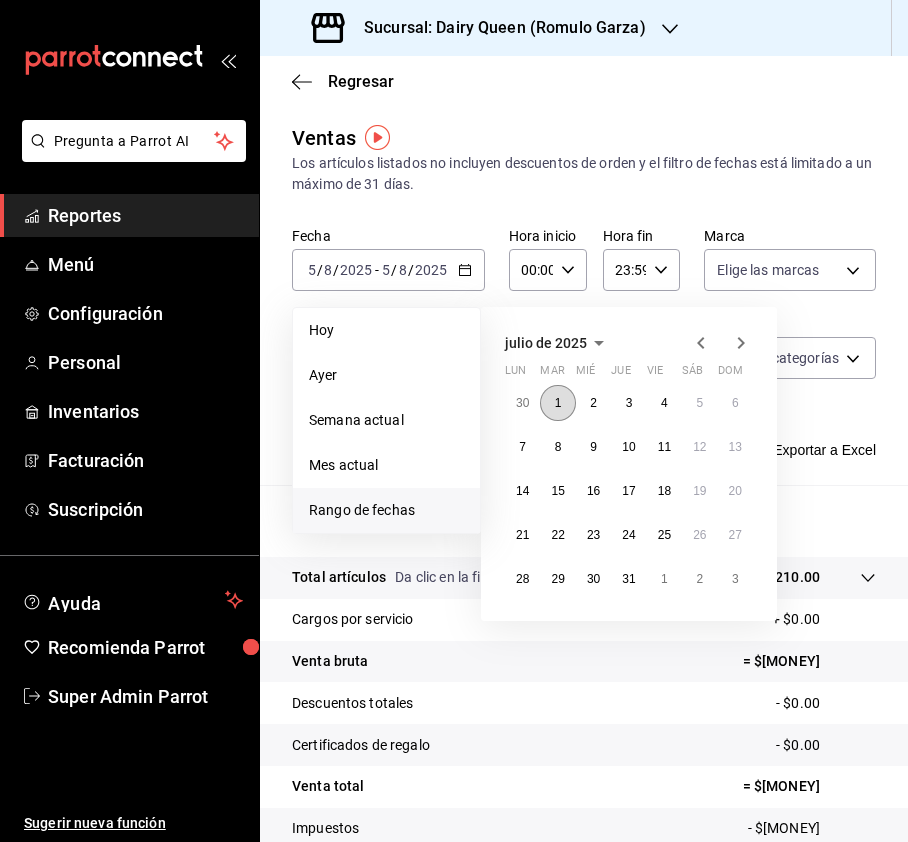 drag, startPoint x: 562, startPoint y: 408, endPoint x: 605, endPoint y: 506, distance: 107.01869 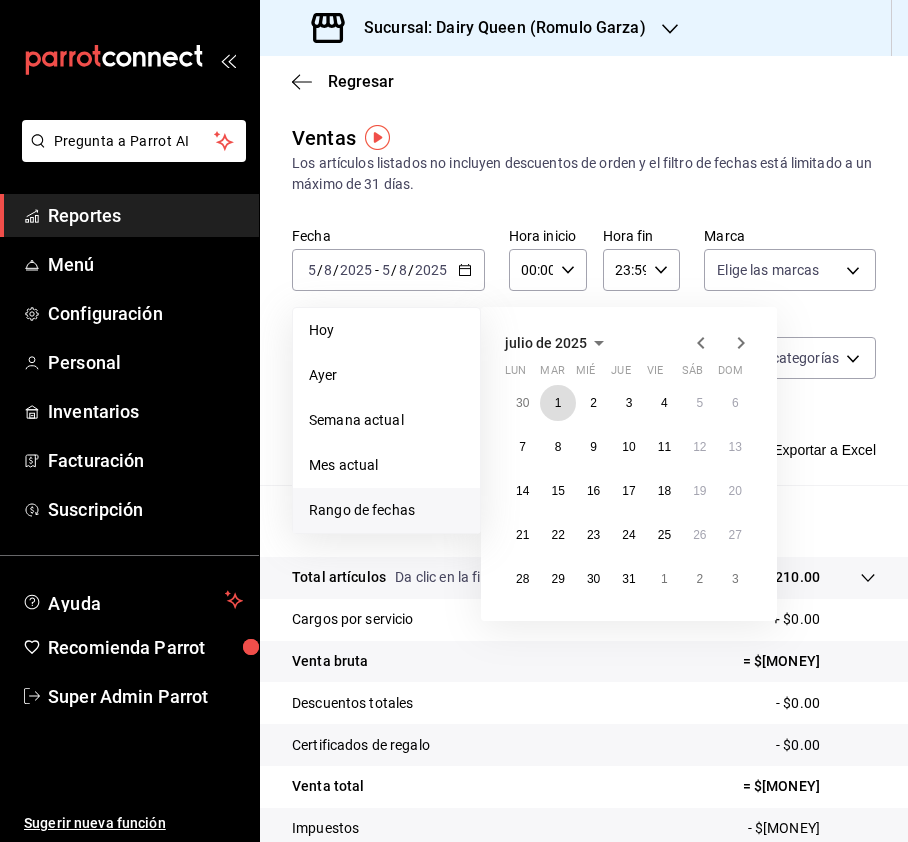 click on "1" at bounding box center (557, 403) 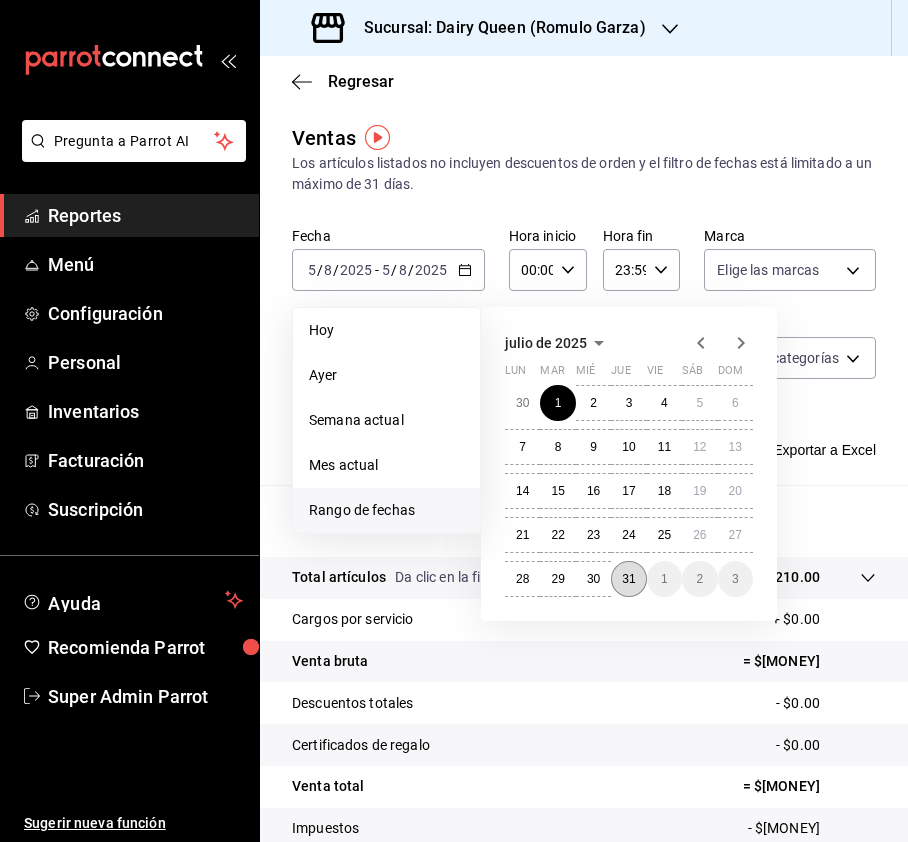 click on "31" at bounding box center (628, 579) 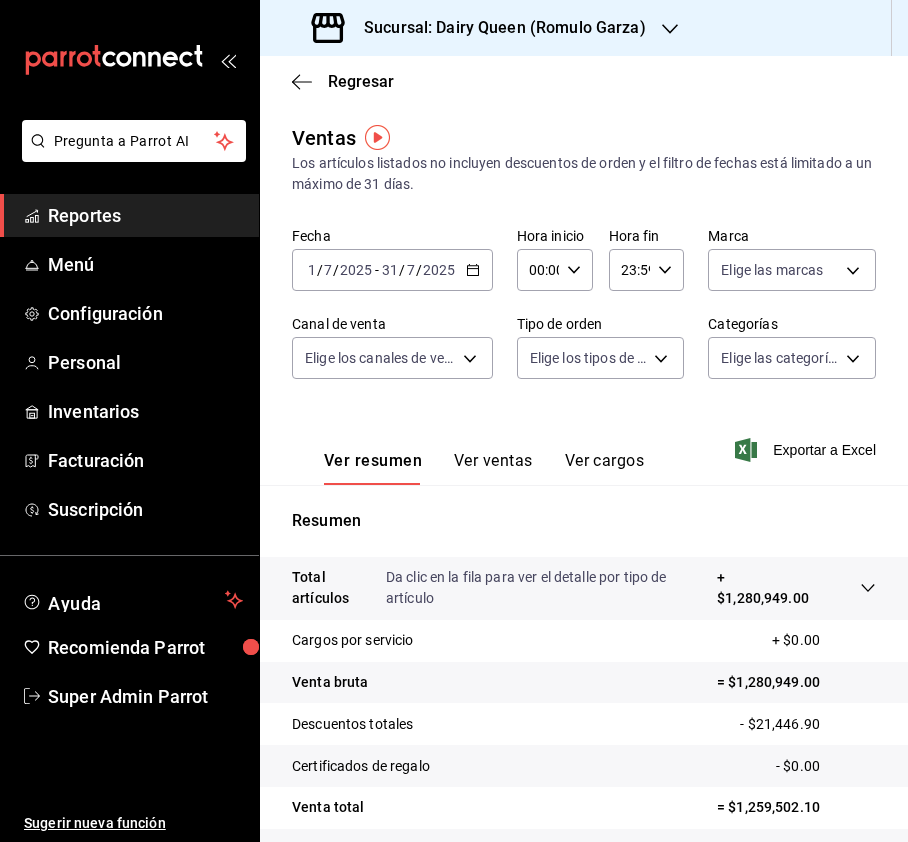 click on "Sucursal: Dairy Queen (Romulo Garza)" at bounding box center (481, 28) 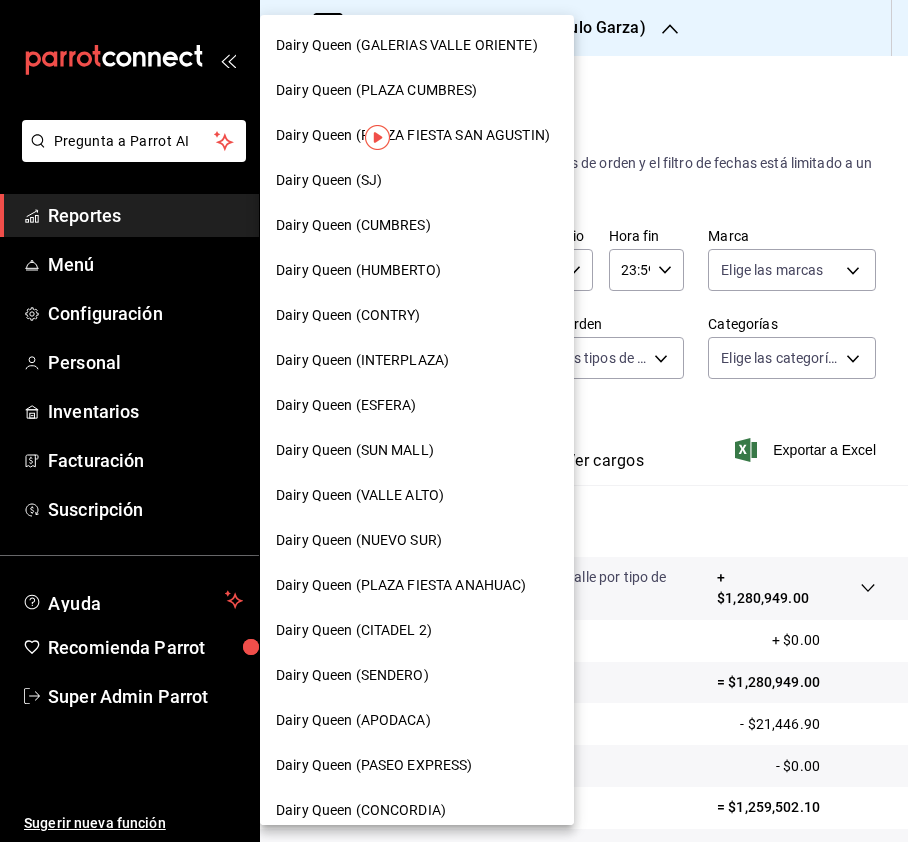 click on "Dairy Queen (PLAZA FIESTA SAN AGUSTIN)" at bounding box center (413, 135) 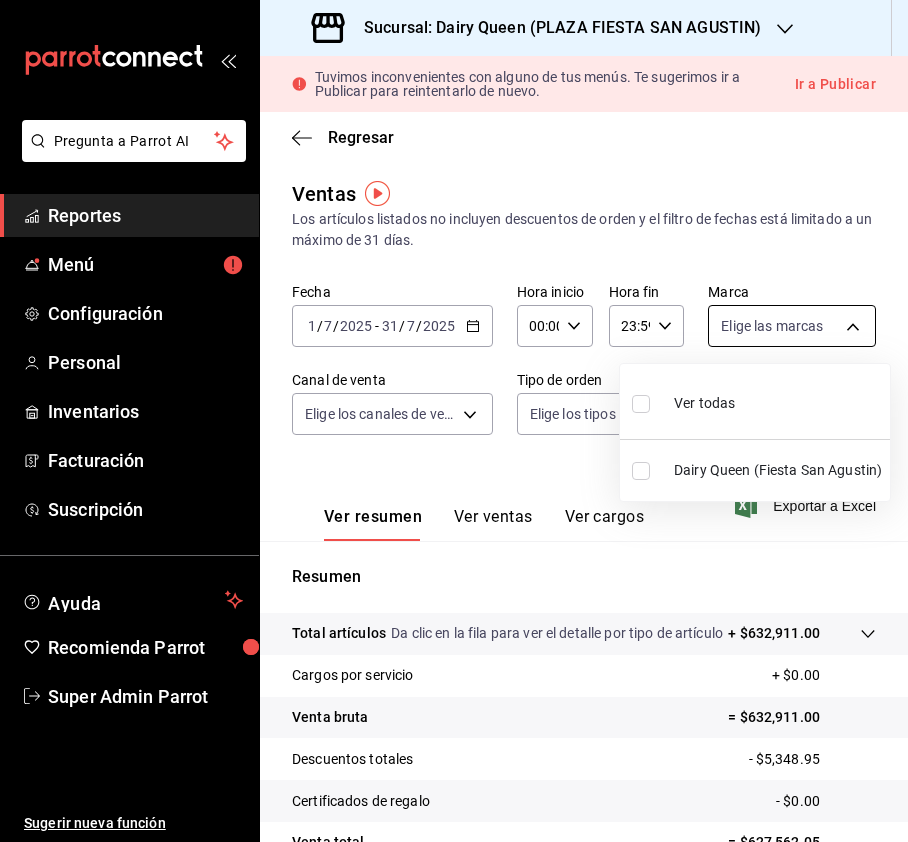 click on "Pregunta a Parrot AI Reportes   Menú   Configuración   Personal   Inventarios   Facturación   Suscripción   Ayuda Recomienda Parrot   Super Admin Parrot   Sugerir nueva función   Sucursal: Dairy Queen ([LOCATION]) Tuvimos inconvenientes con alguno de tus menús. Te sugerimos ir a Publicar para reintentarlo de nuevo. Ir a Publicar Regresar Ventas Los artículos listados no incluyen descuentos de orden y el filtro de fechas está limitado a un máximo de 31 días. Fecha [DATE] [DATE] - [DATE] [DATE] Hora inicio 00:00 Hora inicio Hora fin 23:59 Hora fin Marca Elige las marcas Canal de venta Elige los canales de venta Tipo de orden Elige los tipos de orden Categorías Elige las categorías Ver resumen Ver ventas Ver cargos Exportar a Excel Resumen Total artículos Da clic en la fila para ver el detalle por tipo de artículo + $[PRICE] Cargos por servicio + $[PRICE] Venta bruta = $[PRICE] Descuentos totales - $[PRICE] Certificados de regalo - $[PRICE] Venta total Impuestos" at bounding box center (454, 421) 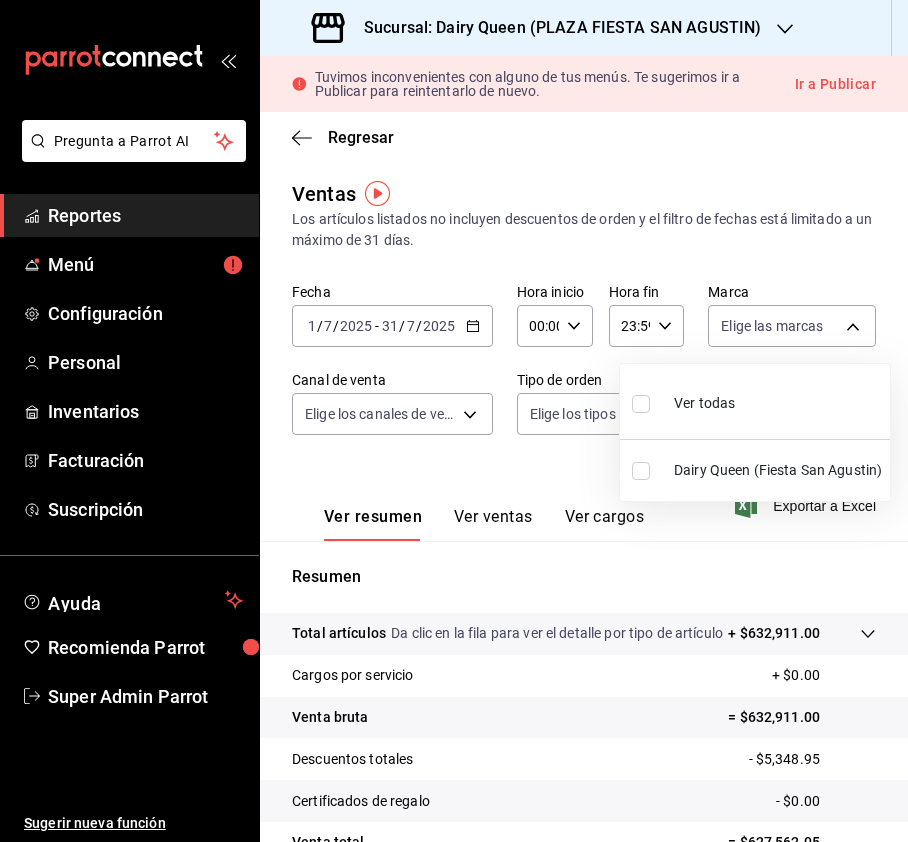 click at bounding box center [641, 404] 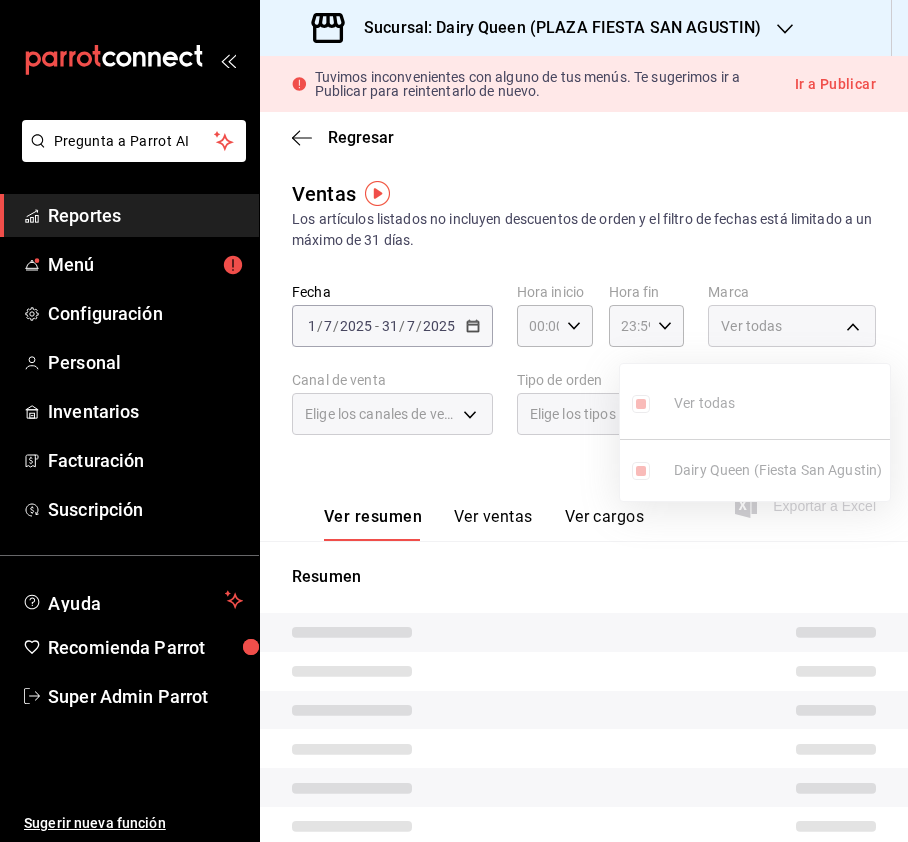 click at bounding box center (454, 421) 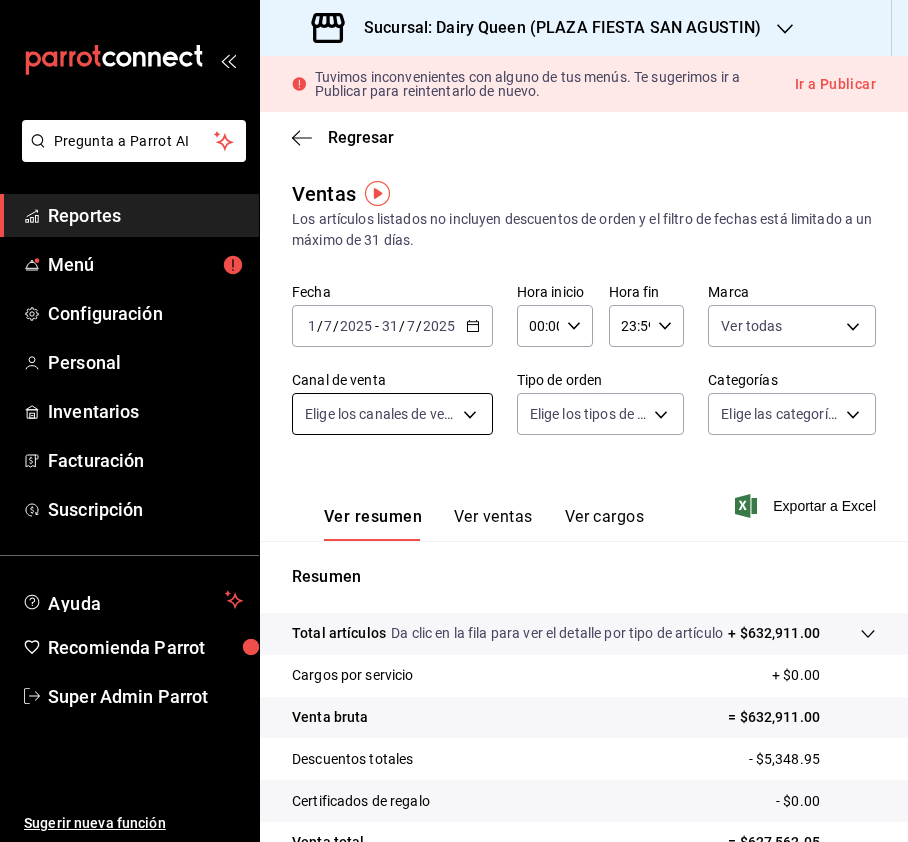 click on "Pregunta a Parrot AI Reportes   Menú   Configuración   Personal   Inventarios   Facturación   Suscripción   Ayuda Recomienda Parrot   Super Admin Parrot   Sugerir nueva función   Sucursal: Dairy Queen ([CITY]) Tuvimos inconvenientes con alguno de tus menús. Te sugerimos ir a Publicar para reintentarlo de nuevo. Ir a Publicar Regresar Ventas Los artículos listados no incluyen descuentos de orden y el filtro de fechas está limitado a un máximo de 31 días. Fecha [DATE] [DATE] - [DATE] [DATE] Hora inicio [TIME] Hora inicio Hora fin [TIME] Hora fin Marca Ver todas [UUID] Canal de venta Elige los canales de venta Tipo de orden Elige los tipos de orden Categorías Elige las categorías Ver resumen Ver ventas Ver cargos Exportar a Excel Resumen Total artículos Da clic en la fila para ver el detalle por tipo de artículo + $[MONEY] Cargos por servicio + $[MONEY] Venta bruta = $[MONEY] Descuentos totales - $[MONEY] Certificados de regalo" at bounding box center (454, 421) 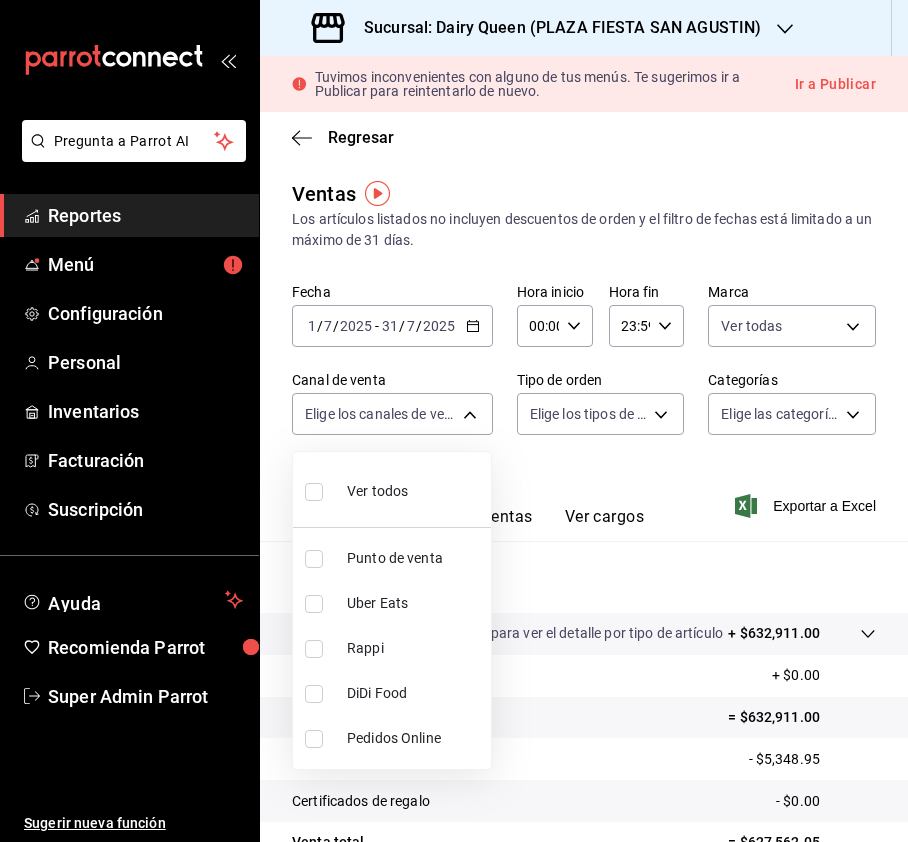 click at bounding box center [454, 421] 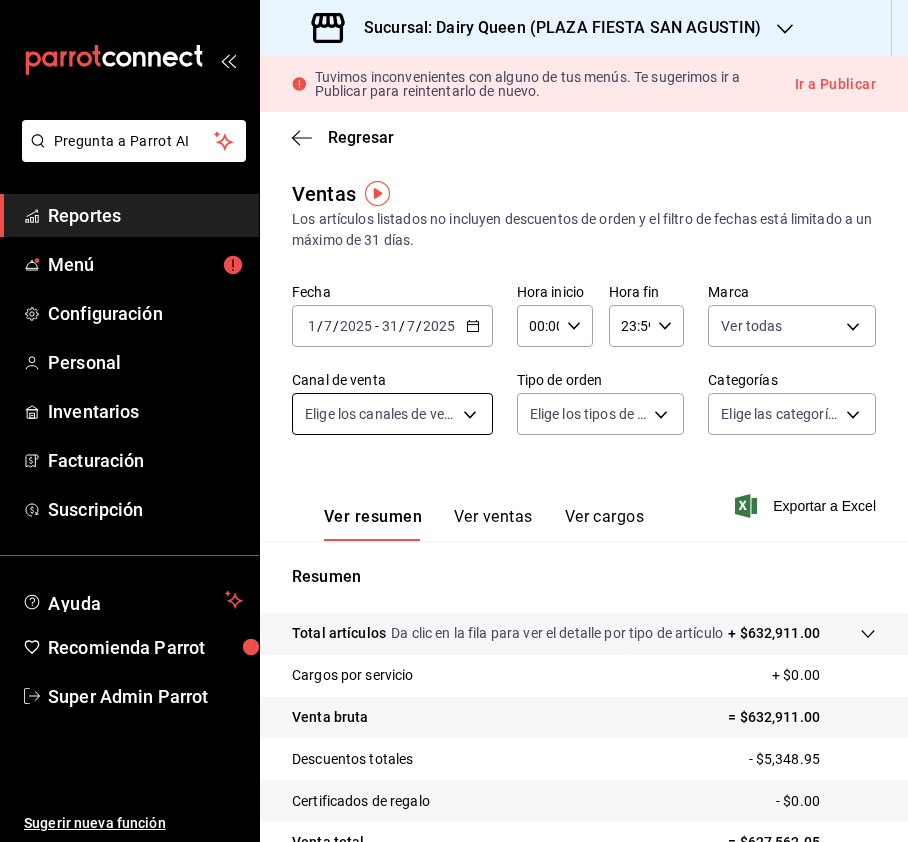 click on "Pregunta a Parrot AI Reportes   Menú   Configuración   Personal   Inventarios   Facturación   Suscripción   Ayuda Recomienda Parrot   Super Admin Parrot   Sugerir nueva función   Sucursal: Dairy Queen ([CITY]) Tuvimos inconvenientes con alguno de tus menús. Te sugerimos ir a Publicar para reintentarlo de nuevo. Ir a Publicar Regresar Ventas Los artículos listados no incluyen descuentos de orden y el filtro de fechas está limitado a un máximo de 31 días. Fecha [DATE] [DATE] - [DATE] [DATE] Hora inicio [TIME] Hora inicio Hora fin [TIME] Hora fin Marca Ver todas [UUID] Canal de venta Elige los canales de venta Tipo de orden Elige los tipos de orden Categorías Elige las categorías Ver resumen Ver ventas Ver cargos Exportar a Excel Resumen Total artículos Da clic en la fila para ver el detalle por tipo de artículo + $[MONEY] Cargos por servicio + $[MONEY] Venta bruta = $[MONEY] Descuentos totales - $[MONEY] Certificados de regalo" at bounding box center [454, 421] 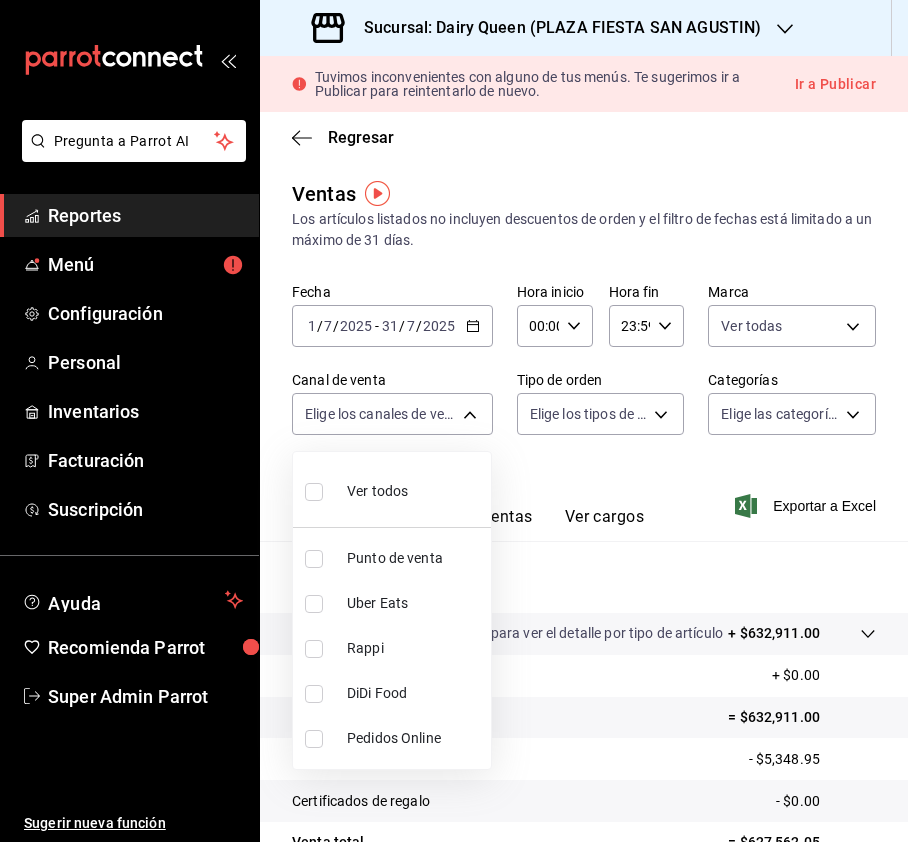 click at bounding box center [314, 492] 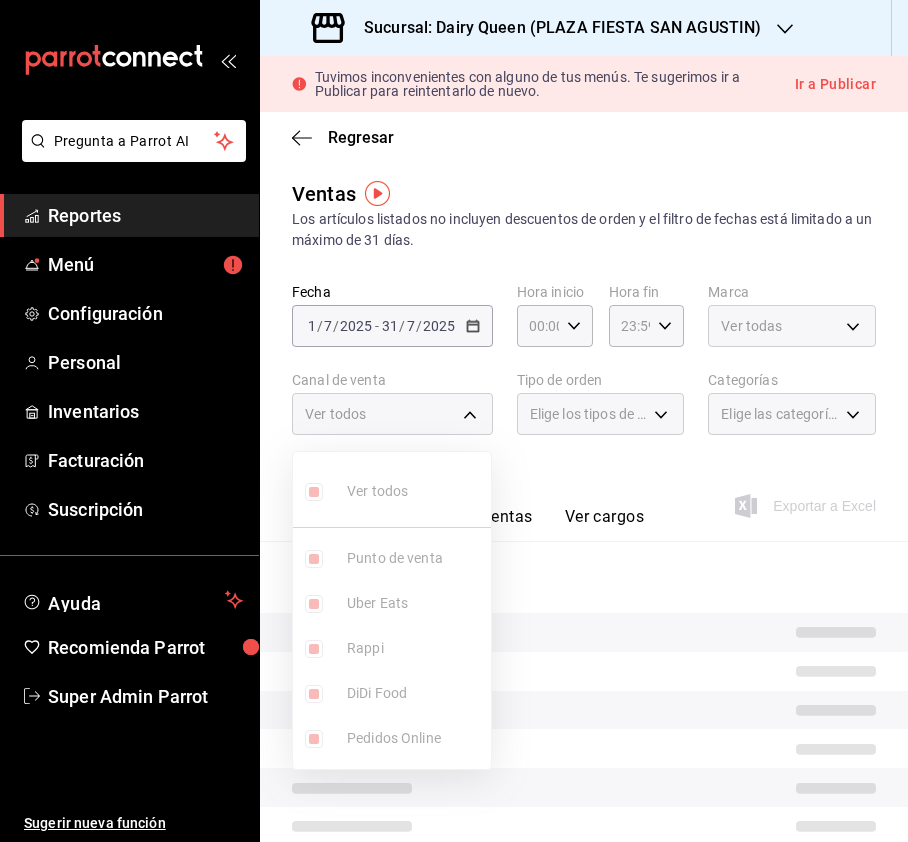 click at bounding box center [454, 421] 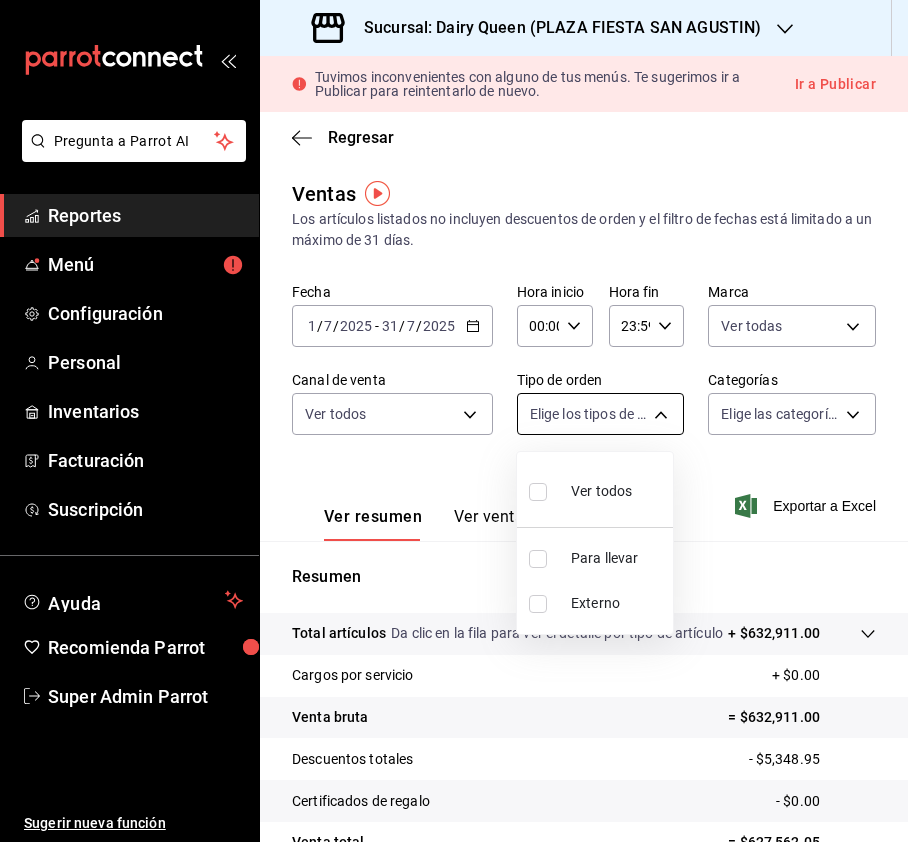 click on "Pregunta a Parrot AI Reportes   Menú   Configuración   Personal   Inventarios   Facturación   Suscripción   Ayuda Recomienda Parrot   Super Admin Parrot   Sugerir nueva función   Sucursal: Dairy Queen (PLAZA FIESTA SAN AGUSTIN) Tuvimos inconvenientes con alguno de tus menús. Te sugerimos ir a Publicar para reintentarlo de nuevo. Ir a Publicar Regresar Ventas Los artículos listados no incluyen descuentos de orden y el filtro de fechas está limitado a un máximo de 31 días. Fecha [DATE] [DATE] - [DATE] [DATE] Hora inicio [TIME] Hora inicio Hora fin [TIME] Hora fin Marca Ver todas [UUID] Canal de venta Ver todos PARROT,UBER_EATS,RAPPI,DIDI_FOOD,ONLINE Tipo de orden Elige los tipos de orden Categorías Elige las categorías Ver resumen Ver ventas Ver cargos Exportar a Excel Resumen Total artículos Da clic en la fila para ver el detalle por tipo de artículo + $[MONEY] Cargos por servicio + $[MONEY] Venta bruta = $[MONEY] Descuentos totales - $[MONEY]" at bounding box center [454, 421] 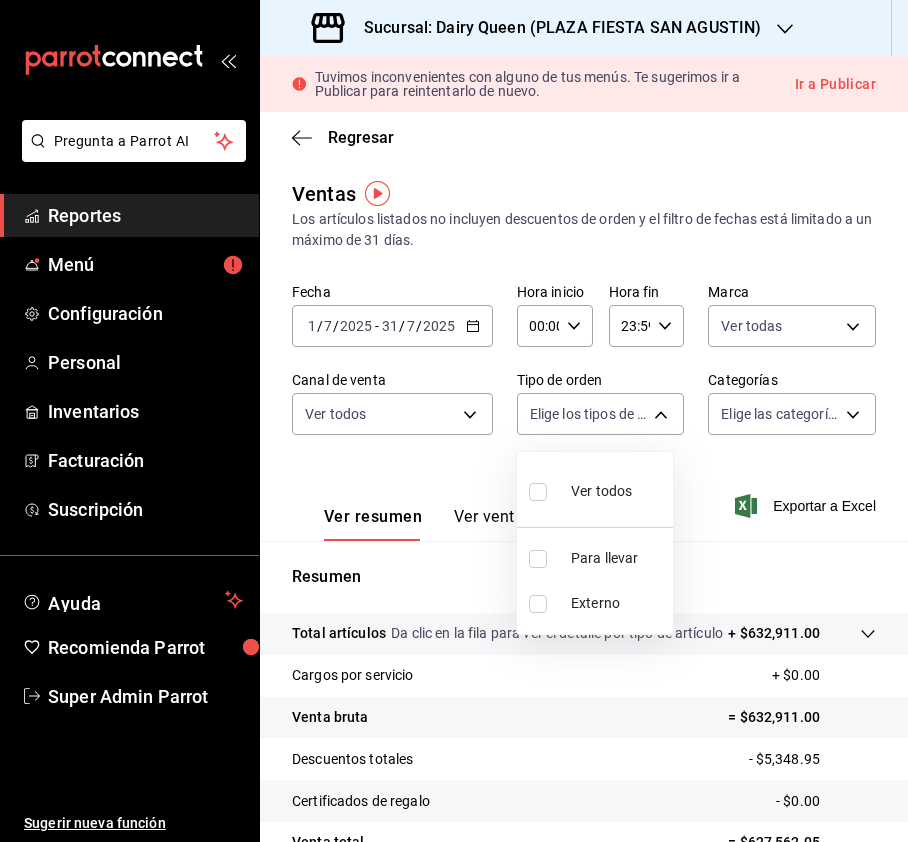 click at bounding box center [538, 492] 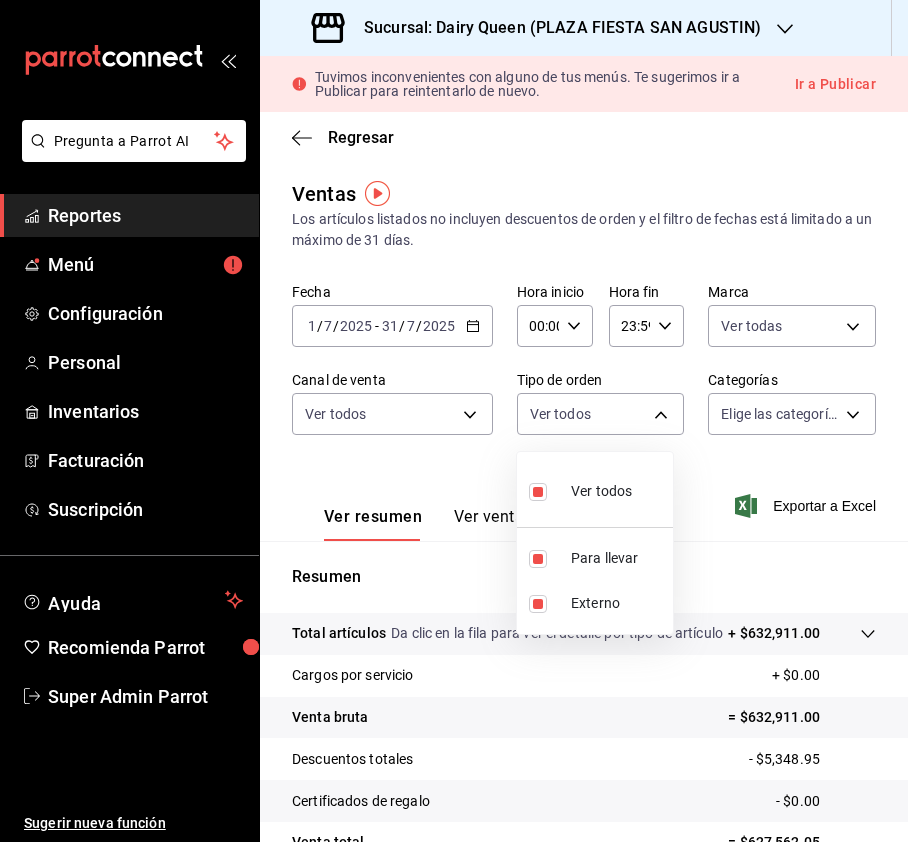 click at bounding box center (454, 421) 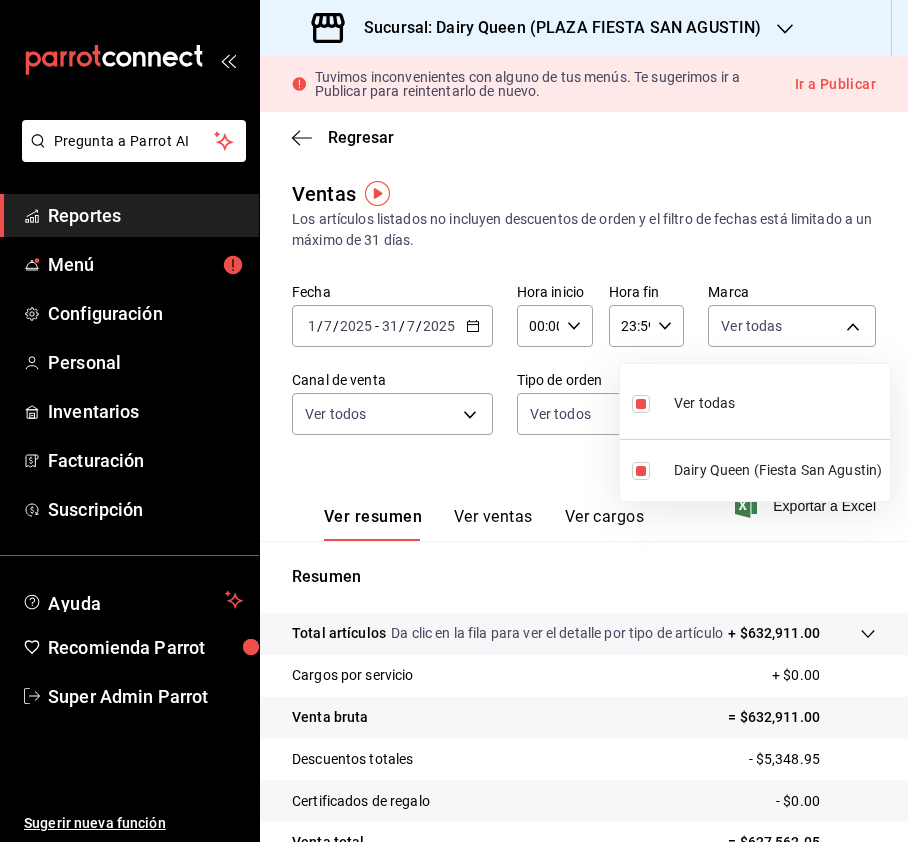 click on "Pregunta a Parrot AI Reportes   Menú   Configuración   Personal   Inventarios   Facturación   Suscripción   Ayuda Recomienda Parrot   Super Admin Parrot   Sugerir nueva función   Sucursal: Dairy Queen ([CITY]) Tuvimos inconvenientes con alguno de tus menús. Te sugerimos ir a Publicar para reintentarlo de nuevo. Ir a Publicar Regresar Ventas Los artículos listados no incluyen descuentos de orden y el filtro de fechas está limitado a un máximo de 31 días. Fecha [DATE] [DATE] - [DATE] [DATE] Hora inicio [TIME] Hora inicio Hora fin [TIME] Hora fin Marca Ver todas [UUID] Canal de venta Ver todos PARROT,UBER_EATS,RAPPI,DIDI_FOOD,ONLINE Tipo de orden Ver todos [UUID],EXTERNAL Categorías Elige las categorías Ver resumen Ver ventas Ver cargos Exportar a Excel Resumen Total artículos Da clic en la fila para ver el detalle por tipo de artículo + $[MONEY] Cargos por servicio + $[MONEY] Venta bruta = $[MONEY]" at bounding box center [454, 421] 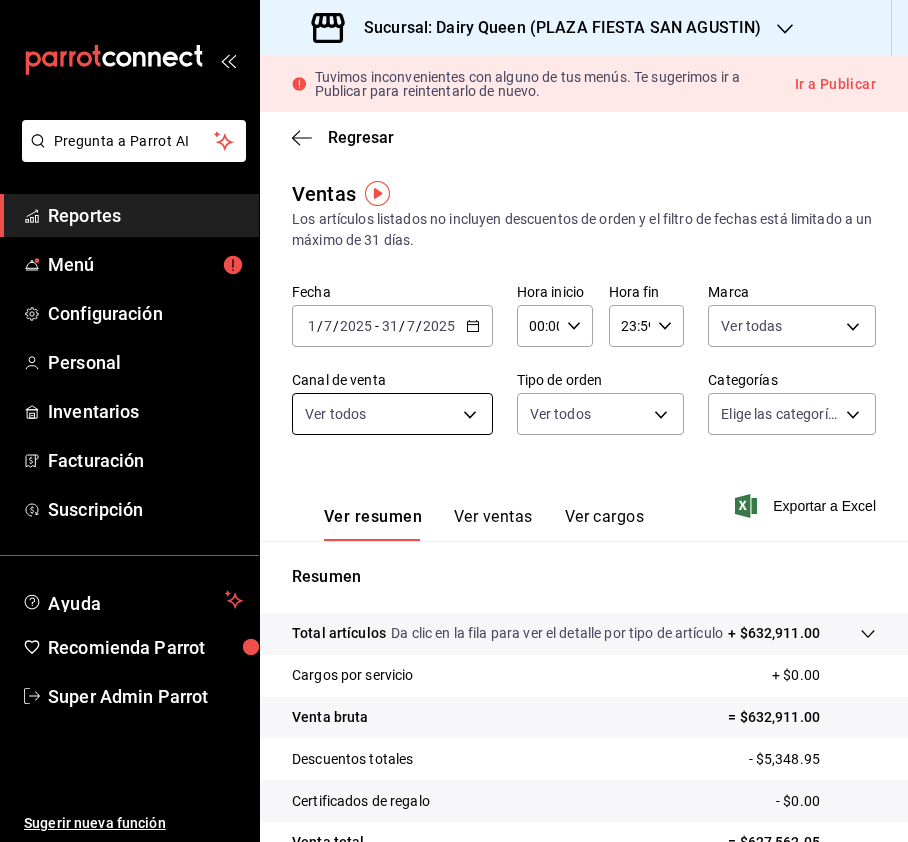 click on "Pregunta a Parrot AI Reportes   Menú   Configuración   Personal   Inventarios   Facturación   Suscripción   Ayuda Recomienda Parrot   Super Admin Parrot   Sugerir nueva función   Sucursal: Dairy Queen ([CITY]) Tuvimos inconvenientes con alguno de tus menús. Te sugerimos ir a Publicar para reintentarlo de nuevo. Ir a Publicar Regresar Ventas Los artículos listados no incluyen descuentos de orden y el filtro de fechas está limitado a un máximo de 31 días. Fecha [DATE] [DATE] - [DATE] [DATE] Hora inicio [TIME] Hora inicio Hora fin [TIME] Hora fin Marca Ver todas [UUID] Canal de venta Ver todos PARROT,UBER_EATS,RAPPI,DIDI_FOOD,ONLINE Tipo de orden Ver todos [UUID],EXTERNAL Categorías Elige las categorías Ver resumen Ver ventas Ver cargos Exportar a Excel Resumen Total artículos Da clic en la fila para ver el detalle por tipo de artículo + $[MONEY] Cargos por servicio + $[MONEY] Venta bruta = $[MONEY]" at bounding box center (454, 421) 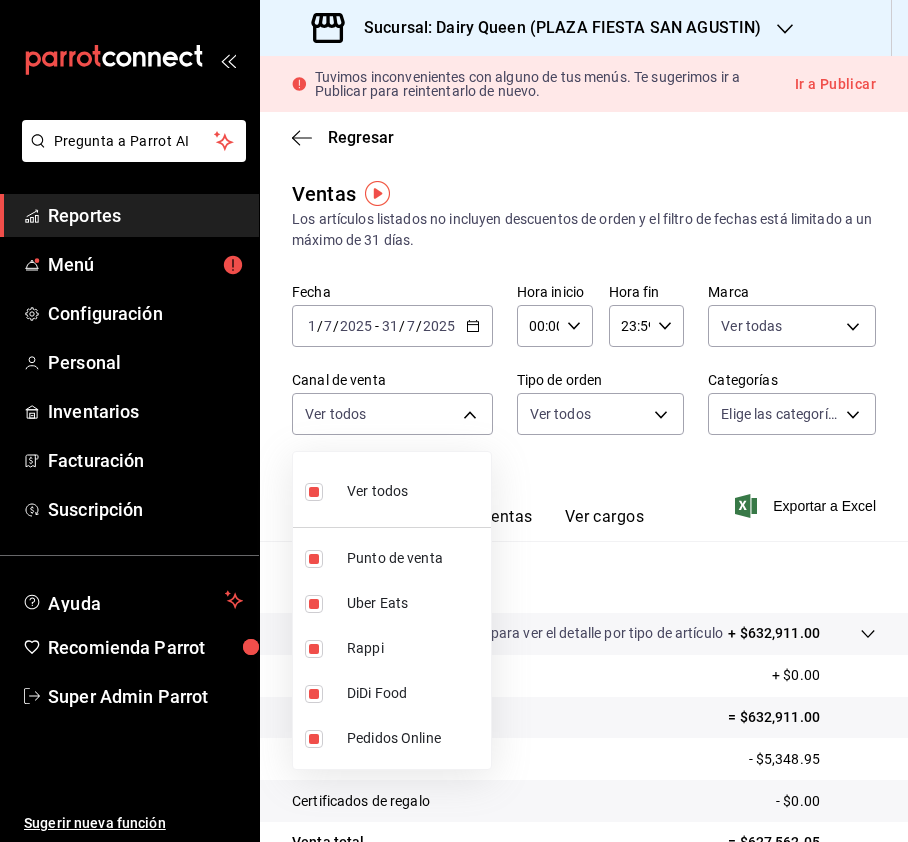click at bounding box center [454, 421] 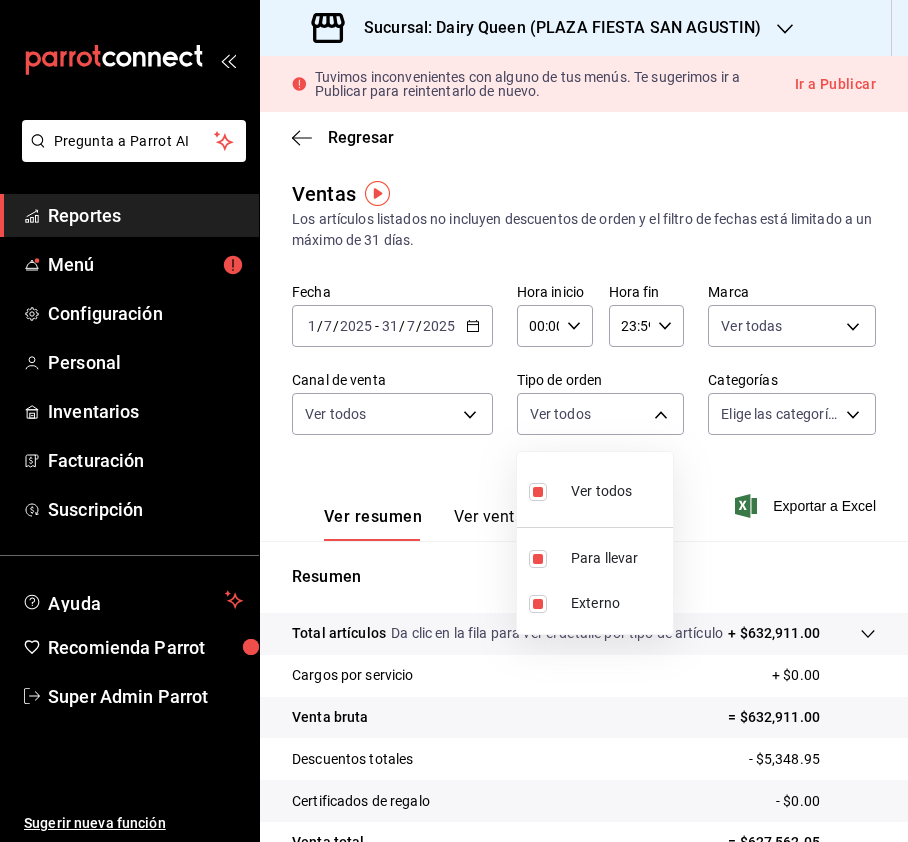 click on "Pregunta a Parrot AI Reportes   Menú   Configuración   Personal   Inventarios   Facturación   Suscripción   Ayuda Recomienda Parrot   Super Admin Parrot   Sugerir nueva función   Sucursal: Dairy Queen ([CITY]) Tuvimos inconvenientes con alguno de tus menús. Te sugerimos ir a Publicar para reintentarlo de nuevo. Ir a Publicar Regresar Ventas Los artículos listados no incluyen descuentos de orden y el filtro de fechas está limitado a un máximo de 31 días. Fecha [DATE] [DATE] - [DATE] [DATE] Hora inicio [TIME] Hora inicio Hora fin [TIME] Hora fin Marca Ver todas [UUID] Canal de venta Ver todos PARROT,UBER_EATS,RAPPI,DIDI_FOOD,ONLINE Tipo de orden Ver todos [UUID],EXTERNAL Categorías Elige las categorías Ver resumen Ver ventas Ver cargos Exportar a Excel Resumen Total artículos Da clic en la fila para ver el detalle por tipo de artículo + $[MONEY] Cargos por servicio + $[MONEY] Venta bruta = $[MONEY]" at bounding box center [454, 421] 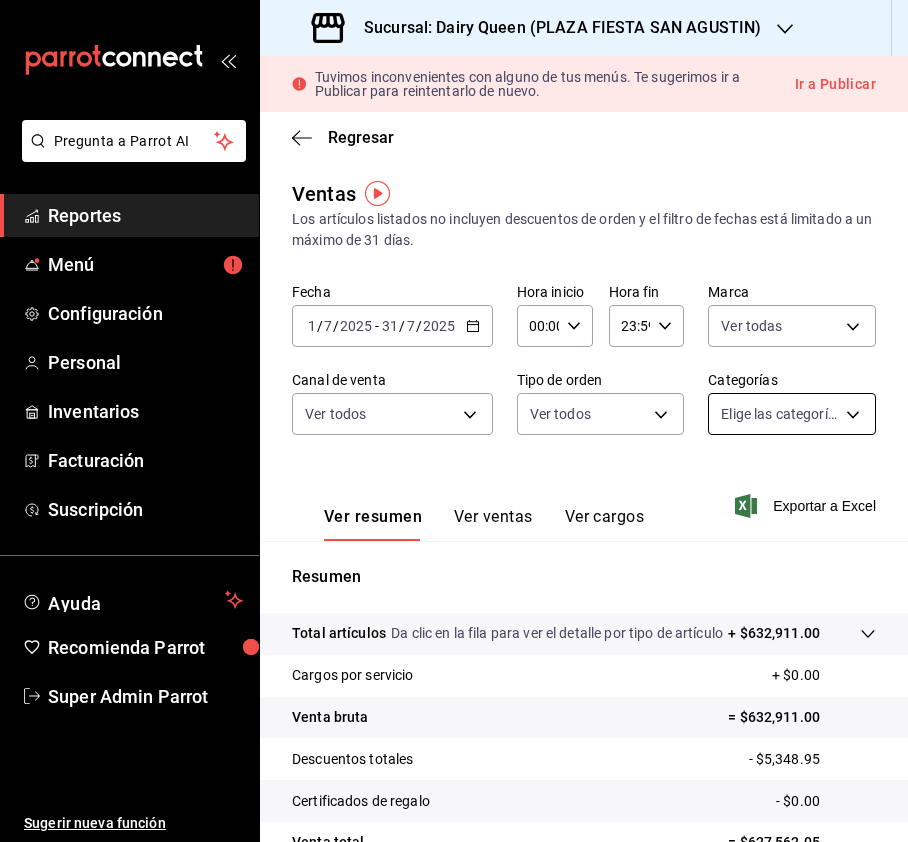 click on "Pregunta a Parrot AI Reportes   Menú   Configuración   Personal   Inventarios   Facturación   Suscripción   Ayuda Recomienda Parrot   Super Admin Parrot   Sugerir nueva función   Sucursal: Dairy Queen ([CITY]) Tuvimos inconvenientes con alguno de tus menús. Te sugerimos ir a Publicar para reintentarlo de nuevo. Ir a Publicar Regresar Ventas Los artículos listados no incluyen descuentos de orden y el filtro de fechas está limitado a un máximo de 31 días. Fecha [DATE] [DATE] - [DATE] [DATE] Hora inicio [TIME] Hora inicio Hora fin [TIME] Hora fin Marca Ver todas [UUID] Canal de venta Ver todos PARROT,UBER_EATS,RAPPI,DIDI_FOOD,ONLINE Tipo de orden Ver todos [UUID],EXTERNAL Categorías Elige las categorías Ver resumen Ver ventas Ver cargos Exportar a Excel Resumen Total artículos Da clic en la fila para ver el detalle por tipo de artículo + $[MONEY] Cargos por servicio + $[MONEY] Venta bruta = $[MONEY]" at bounding box center [454, 421] 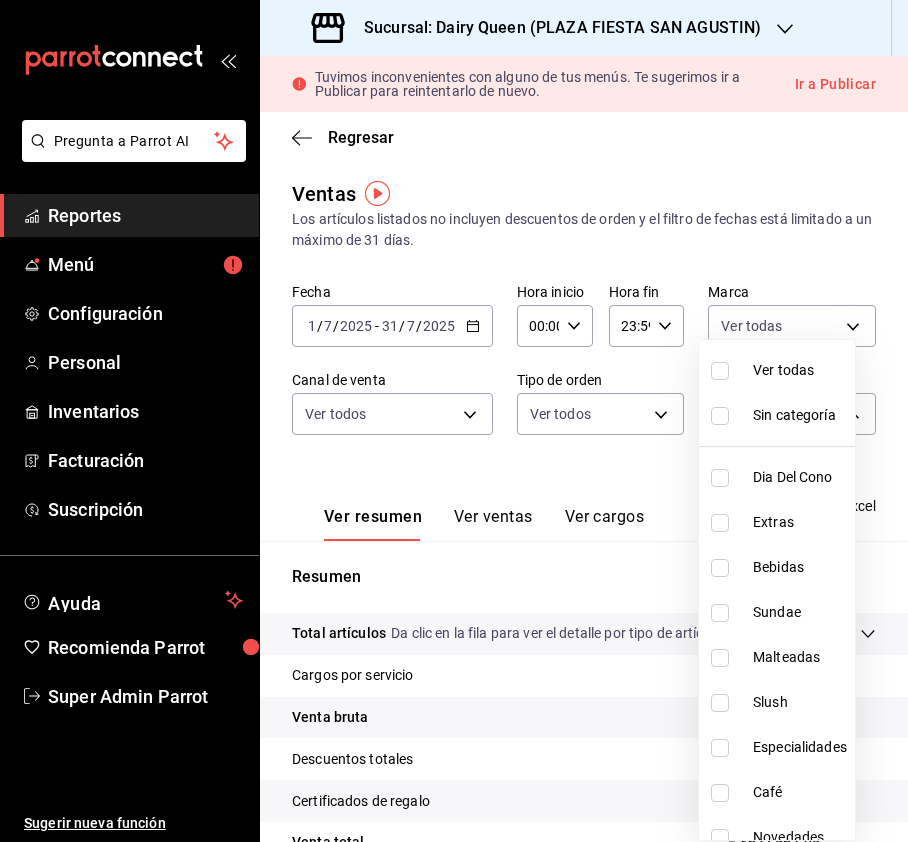 click at bounding box center (720, 371) 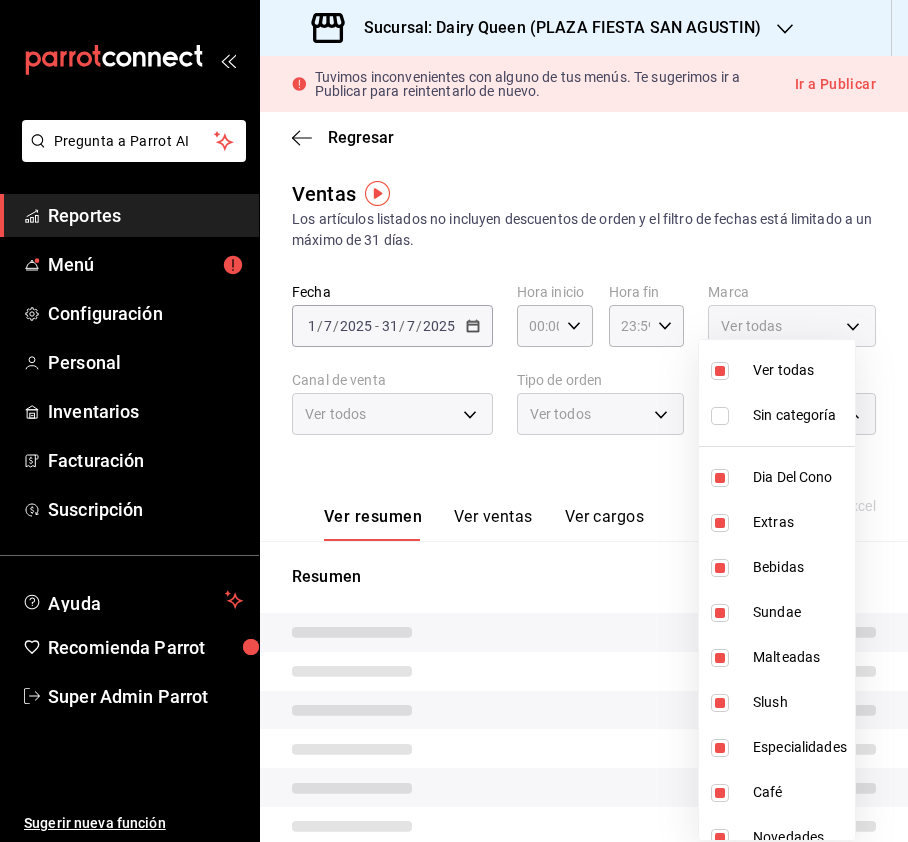 click at bounding box center (454, 421) 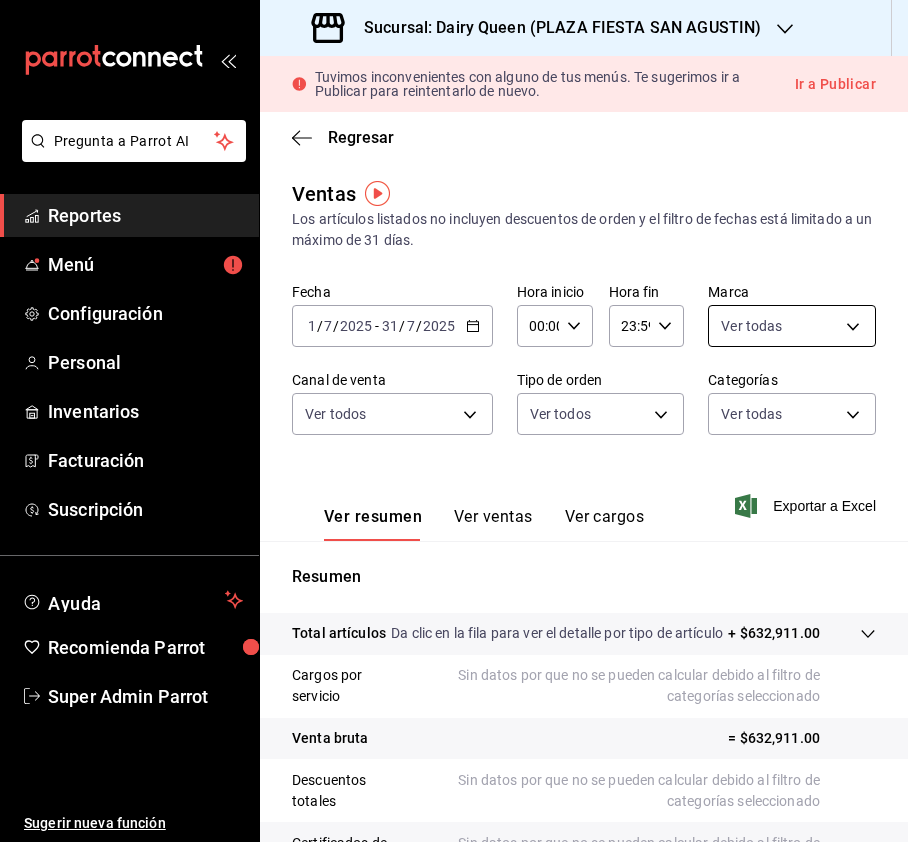click on "Pregunta a Parrot AI Reportes   Menú   Configuración   Personal   Inventarios   Facturación   Suscripción   Ayuda Recomienda Parrot   Super Admin Parrot   Sugerir nueva función   Sucursal: Dairy Queen ([LOCATION]) Tuvimos inconvenientes con alguno de tus menús. Te sugerimos ir a Publicar para reintentarlo de nuevo. Ir a Publicar Regresar Ventas Los artículos listados no incluyen descuentos de orden y el filtro de fechas está limitado a un máximo de 31 días. Fecha [DATE] [DATE] - [DATE] [DATE] Hora inicio 00:00 Hora inicio Hora fin 23:59 Hora fin Marca Ver todas [UUID] Canal de venta Ver todos PARROT,UBER_EATS,RAPPI,DIDI_FOOD,ONLINE Tipo de orden Ver todos [UUID],EXTERNAL Categorías Ver todas Ver resumen Ver ventas Ver cargos Exportar a Excel Resumen Total artículos Da clic en la fila para ver el detalle por tipo de artículo + $[PRICE] Cargos por servicio Venta bruta = $[PRICE] Descuentos totales" at bounding box center (454, 421) 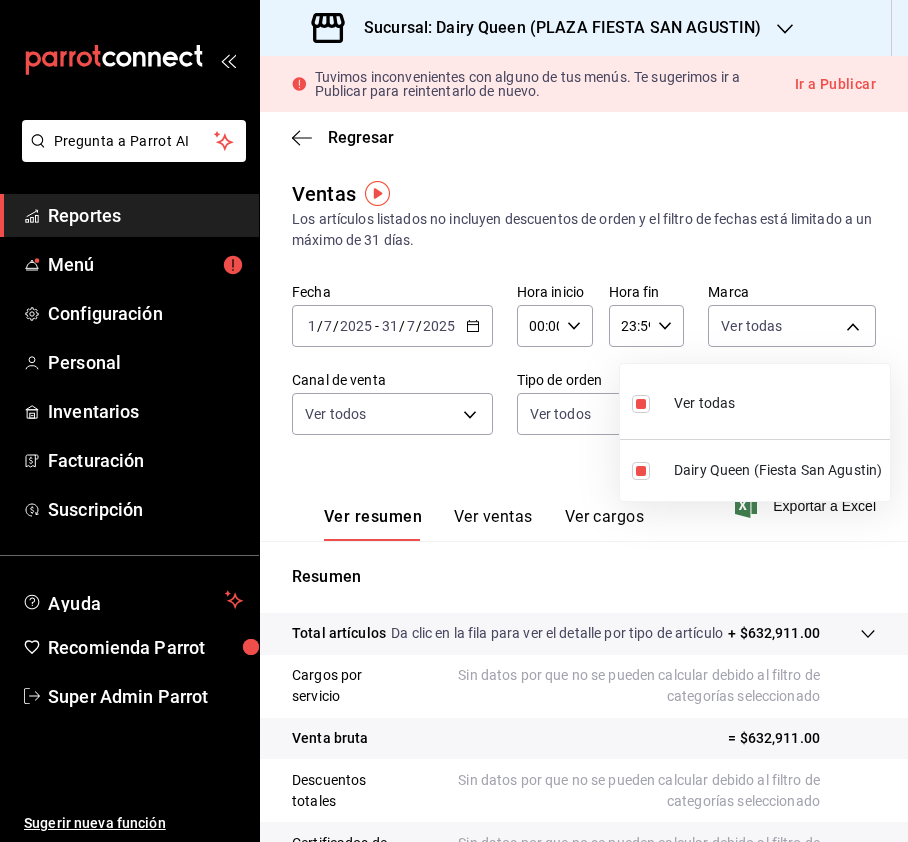 click at bounding box center (454, 421) 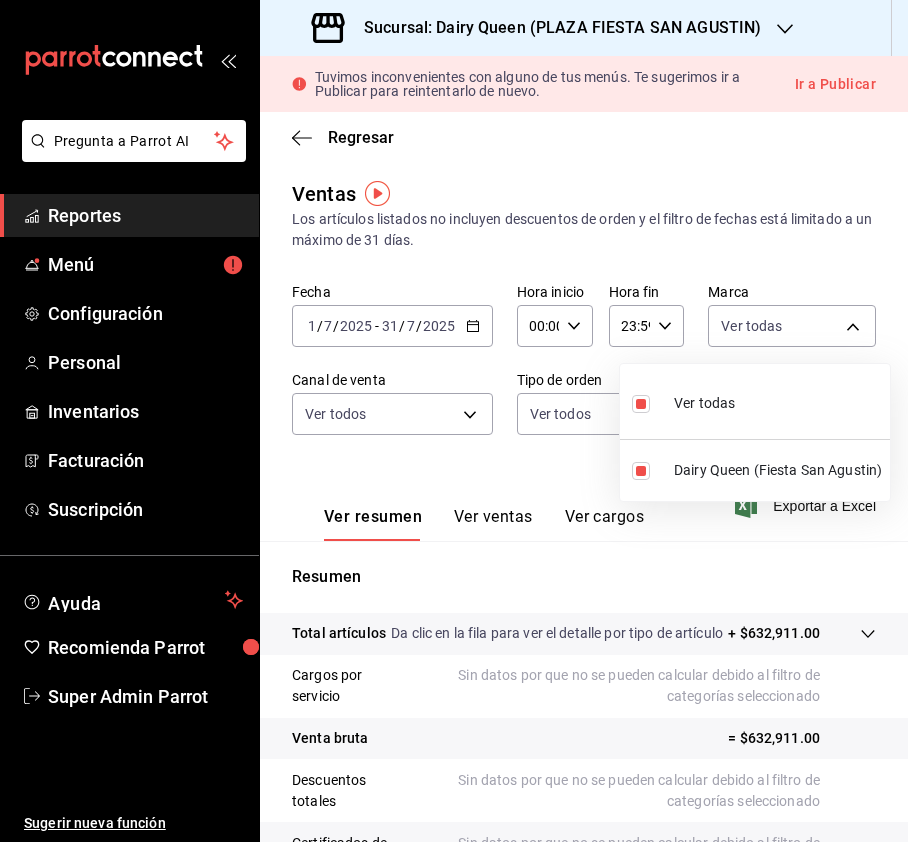 click on "Pregunta a Parrot AI Reportes   Menú   Configuración   Personal   Inventarios   Facturación   Suscripción   Ayuda Recomienda Parrot   Super Admin Parrot   Sugerir nueva función   Sucursal: Dairy Queen ([LOCATION]) Tuvimos inconvenientes con alguno de tus menús. Te sugerimos ir a Publicar para reintentarlo de nuevo. Ir a Publicar Regresar Ventas Los artículos listados no incluyen descuentos de orden y el filtro de fechas está limitado a un máximo de 31 días. Fecha [DATE] [DATE] - [DATE] [DATE] Hora inicio 00:00 Hora inicio Hora fin 23:59 Hora fin Marca Ver todas [UUID] Canal de venta Ver todos PARROT,UBER_EATS,RAPPI,DIDI_FOOD,ONLINE Tipo de orden Ver todos [UUID],EXTERNAL Categorías Ver todas Ver resumen Ver ventas Ver cargos Exportar a Excel Resumen Total artículos Da clic en la fila para ver el detalle por tipo de artículo + $[PRICE] Cargos por servicio Venta bruta = $[PRICE] Descuentos totales" at bounding box center [454, 421] 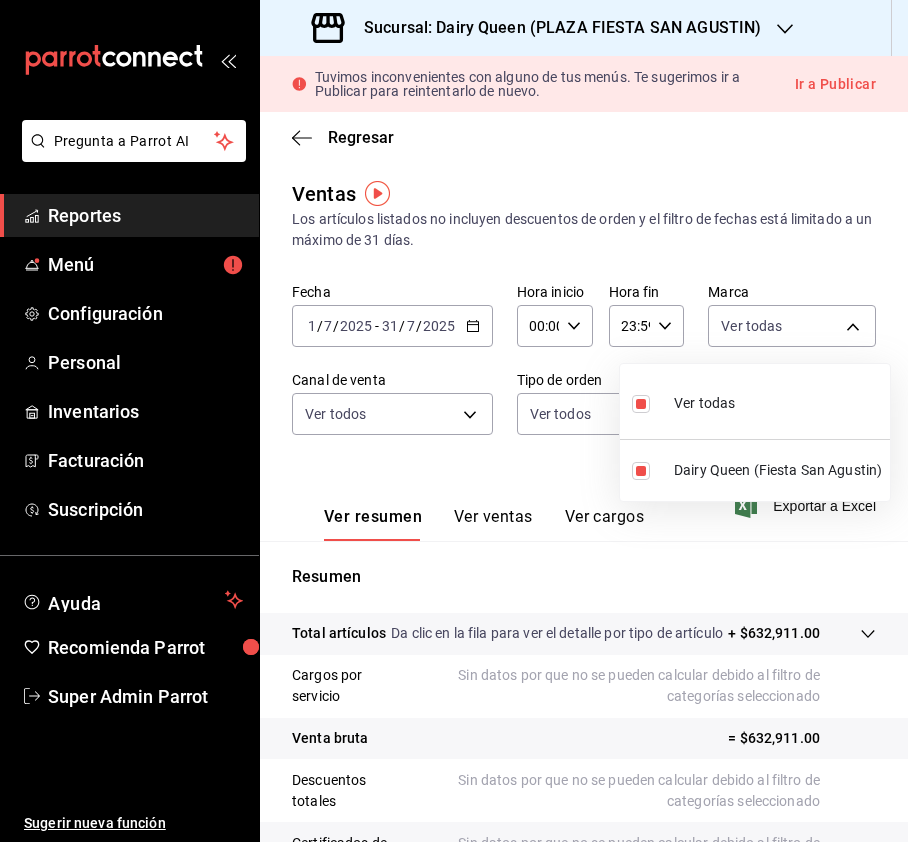 click at bounding box center [454, 421] 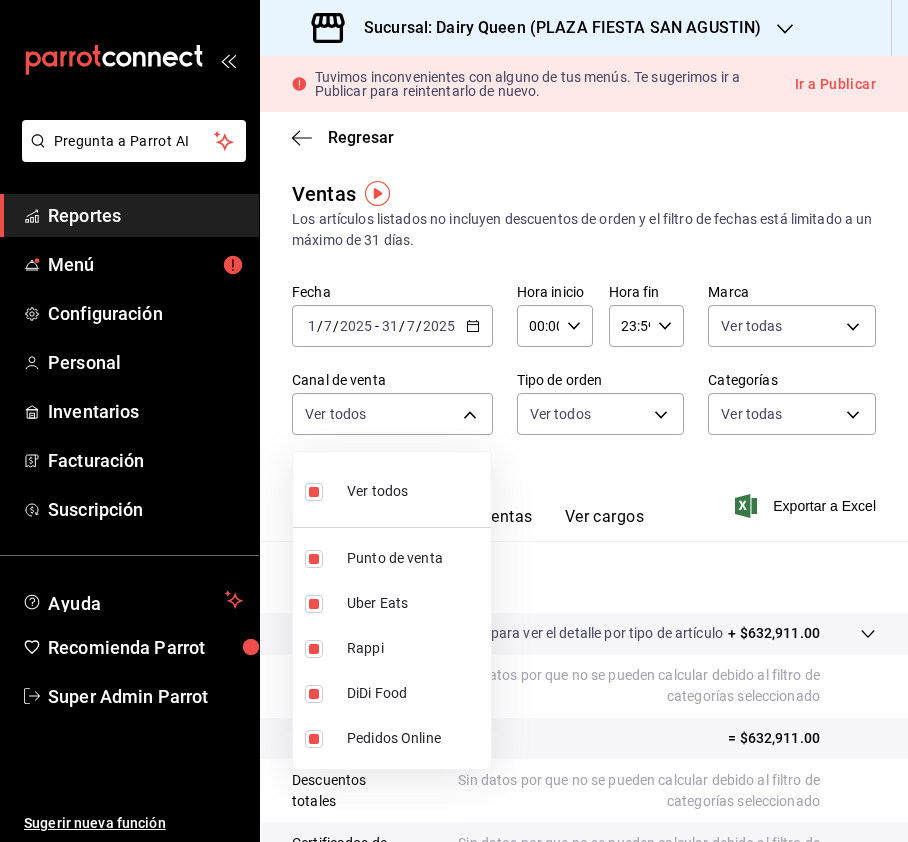 click on "Pregunta a Parrot AI Reportes   Menú   Configuración   Personal   Inventarios   Facturación   Suscripción   Ayuda Recomienda Parrot   Super Admin Parrot   Sugerir nueva función   Sucursal: Dairy Queen ([LOCATION]) Tuvimos inconvenientes con alguno de tus menús. Te sugerimos ir a Publicar para reintentarlo de nuevo. Ir a Publicar Regresar Ventas Los artículos listados no incluyen descuentos de orden y el filtro de fechas está limitado a un máximo de 31 días. Fecha [DATE] [DATE] - [DATE] [DATE] Hora inicio 00:00 Hora inicio Hora fin 23:59 Hora fin Marca Ver todas [UUID] Canal de venta Ver todos PARROT,UBER_EATS,RAPPI,DIDI_FOOD,ONLINE Tipo de orden Ver todos [UUID],EXTERNAL Categorías Ver todas Ver resumen Ver ventas Ver cargos Exportar a Excel Resumen Total artículos Da clic en la fila para ver el detalle por tipo de artículo + $[PRICE] Cargos por servicio Venta bruta = $[PRICE] Descuentos totales" at bounding box center (454, 421) 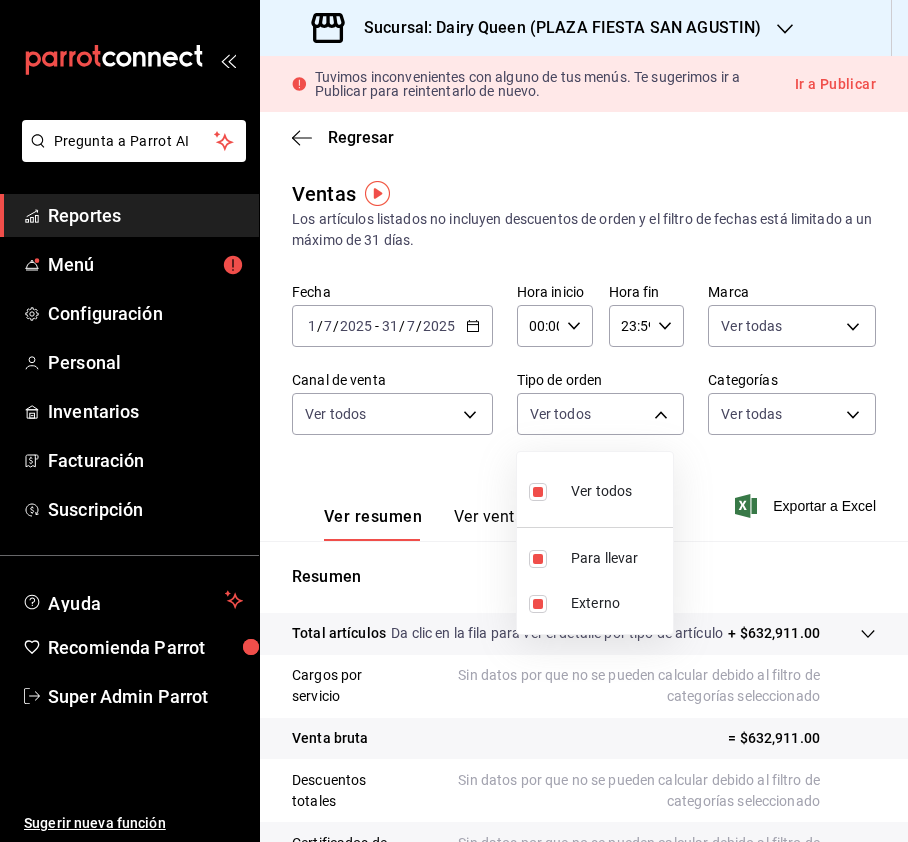 click on "Pregunta a Parrot AI Reportes   Menú   Configuración   Personal   Inventarios   Facturación   Suscripción   Ayuda Recomienda Parrot   Super Admin Parrot   Sugerir nueva función   Sucursal: Dairy Queen ([LOCATION]) Tuvimos inconvenientes con alguno de tus menús. Te sugerimos ir a Publicar para reintentarlo de nuevo. Ir a Publicar Regresar Ventas Los artículos listados no incluyen descuentos de orden y el filtro de fechas está limitado a un máximo de 31 días. Fecha [DATE] [DATE] - [DATE] [DATE] Hora inicio 00:00 Hora inicio Hora fin 23:59 Hora fin Marca Ver todas [UUID] Canal de venta Ver todos PARROT,UBER_EATS,RAPPI,DIDI_FOOD,ONLINE Tipo de orden Ver todos [UUID],EXTERNAL Categorías Ver todas Ver resumen Ver ventas Ver cargos Exportar a Excel Resumen Total artículos Da clic en la fila para ver el detalle por tipo de artículo + $[PRICE] Cargos por servicio Venta bruta = $[PRICE] Descuentos totales" at bounding box center [454, 421] 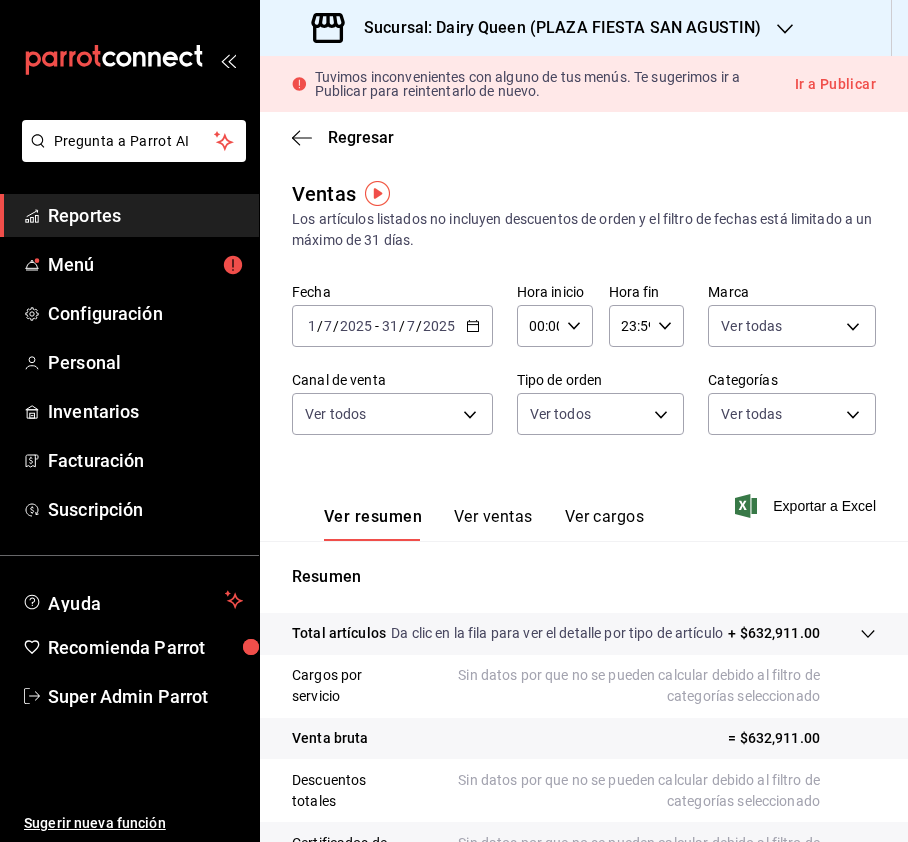 click 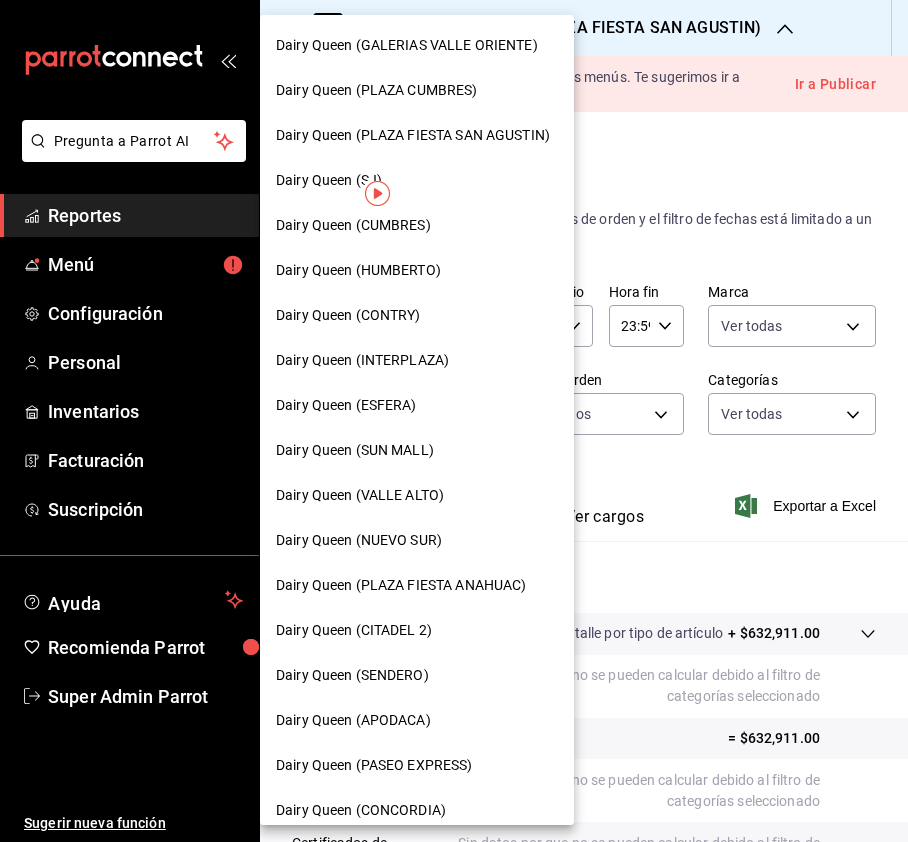 click on "Dairy Queen (CONTRY)" at bounding box center (348, 315) 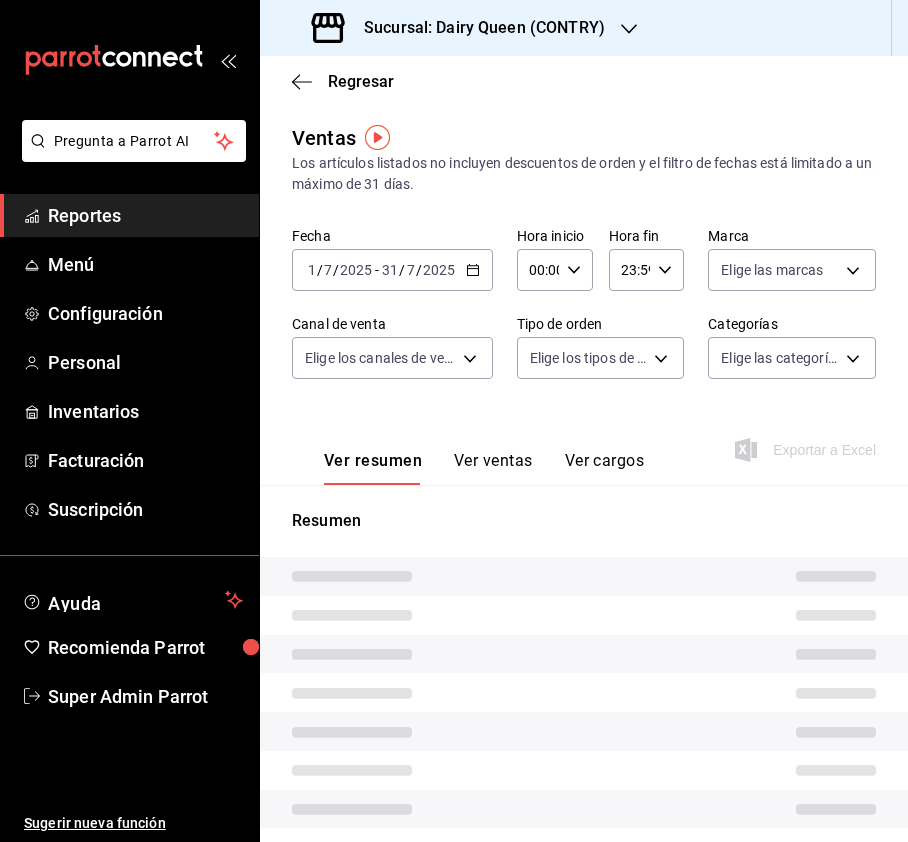 type on "PARROT,UBER_EATS,RAPPI,DIDI_FOOD,ONLINE" 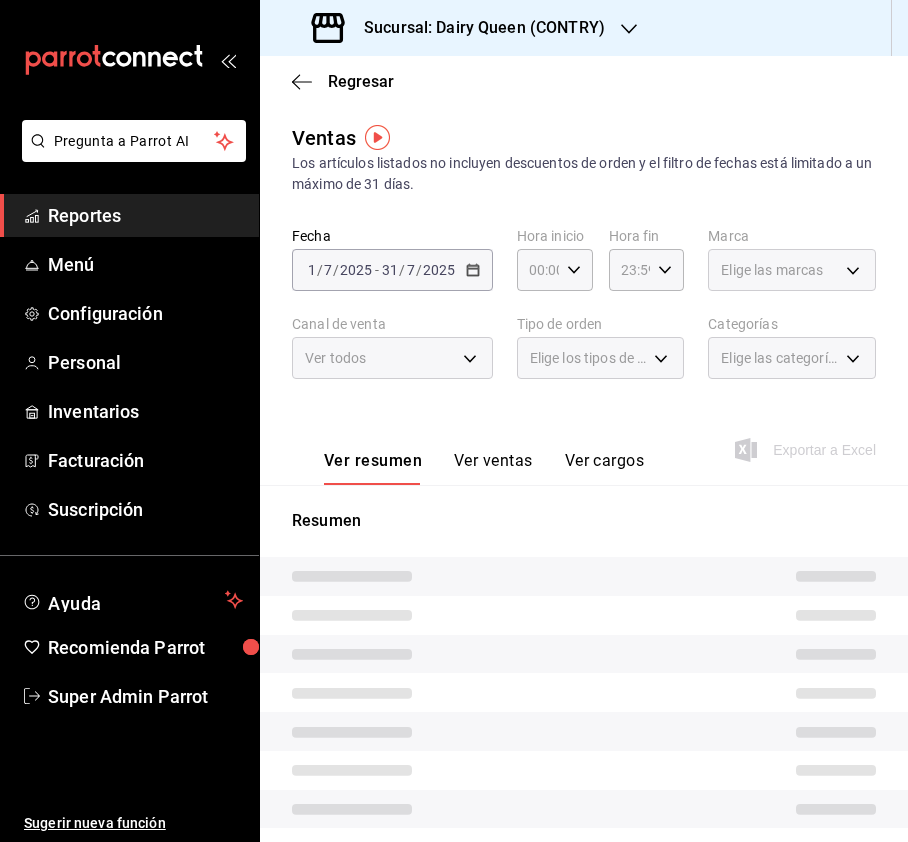 click on "Elige las marcas" at bounding box center (792, 270) 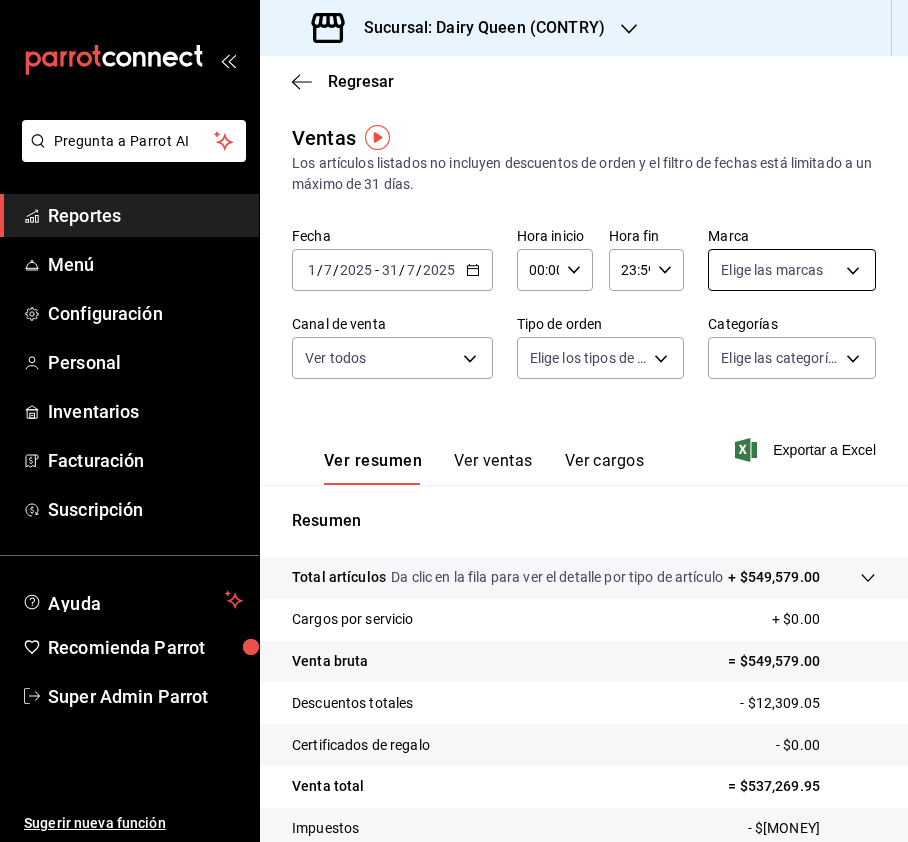 click on "Pregunta a Parrot AI Reportes   Menú   Configuración   Personal   Inventarios   Facturación   Suscripción   Ayuda Recomienda Parrot   Super Admin Parrot   Sugerir nueva función   Sucursal: Dairy Queen ([LOCATION]) Regresar Ventas Los artículos listados no incluyen descuentos de orden y el filtro de fechas está limitado a un máximo de 31 días. Fecha [DATE] [DATE] - [DATE] [DATE] Hora inicio 00:00 Hora inicio Hora fin 23:59 Hora fin Marca Elige las marcas Canal de venta Ver todos PARROT,UBER_EATS,RAPPI,DIDI_FOOD,ONLINE Tipo de orden Elige los tipos de orden Categorías Elige las categorías Ver resumen Ver ventas Ver cargos Exportar a Excel Resumen Total artículos Da clic en la fila para ver el detalle por tipo de artículo + $[PRICE] Cargos por servicio + $[PRICE] Venta bruta = $[PRICE] Descuentos totales - $[PRICE] Certificados de regalo - $[PRICE] Venta total = $[PRICE] Impuestos - $[PRICE] Venta neta = $[PRICE] GANA 1 MES GRATIS EN TU SUSCRIPCIÓN AQUÍ Ir a video" at bounding box center [454, 421] 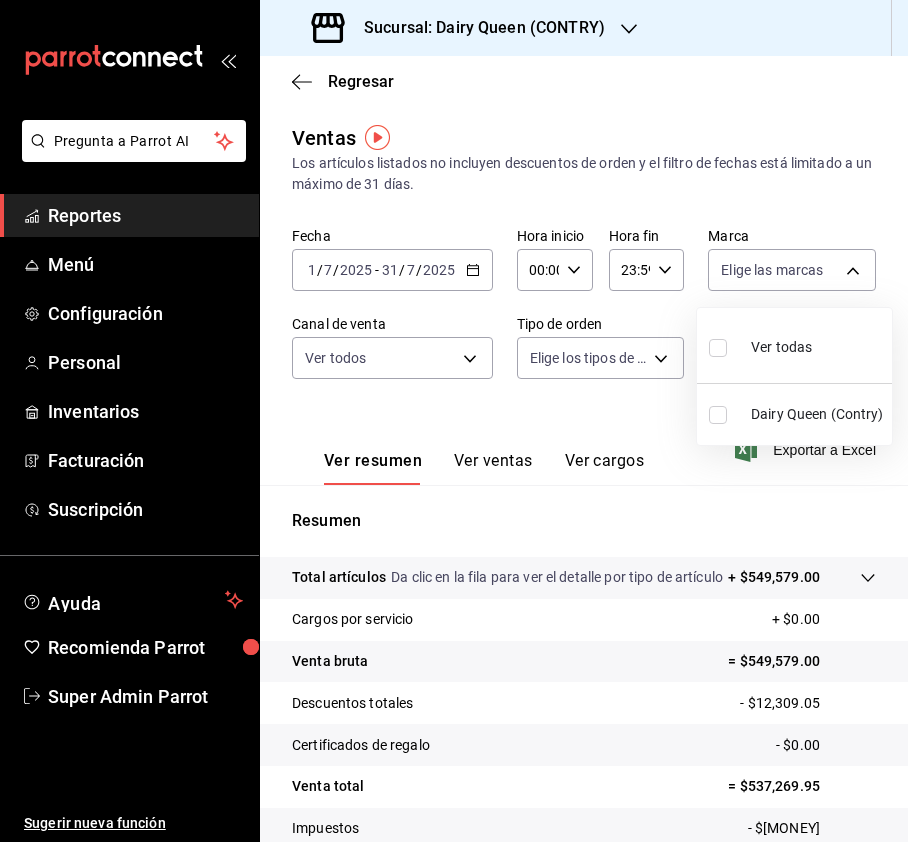 click at bounding box center (718, 348) 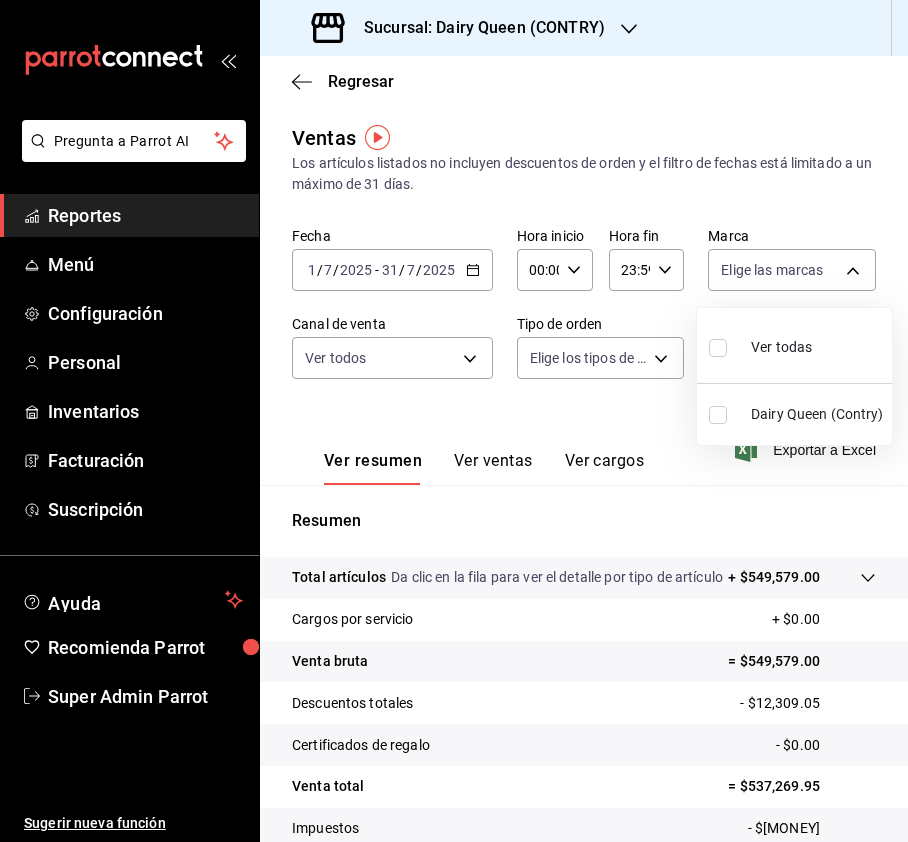 checkbox on "true" 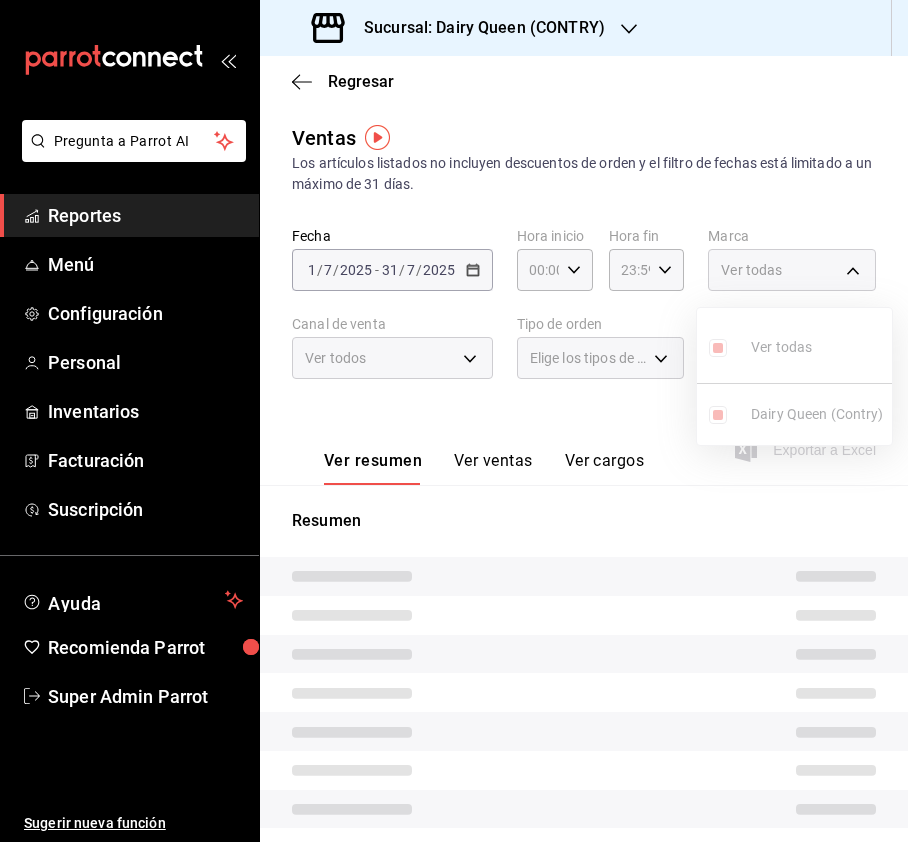 click at bounding box center [454, 421] 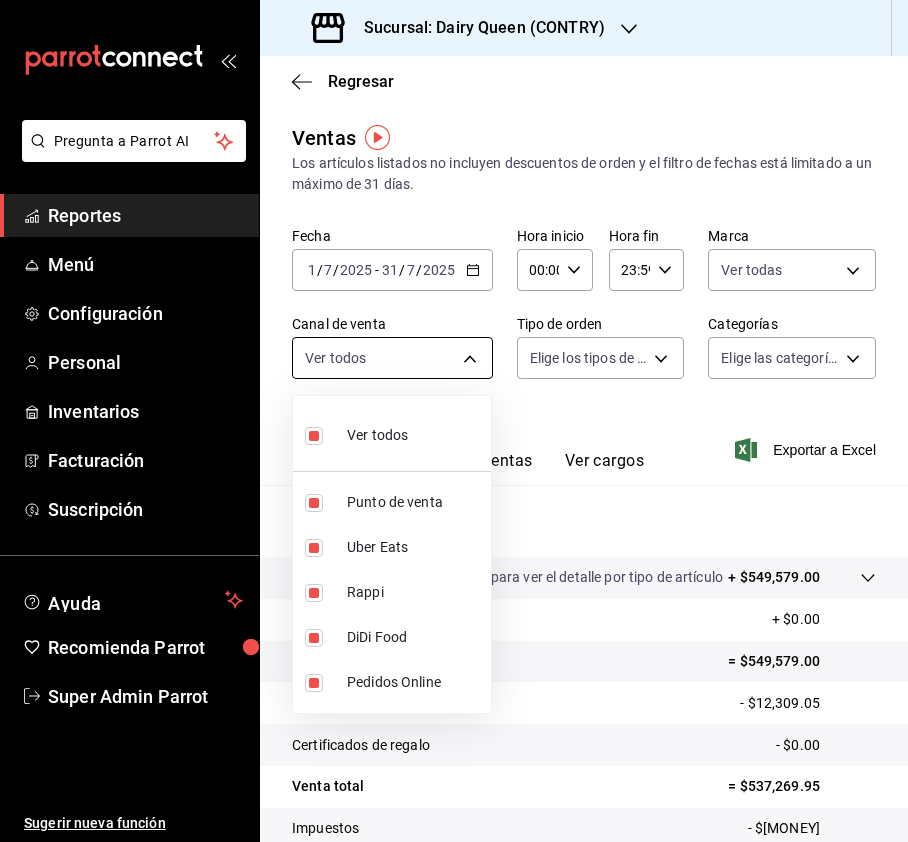 click on "Pregunta a Parrot AI Reportes   Menú   Configuración   Personal   Inventarios   Facturación   Suscripción   Ayuda Recomienda Parrot   Super Admin Parrot   Sugerir nueva función   Sucursal: Dairy Queen ([CITY]) Regresar Ventas Los artículos listados no incluyen descuentos de orden y el filtro de fechas está limitado a un máximo de 31 días. Fecha [DATE] [DATE] - [DATE] [DATE] Hora inicio [TIME] Hora inicio Hora fin [TIME] Hora fin Marca Ver todas [UUID] Canal de venta Ver todos PARROT,UBER_EATS,RAPPI,DIDI_FOOD,ONLINE Tipo de orden Elige los tipos de orden Categorías Elige las categorías Ver resumen Ver ventas Ver cargos Exportar a Excel Resumen Total artículos Da clic en la fila para ver el detalle por tipo de artículo + $[MONEY] Cargos por servicio + $[MONEY] Venta bruta = $[MONEY] Descuentos totales - $[MONEY] Certificados de regalo - $[MONEY] Venta total = $[MONEY] Impuestos - $[MONEY] Venta neta = $[MONEY] Ver video tutorial Ir a video" at bounding box center [454, 421] 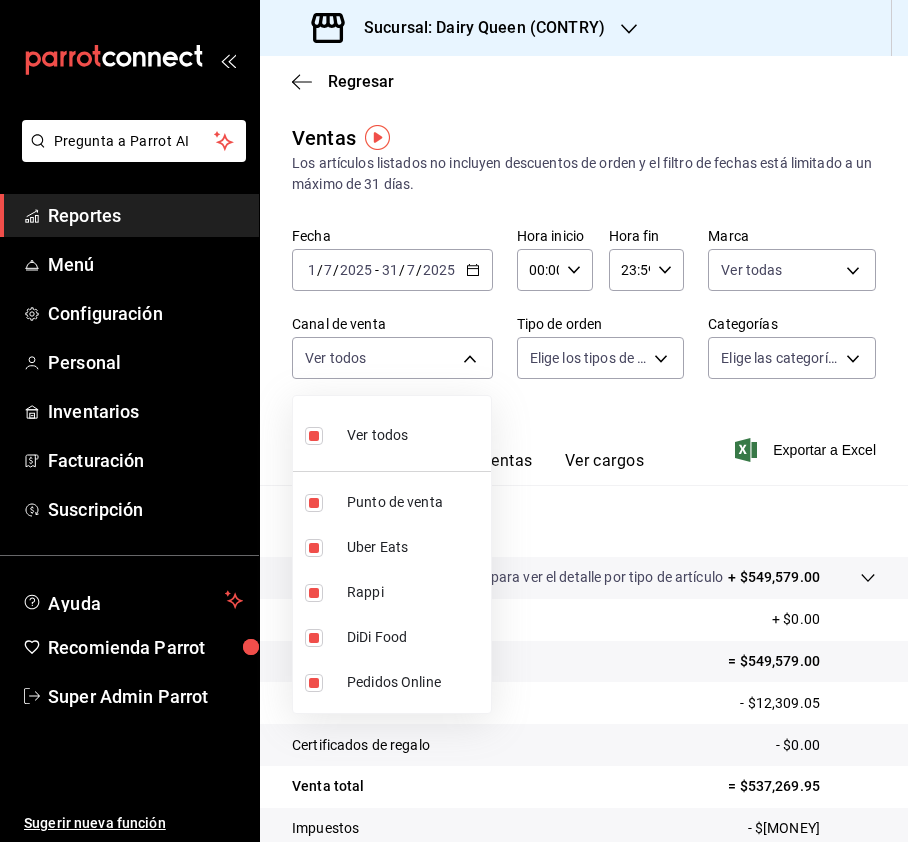 click at bounding box center [454, 421] 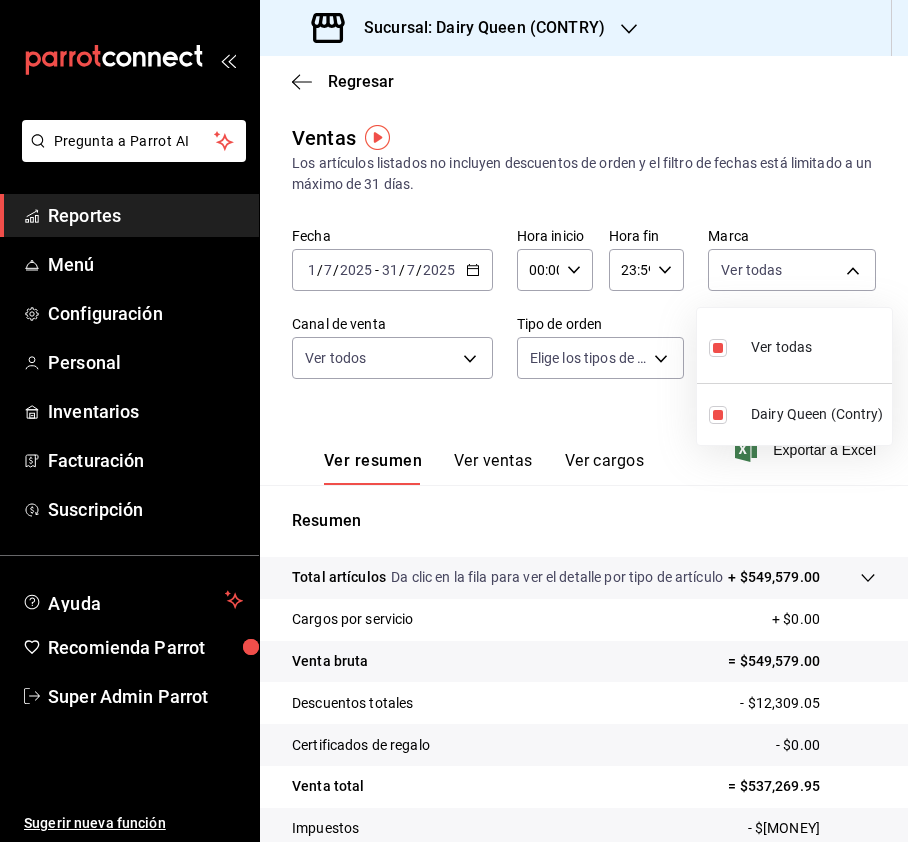 click on "Pregunta a Parrot AI Reportes   Menú   Configuración   Personal   Inventarios   Facturación   Suscripción   Ayuda Recomienda Parrot   Super Admin Parrot   Sugerir nueva función   Sucursal: Dairy Queen ([CITY]) Regresar Ventas Los artículos listados no incluyen descuentos de orden y el filtro de fechas está limitado a un máximo de 31 días. Fecha [DATE] [DATE] - [DATE] [DATE] Hora inicio [TIME] Hora inicio Hora fin [TIME] Hora fin Marca Ver todas [UUID] Canal de venta Ver todos PARROT,UBER_EATS,RAPPI,DIDI_FOOD,ONLINE Tipo de orden Elige los tipos de orden Categorías Elige las categorías Ver resumen Ver ventas Ver cargos Exportar a Excel Resumen Total artículos Da clic en la fila para ver el detalle por tipo de artículo + $[MONEY] Cargos por servicio + $[MONEY] Venta bruta = $[MONEY] Descuentos totales - $[MONEY] Certificados de regalo - $[MONEY] Venta total = $[MONEY] Impuestos - $[MONEY] Venta neta = $[MONEY] Ver video tutorial Ir a video" at bounding box center (454, 421) 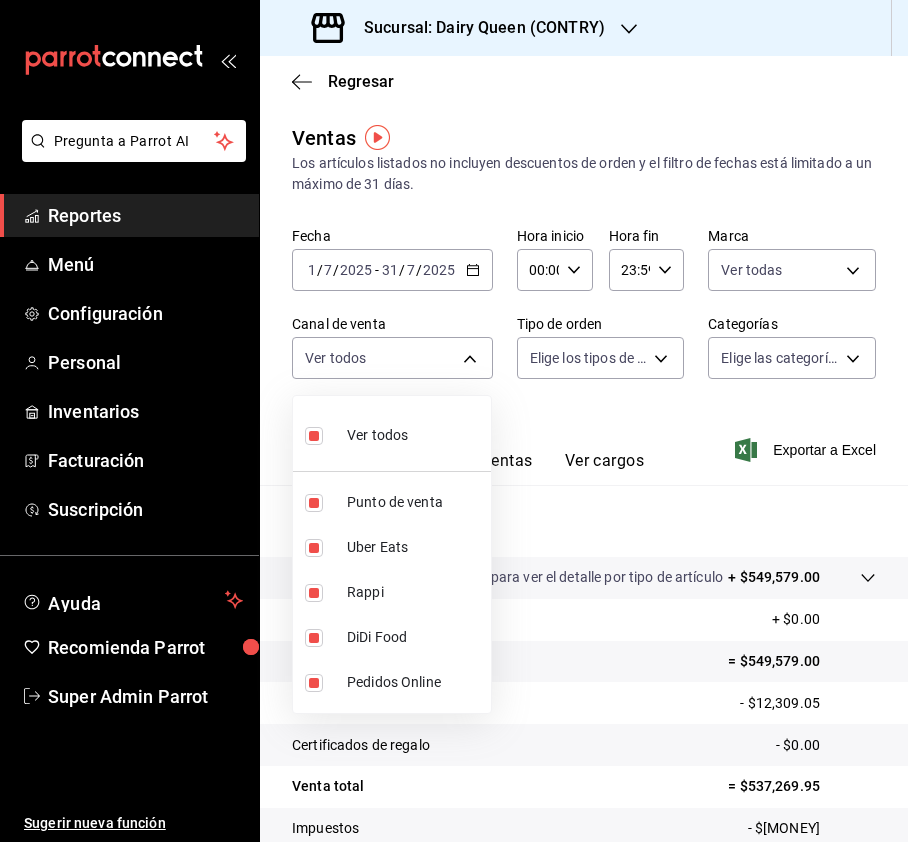 click on "Pregunta a Parrot AI Reportes   Menú   Configuración   Personal   Inventarios   Facturación   Suscripción   Ayuda Recomienda Parrot   Super Admin Parrot   Sugerir nueva función   Sucursal: Dairy Queen ([CITY]) Regresar Ventas Los artículos listados no incluyen descuentos de orden y el filtro de fechas está limitado a un máximo de 31 días. Fecha [DATE] [DATE] - [DATE] [DATE] Hora inicio [TIME] Hora inicio Hora fin [TIME] Hora fin Marca Ver todas [UUID] Canal de venta Ver todos PARROT,UBER_EATS,RAPPI,DIDI_FOOD,ONLINE Tipo de orden Elige los tipos de orden Categorías Elige las categorías Ver resumen Ver ventas Ver cargos Exportar a Excel Resumen Total artículos Da clic en la fila para ver el detalle por tipo de artículo + $[MONEY] Cargos por servicio + $[MONEY] Venta bruta = $[MONEY] Descuentos totales - $[MONEY] Certificados de regalo - $[MONEY] Venta total = $[MONEY] Impuestos - $[MONEY] Venta neta = $[MONEY] Ver video tutorial Ir a video" at bounding box center [454, 421] 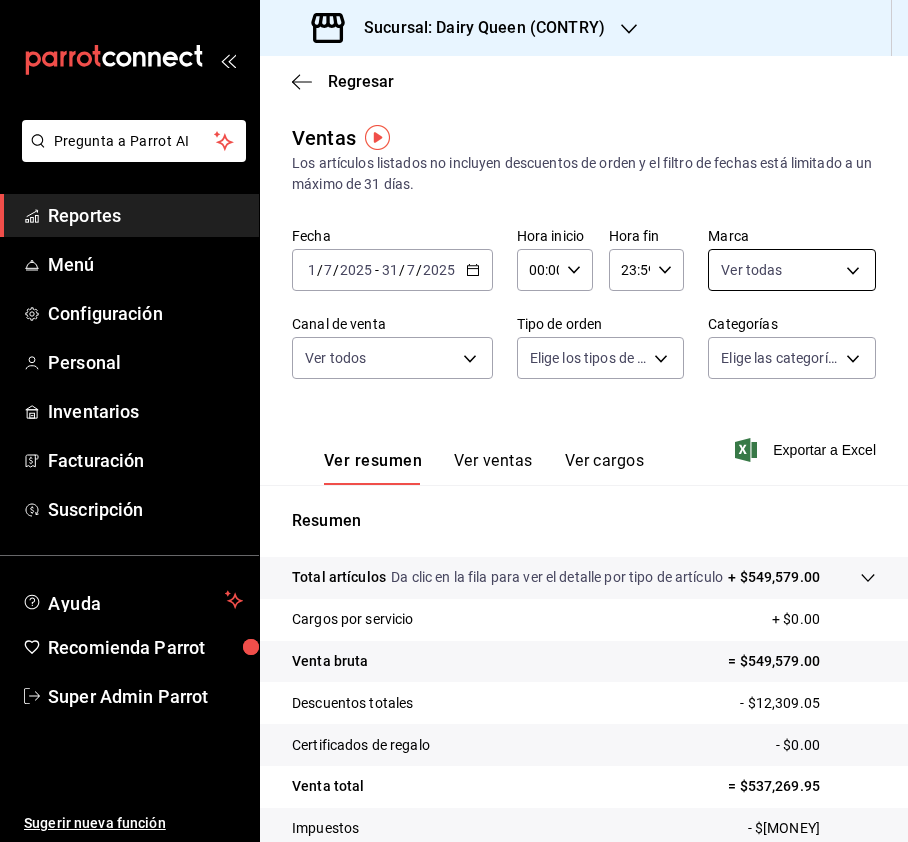 click on "Pregunta a Parrot AI Reportes   Menú   Configuración   Personal   Inventarios   Facturación   Suscripción   Ayuda Recomienda Parrot   Super Admin Parrot   Sugerir nueva función   Sucursal: Dairy Queen ([CITY]) Regresar Ventas Los artículos listados no incluyen descuentos de orden y el filtro de fechas está limitado a un máximo de 31 días. Fecha [DATE] [DATE] - [DATE] [DATE] Hora inicio [TIME] Hora inicio Hora fin [TIME] Hora fin Marca Ver todas [UUID] Canal de venta Ver todos PARROT,UBER_EATS,RAPPI,DIDI_FOOD,ONLINE Tipo de orden Elige los tipos de orden Categorías Elige las categorías Ver resumen Ver ventas Ver cargos Exportar a Excel Resumen Total artículos Da clic en la fila para ver el detalle por tipo de artículo + $[MONEY] Cargos por servicio + $[MONEY] Venta bruta = $[MONEY] Descuentos totales - $[MONEY] Certificados de regalo - $[MONEY] Venta total = $[MONEY] Impuestos - $[MONEY] Venta neta = $[MONEY] Ver video tutorial Ir a video" at bounding box center [454, 421] 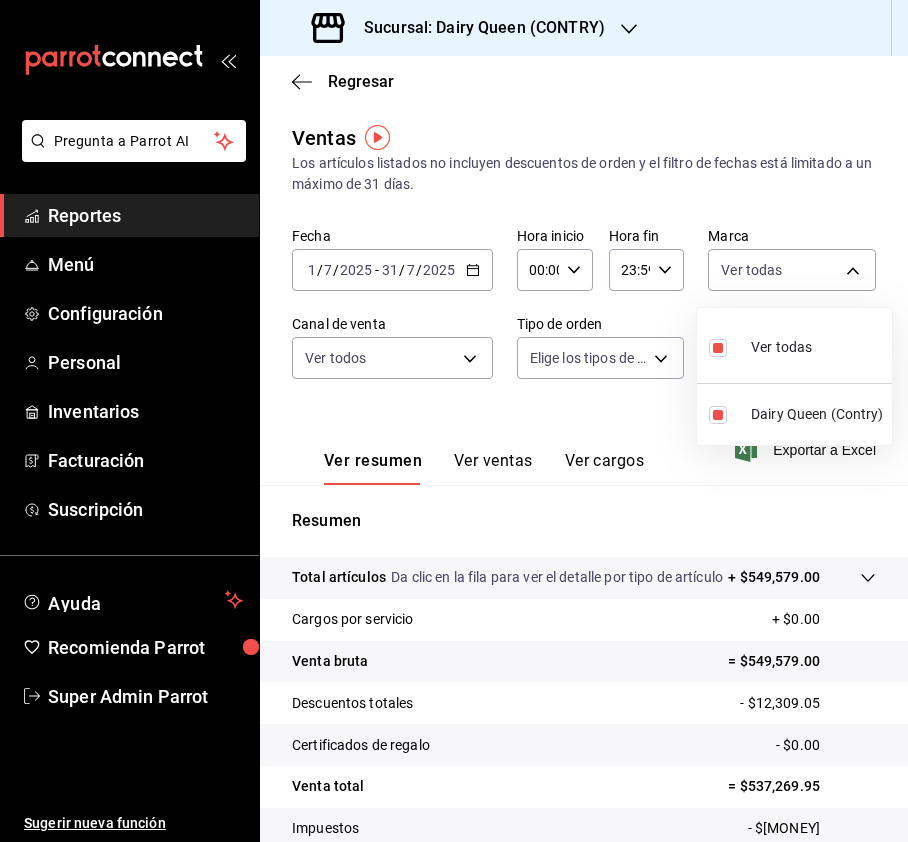 click at bounding box center [454, 421] 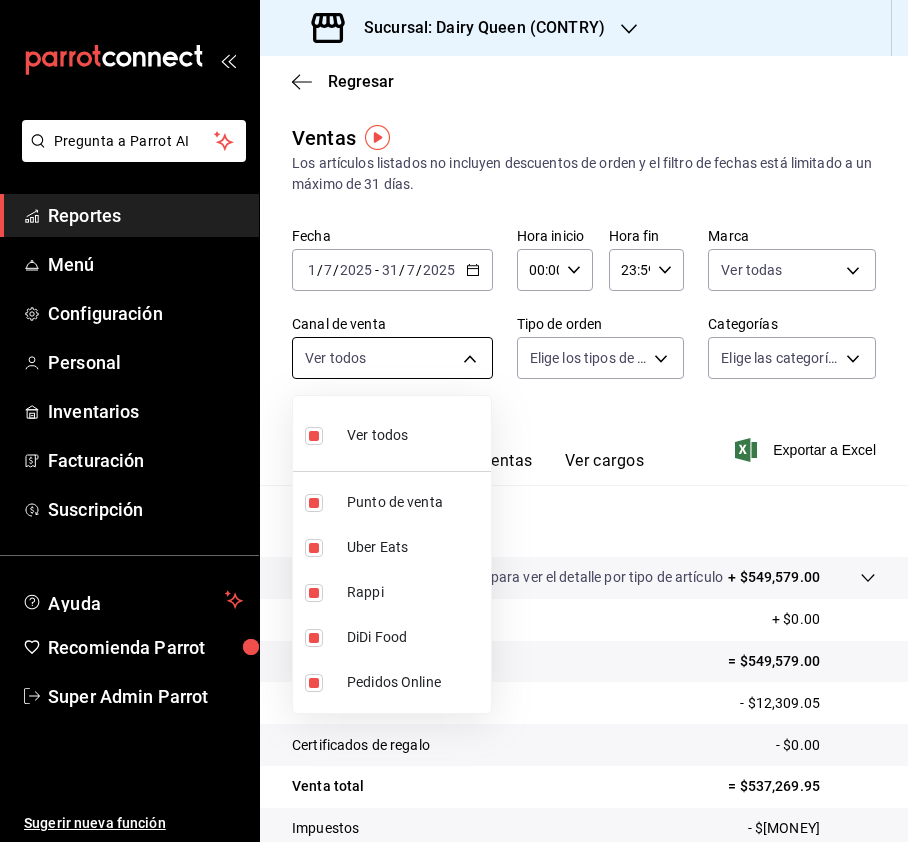click on "Pregunta a Parrot AI Reportes   Menú   Configuración   Personal   Inventarios   Facturación   Suscripción   Ayuda Recomienda Parrot   Super Admin Parrot   Sugerir nueva función   Sucursal: Dairy Queen ([CITY]) Regresar Ventas Los artículos listados no incluyen descuentos de orden y el filtro de fechas está limitado a un máximo de 31 días. Fecha [DATE] [DATE] - [DATE] [DATE] Hora inicio [TIME] Hora inicio Hora fin [TIME] Hora fin Marca Ver todas [UUID] Canal de venta Ver todos PARROT,UBER_EATS,RAPPI,DIDI_FOOD,ONLINE Tipo de orden Elige los tipos de orden Categorías Elige las categorías Ver resumen Ver ventas Ver cargos Exportar a Excel Resumen Total artículos Da clic en la fila para ver el detalle por tipo de artículo + $[MONEY] Cargos por servicio + $[MONEY] Venta bruta = $[MONEY] Descuentos totales - $[MONEY] Certificados de regalo - $[MONEY] Venta total = $[MONEY] Impuestos - $[MONEY] Venta neta = $[MONEY] Ver video tutorial Ir a video" at bounding box center [454, 421] 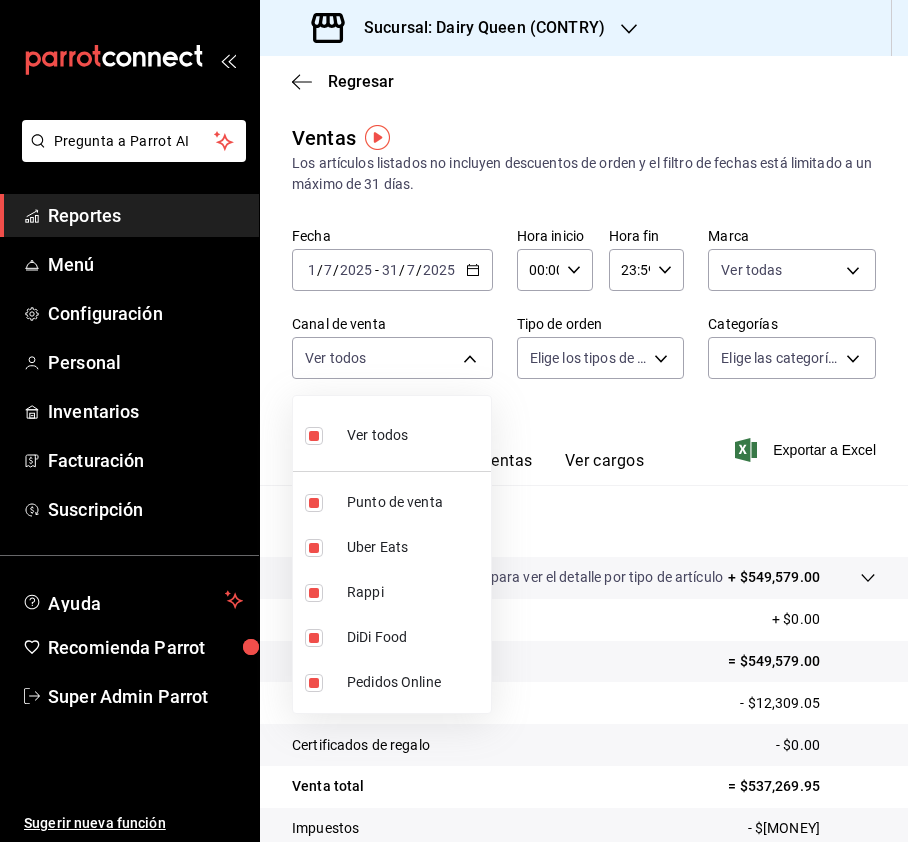 click at bounding box center (454, 421) 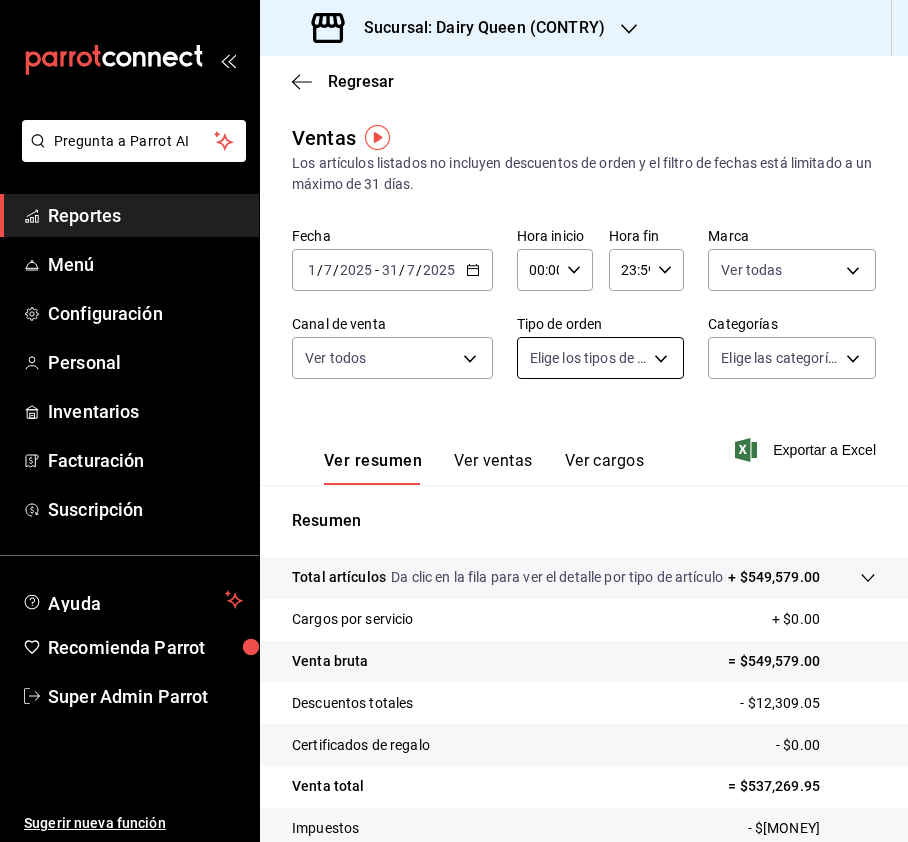 click on "Pregunta a Parrot AI Reportes   Menú   Configuración   Personal   Inventarios   Facturación   Suscripción   Ayuda Recomienda Parrot   Super Admin Parrot   Sugerir nueva función   Sucursal: Dairy Queen ([CITY]) Regresar Ventas Los artículos listados no incluyen descuentos de orden y el filtro de fechas está limitado a un máximo de 31 días. Fecha [DATE] [DATE] - [DATE] [DATE] Hora inicio [TIME] Hora inicio Hora fin [TIME] Hora fin Marca Ver todas [UUID] Canal de venta Ver todos PARROT,UBER_EATS,RAPPI,DIDI_FOOD,ONLINE Tipo de orden Elige los tipos de orden Categorías Elige las categorías Ver resumen Ver ventas Ver cargos Exportar a Excel Resumen Total artículos Da clic en la fila para ver el detalle por tipo de artículo + $[MONEY] Cargos por servicio + $[MONEY] Venta bruta = $[MONEY] Descuentos totales - $[MONEY] Certificados de regalo - $[MONEY] Venta total = $[MONEY] Impuestos - $[MONEY] Venta neta = $[MONEY] Ver video tutorial Ir a video" at bounding box center (454, 421) 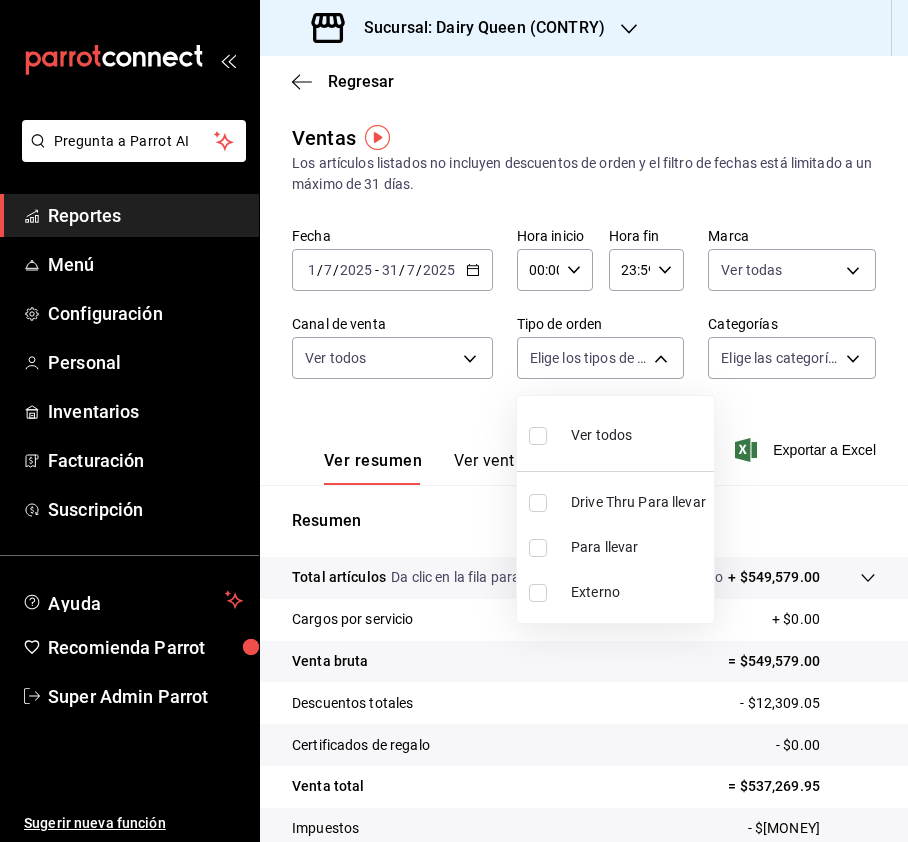 click at bounding box center (538, 503) 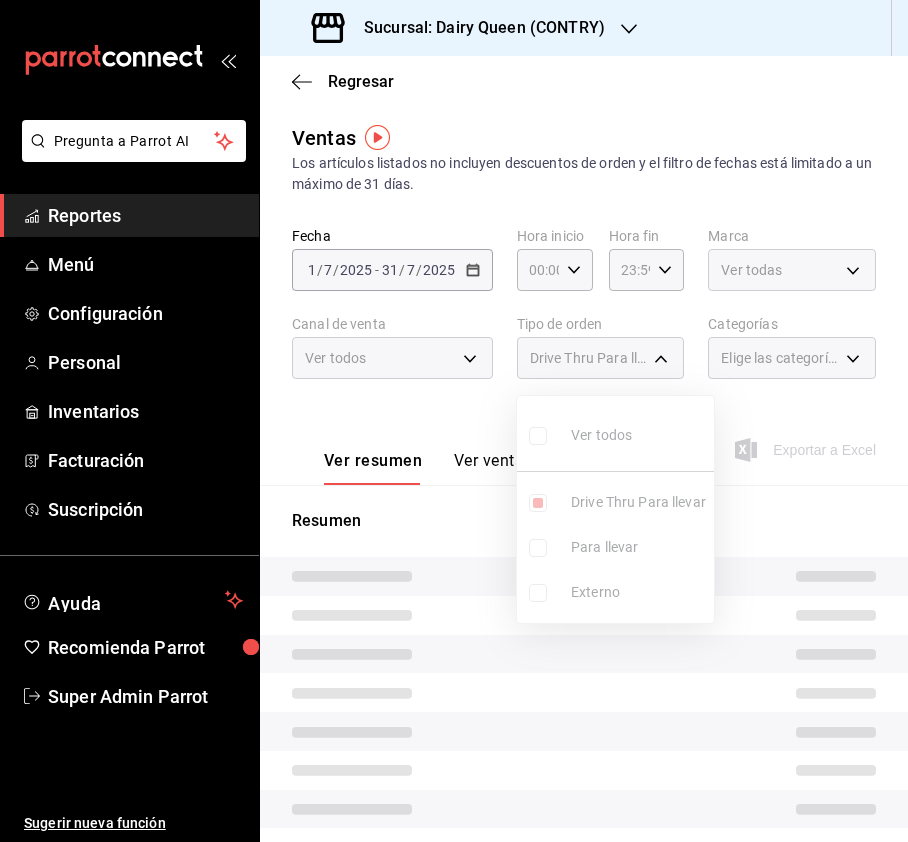 click at bounding box center (454, 421) 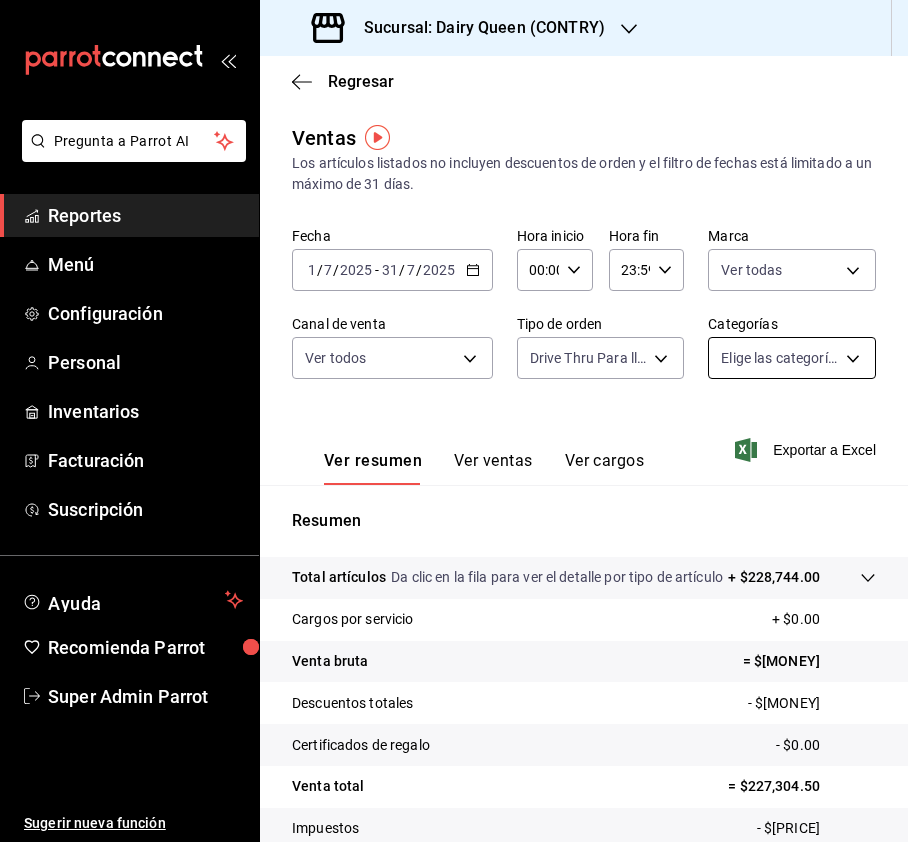 click on "Sucursal: Dairy Queen ([CONTRY])" at bounding box center [454, 421] 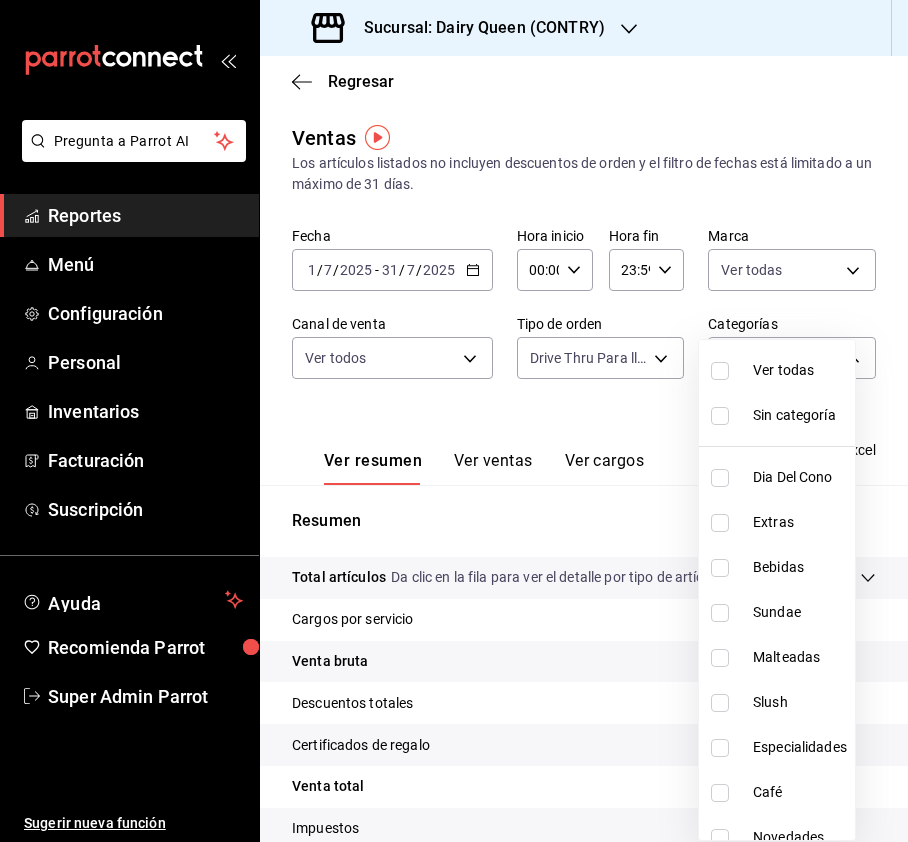 click at bounding box center [720, 371] 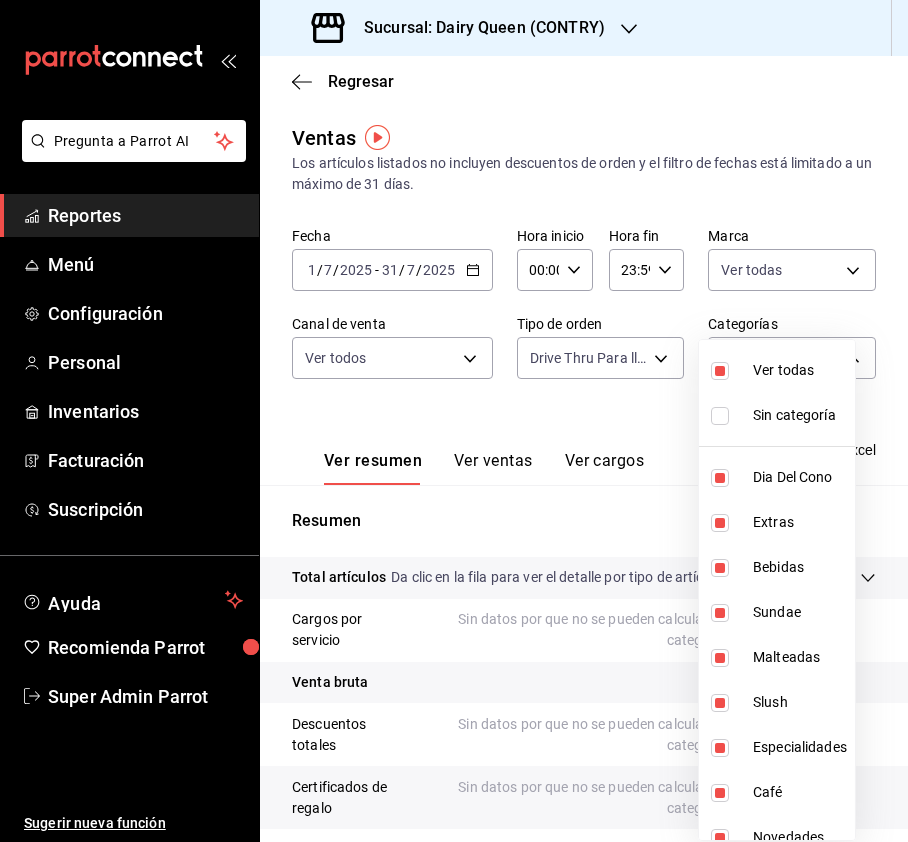 click at bounding box center (454, 421) 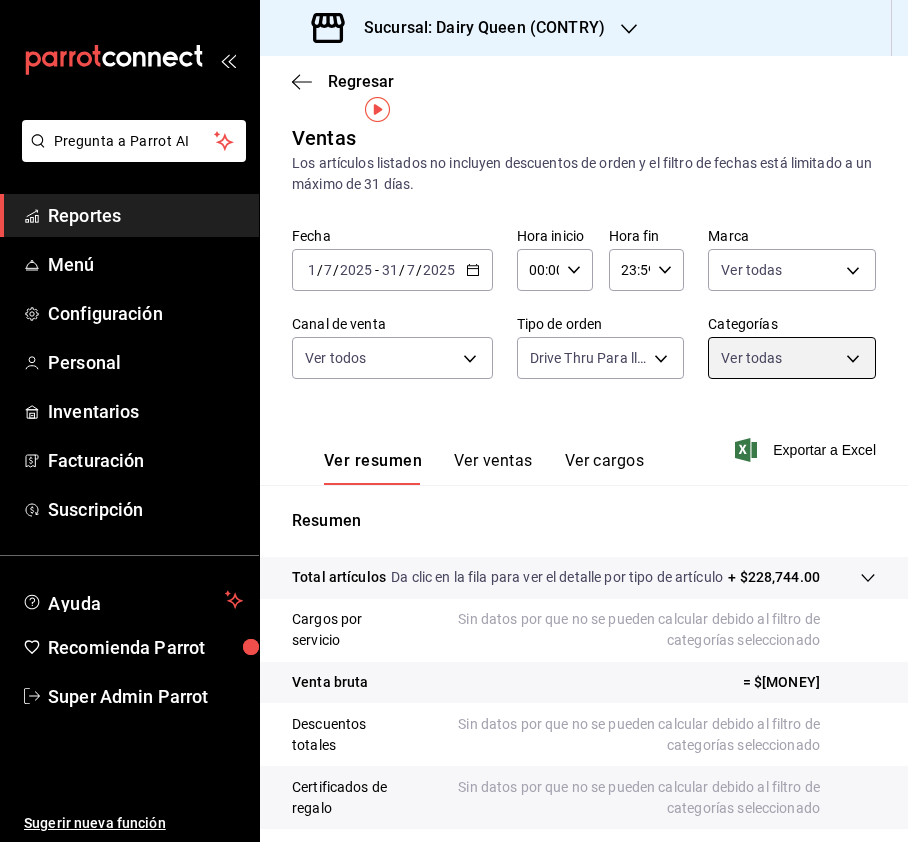 scroll, scrollTop: 220, scrollLeft: 0, axis: vertical 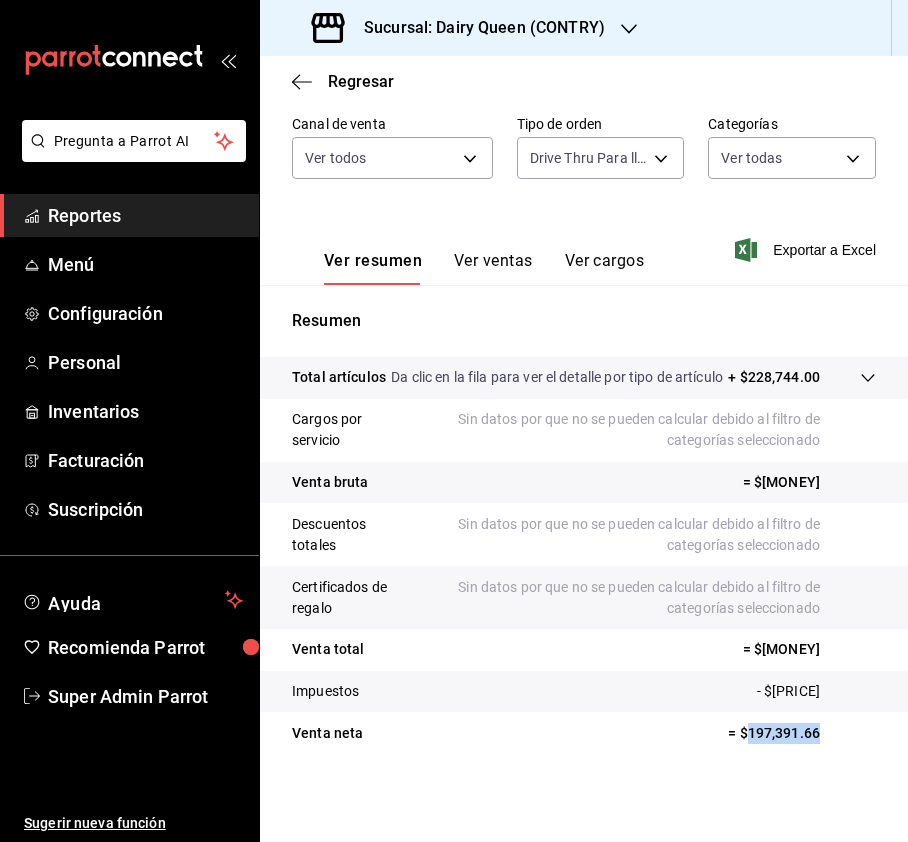 drag, startPoint x: 813, startPoint y: 733, endPoint x: 726, endPoint y: 738, distance: 87.14356 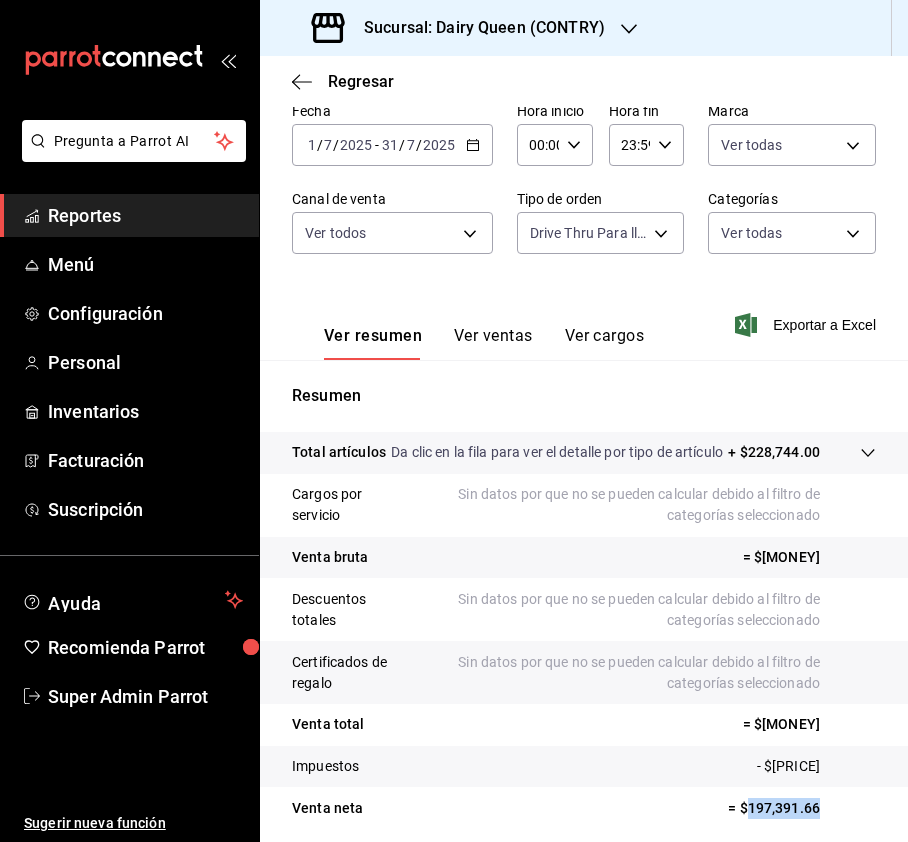 scroll, scrollTop: 0, scrollLeft: 0, axis: both 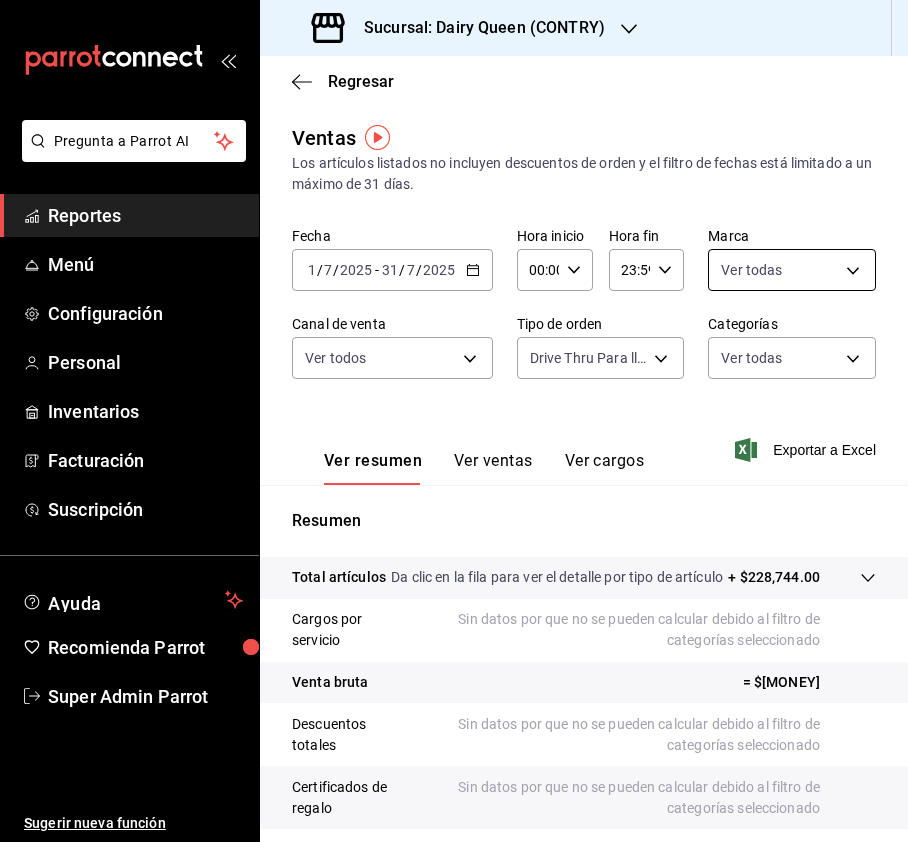 click on "Pregunta a Parrot AI Reportes   Menú   Configuración   Personal   Inventarios   Facturación   Suscripción   Ayuda Recomienda Parrot   Super Admin Parrot   Sugerir nueva función   Sucursal: Dairy Queen ([CITY]) Regresar Ventas Los artículos listados no incluyen descuentos de orden y el filtro de fechas está limitado a un máximo de 31 días. Fecha [DATE] [DATE] - [DATE] [DATE] Hora inicio [TIME] Hora inicio Hora fin [TIME] Hora fin Marca Ver todas [UUID] Canal de venta Ver todos PARROT,UBER_EATS,RAPPI,DIDI_FOOD,ONLINE Tipo de orden Drive Thru Para llevar [UUID] Categorías Ver todas Ver resumen Ver ventas Ver cargos Exportar a Excel Resumen Total artículos Da clic en la fila para ver el detalle por tipo de artículo + $[MONEY] Cargos por servicio  Sin datos por que no se pueden calcular debido al filtro de categorías seleccionado Venta bruta = $[MONEY] Descuentos totales Certificados de regalo Venta total Impuestos" at bounding box center (454, 421) 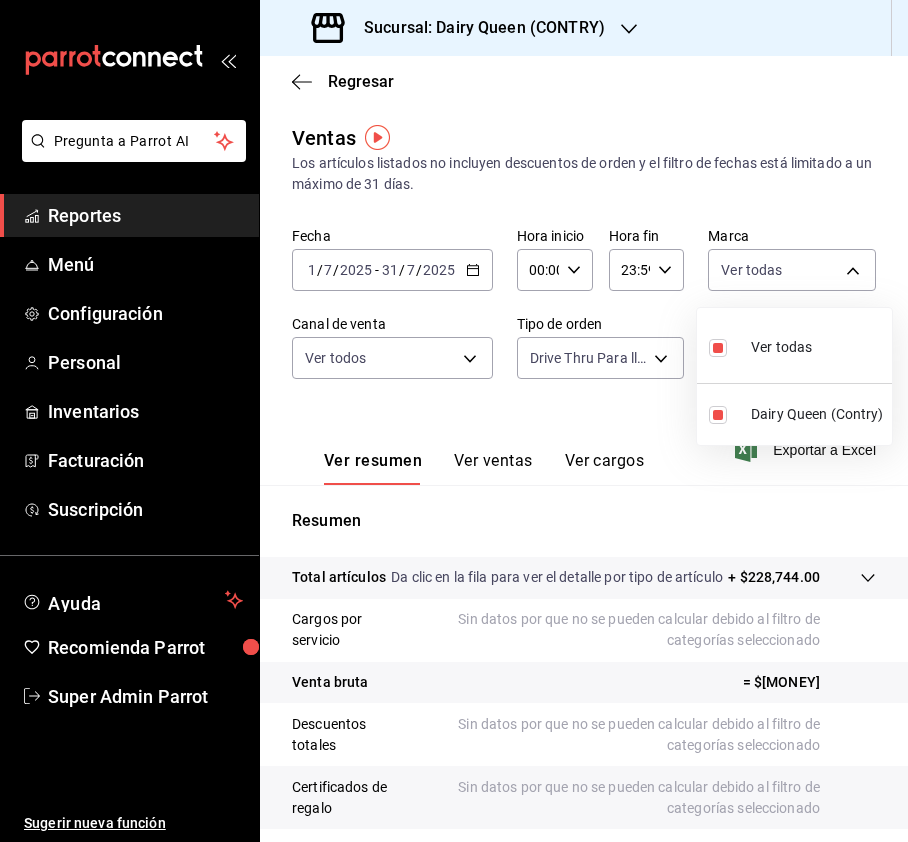 click at bounding box center (454, 421) 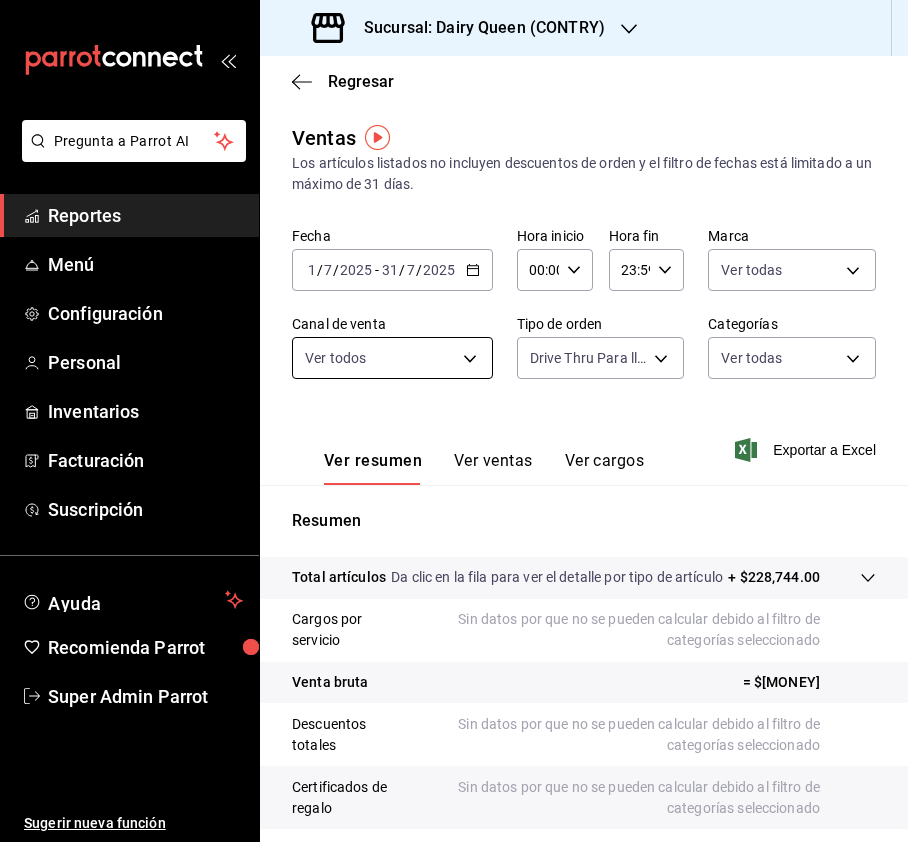 click on "Pregunta a Parrot AI Reportes   Menú   Configuración   Personal   Inventarios   Facturación   Suscripción   Ayuda Recomienda Parrot   Super Admin Parrot   Sugerir nueva función   Sucursal: Dairy Queen ([CITY]) Regresar Ventas Los artículos listados no incluyen descuentos de orden y el filtro de fechas está limitado a un máximo de 31 días. Fecha [DATE] [DATE] - [DATE] [DATE] Hora inicio [TIME] Hora inicio Hora fin [TIME] Hora fin Marca Ver todas [UUID] Canal de venta Ver todos PARROT,UBER_EATS,RAPPI,DIDI_FOOD,ONLINE Tipo de orden Drive Thru Para llevar [UUID] Categorías Ver todas Ver resumen Ver ventas Ver cargos Exportar a Excel Resumen Total artículos Da clic en la fila para ver el detalle por tipo de artículo + $[MONEY] Cargos por servicio  Sin datos por que no se pueden calcular debido al filtro de categorías seleccionado Venta bruta = $[MONEY] Descuentos totales Certificados de regalo Venta total Impuestos" at bounding box center [454, 421] 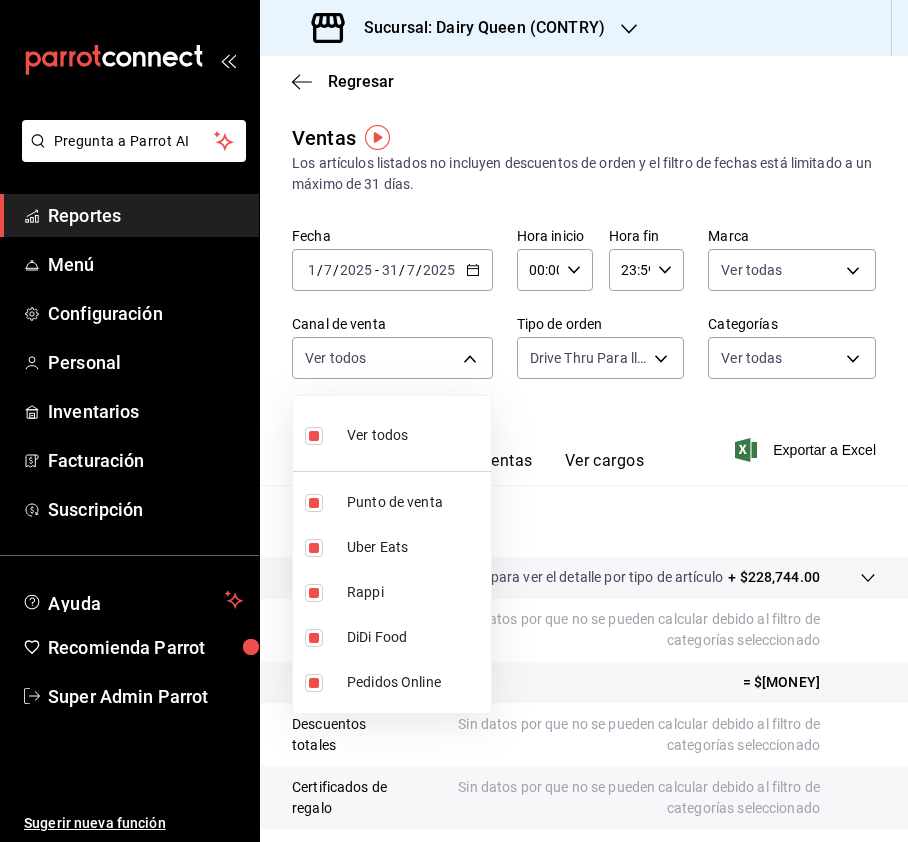 click at bounding box center [454, 421] 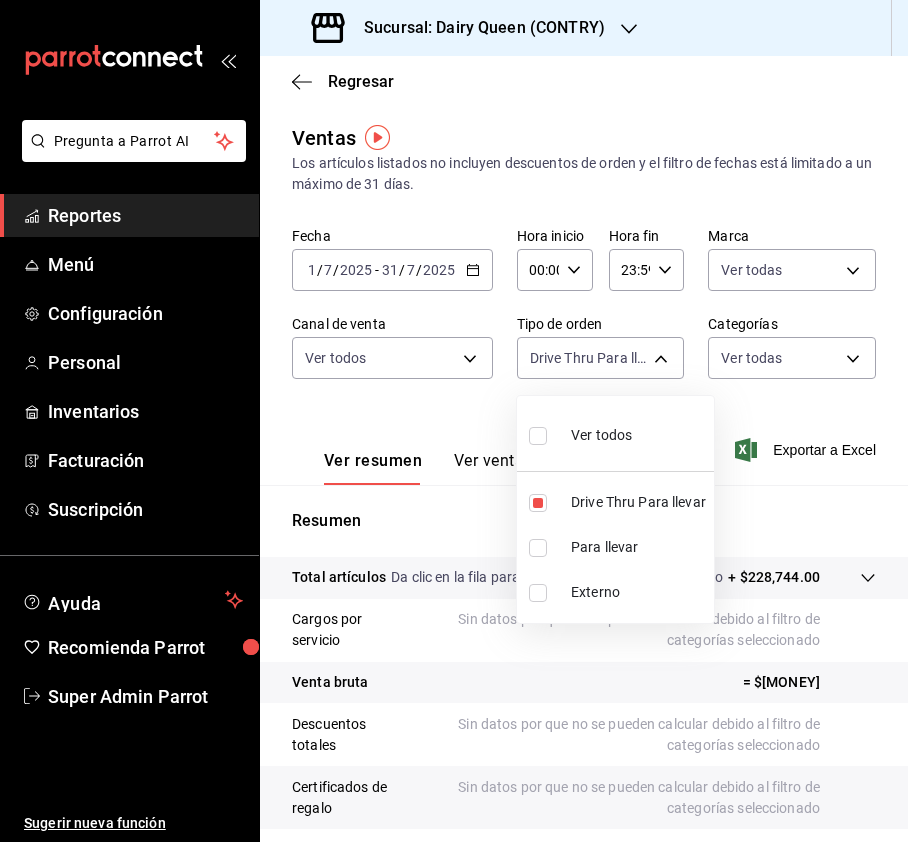 click on "Pregunta a Parrot AI Reportes   Menú   Configuración   Personal   Inventarios   Facturación   Suscripción   Ayuda Recomienda Parrot   Super Admin Parrot   Sugerir nueva función   Sucursal: Dairy Queen ([CITY]) Regresar Ventas Los artículos listados no incluyen descuentos de orden y el filtro de fechas está limitado a un máximo de 31 días. Fecha [DATE] [DATE] - [DATE] [DATE] Hora inicio [TIME] Hora inicio Hora fin [TIME] Hora fin Marca Ver todas [UUID] Canal de venta Ver todos PARROT,UBER_EATS,RAPPI,DIDI_FOOD,ONLINE Tipo de orden Drive Thru Para llevar [UUID] Categorías Ver todas Ver resumen Ver ventas Ver cargos Exportar a Excel Resumen Total artículos Da clic en la fila para ver el detalle por tipo de artículo + $[MONEY] Cargos por servicio  Sin datos por que no se pueden calcular debido al filtro de categorías seleccionado Venta bruta = $[MONEY] Descuentos totales Certificados de regalo Venta total Impuestos" at bounding box center [454, 421] 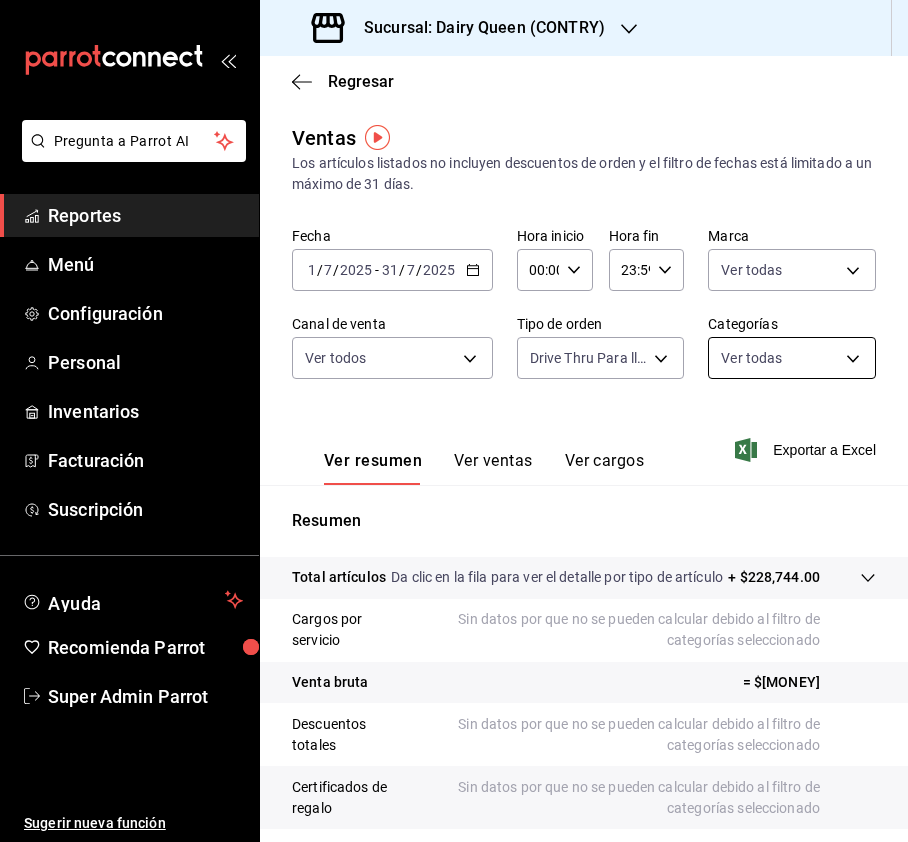 click on "Pregunta a Parrot AI Reportes   Menú   Configuración   Personal   Inventarios   Facturación   Suscripción   Ayuda Recomienda Parrot   Super Admin Parrot   Sugerir nueva función   Sucursal: Dairy Queen ([CITY]) Regresar Ventas Los artículos listados no incluyen descuentos de orden y el filtro de fechas está limitado a un máximo de 31 días. Fecha [DATE] [DATE] - [DATE] [DATE] Hora inicio [TIME] Hora inicio Hora fin [TIME] Hora fin Marca Ver todas [UUID] Canal de venta Ver todos PARROT,UBER_EATS,RAPPI,DIDI_FOOD,ONLINE Tipo de orden Drive Thru Para llevar [UUID] Categorías Ver todas Ver resumen Ver ventas Ver cargos Exportar a Excel Resumen Total artículos Da clic en la fila para ver el detalle por tipo de artículo + $[MONEY] Cargos por servicio  Sin datos por que no se pueden calcular debido al filtro de categorías seleccionado Venta bruta = $[MONEY] Descuentos totales Certificados de regalo Venta total Impuestos" at bounding box center (454, 421) 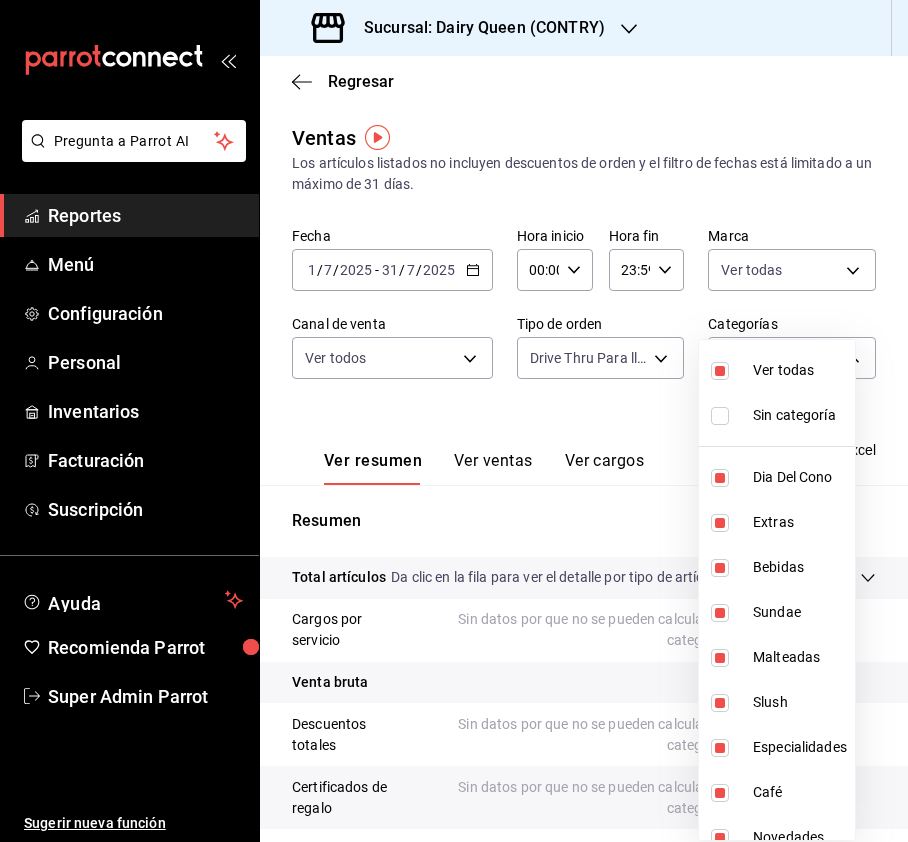 click at bounding box center [454, 421] 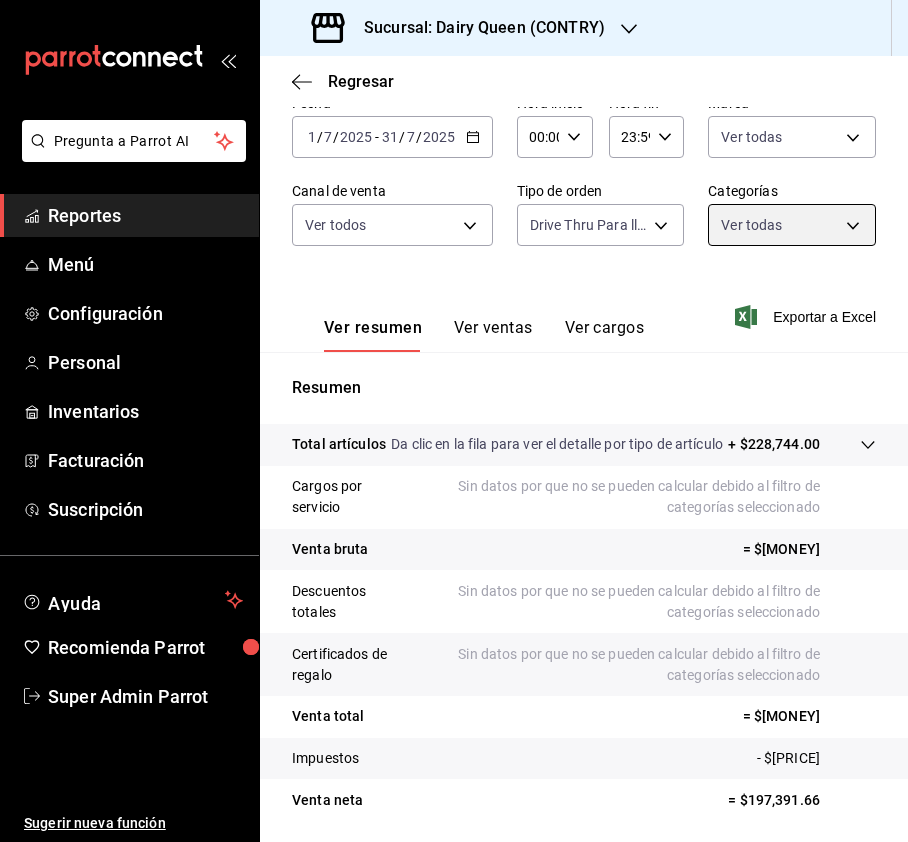 scroll, scrollTop: 220, scrollLeft: 0, axis: vertical 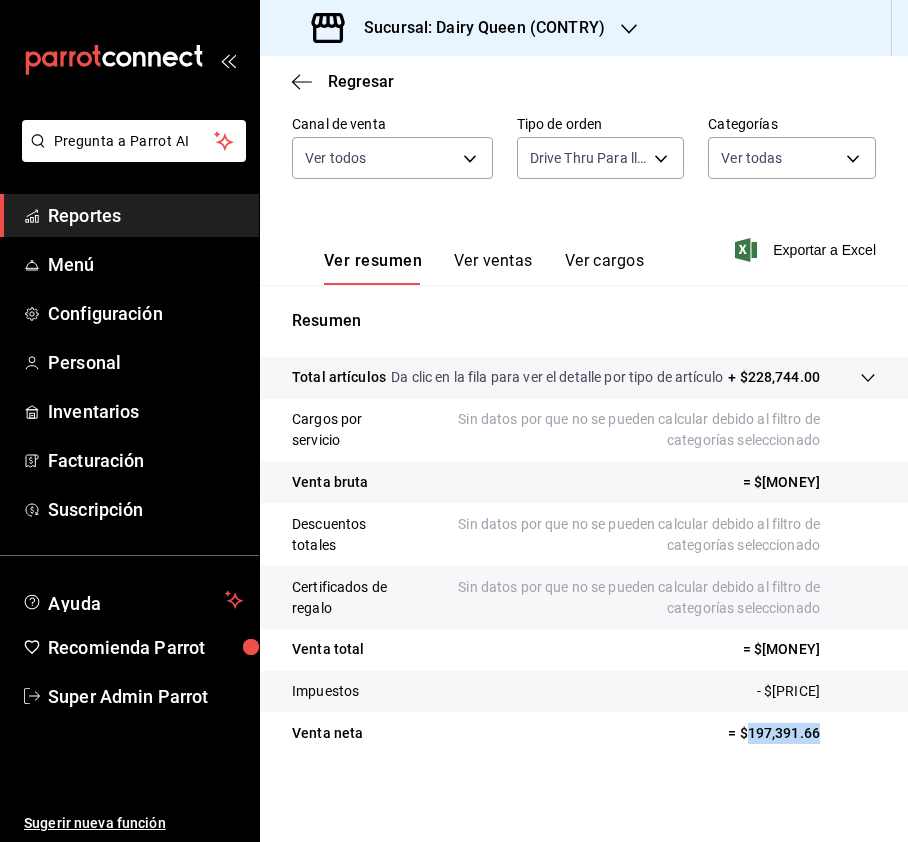 drag, startPoint x: 810, startPoint y: 750, endPoint x: 729, endPoint y: 736, distance: 82.20097 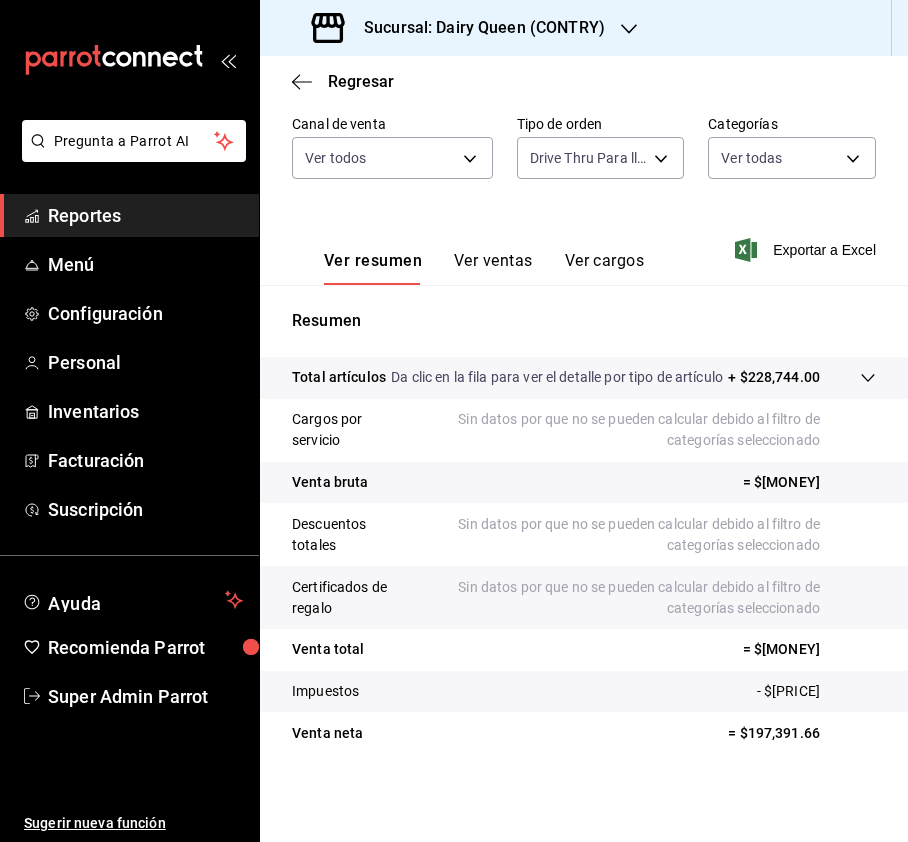 click on "Sucursal: Dairy Queen (CONTRY)" at bounding box center (476, 28) 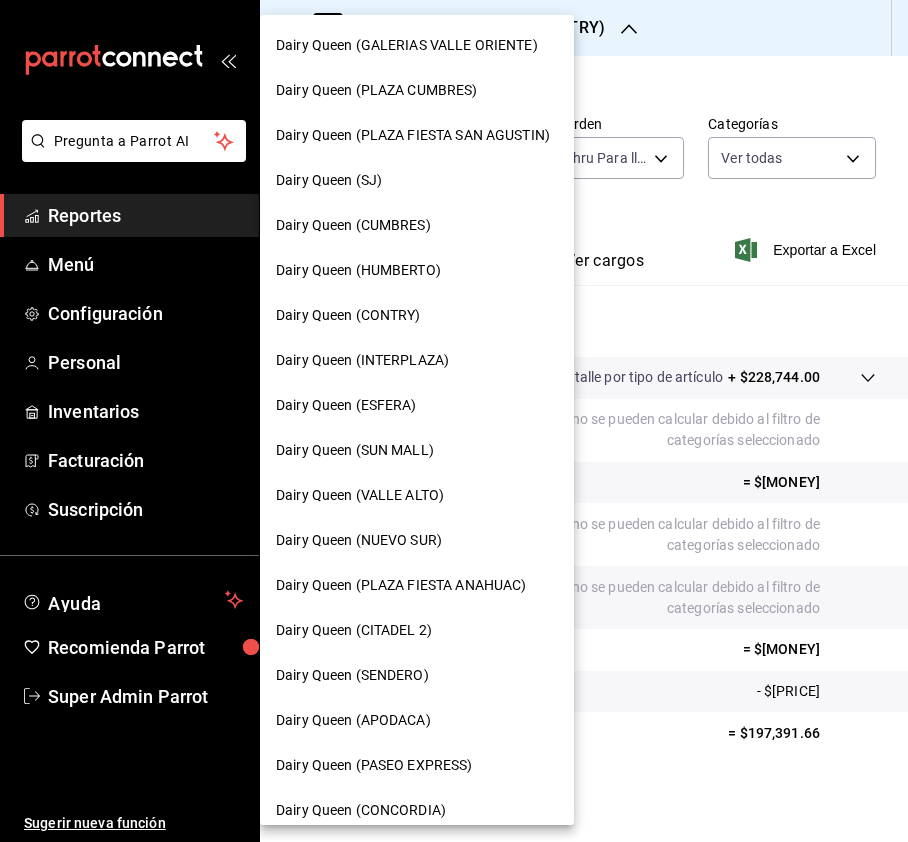 click on "Dairy Queen (SENDERO)" at bounding box center [417, 675] 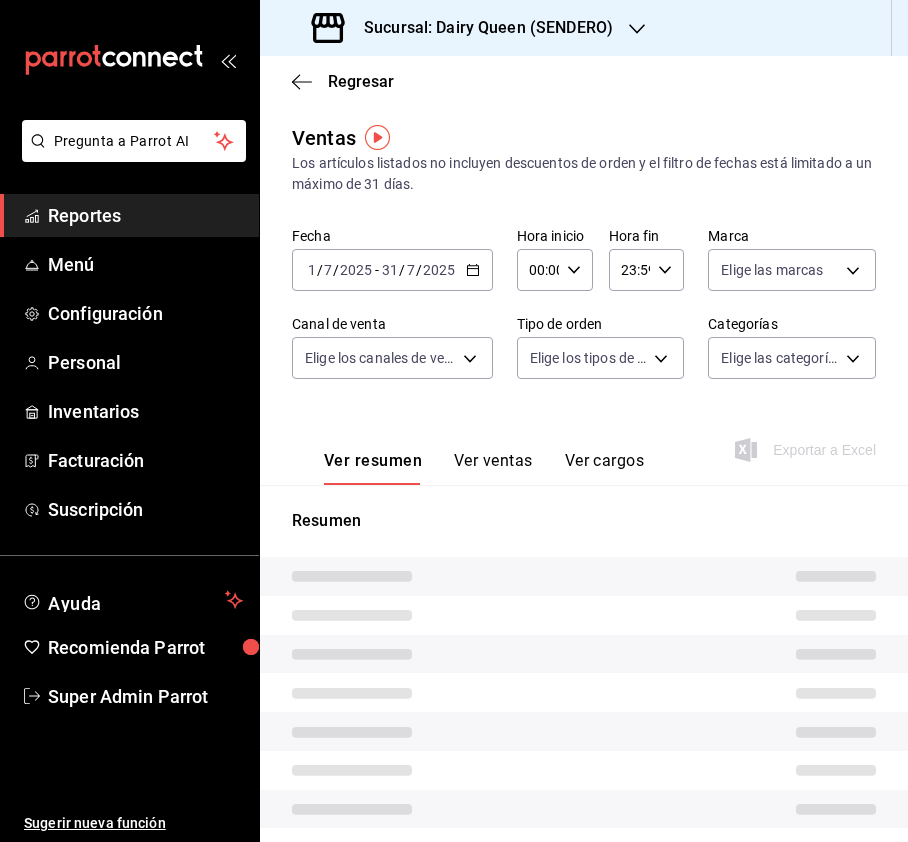 type on "PARROT,UBER_EATS,RAPPI,DIDI_FOOD,ONLINE" 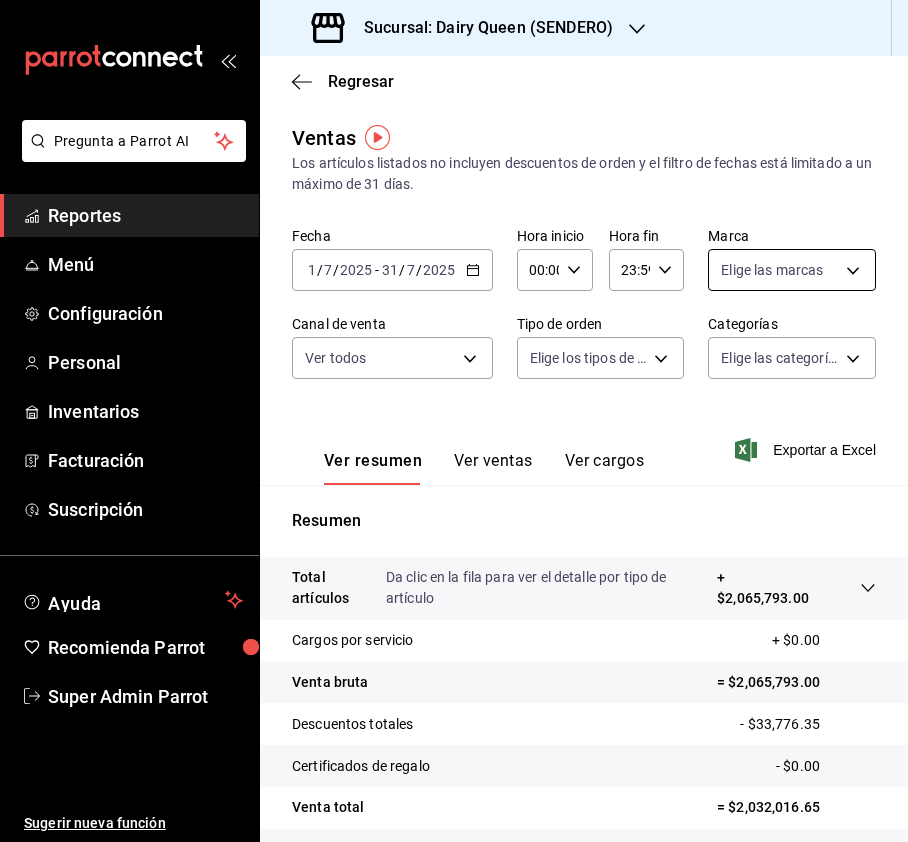 click on "Pregunta a Parrot AI Reportes   Menú   Configuración   Personal   Inventarios   Facturación   Suscripción   Ayuda Recomienda Parrot   Super Admin Parrot   Sugerir nueva función   Sucursal: Dairy Queen ([LOCATION]) Regresar Ventas Los artículos listados no incluyen descuentos de orden y el filtro de fechas está limitado a un máximo de 31 días. Fecha [DATE] [DATE] - [DATE] [DATE] Hora inicio 00:00 Hora inicio Hora fin 23:59 Hora fin Marca Elige las marcas Canal de venta Ver todos PARROT,UBER_EATS,RAPPI,DIDI_FOOD,ONLINE Tipo de orden Elige los tipos de orden Categorías Elige las categorías Ver resumen Ver ventas Ver cargos Exportar a Excel Resumen Total artículos Da clic en la fila para ver el detalle por tipo de artículo + $[PRICE] Cargos por servicio + $[PRICE] Venta bruta = $[PRICE] Descuentos totales - $[PRICE] Certificados de regalo - $[PRICE] Venta total = $[PRICE] Impuestos - $[PRICE] Venta neta = $[PRICE] GANA 1 MES GRATIS EN TU SUSCRIPCIÓN AQUÍ   Menú" at bounding box center (454, 421) 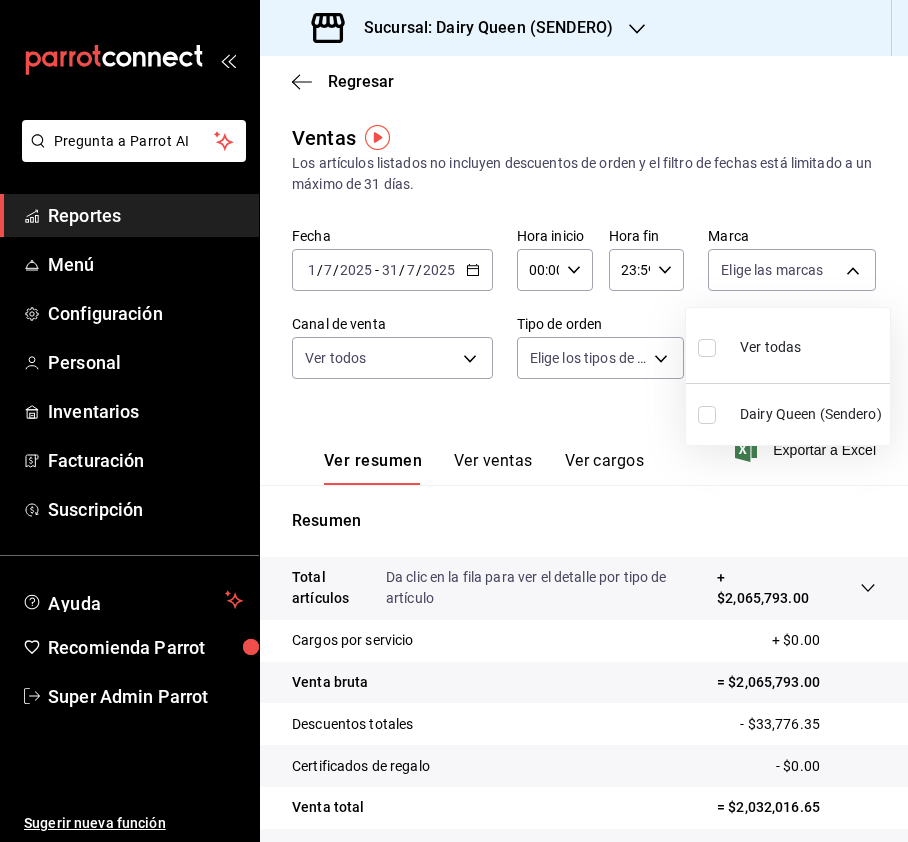 click at bounding box center [707, 348] 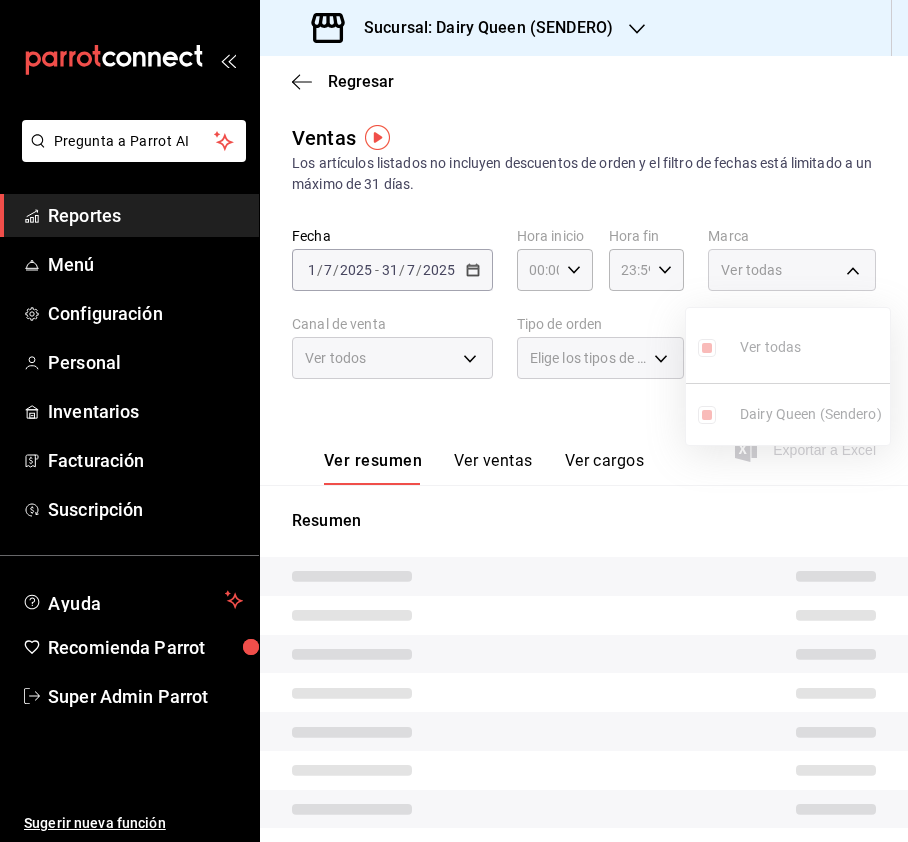 click at bounding box center [454, 421] 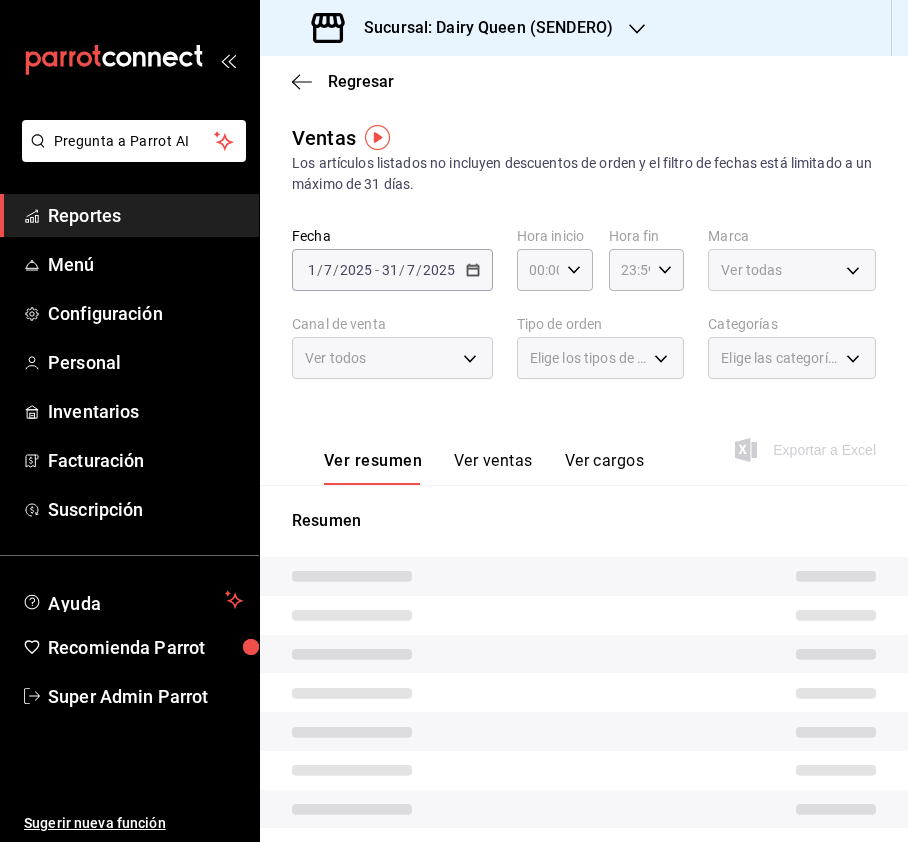 click on "Ver todos" at bounding box center (392, 358) 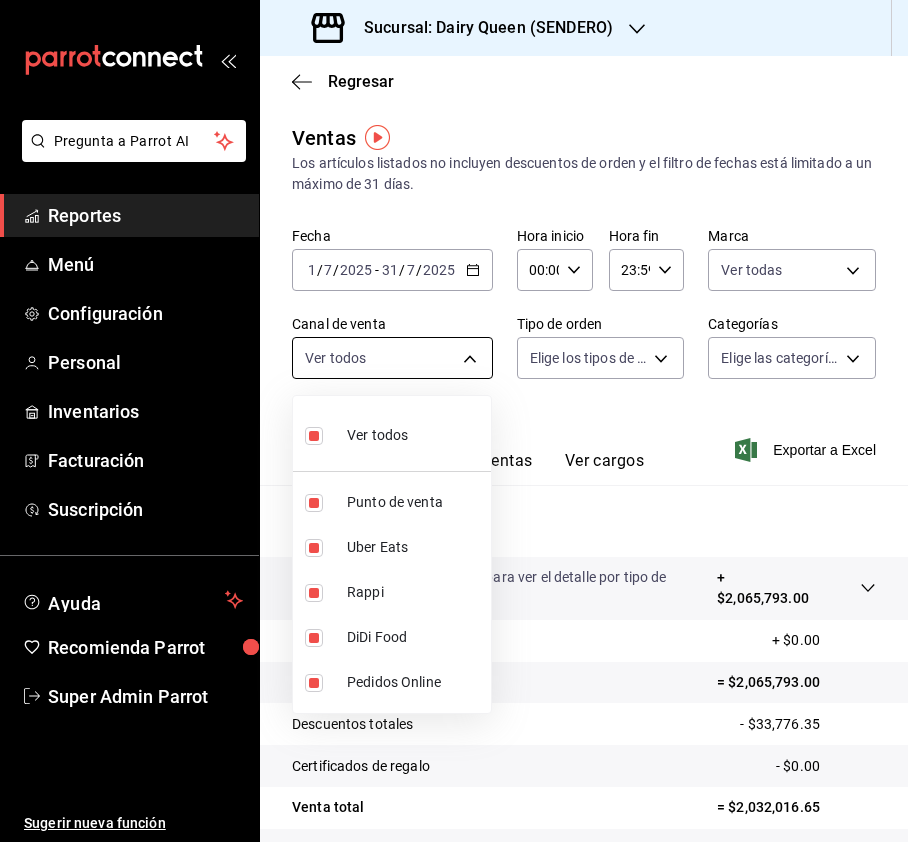 click on "Sucursal: Dairy Queen ([SENDERO])" at bounding box center (454, 421) 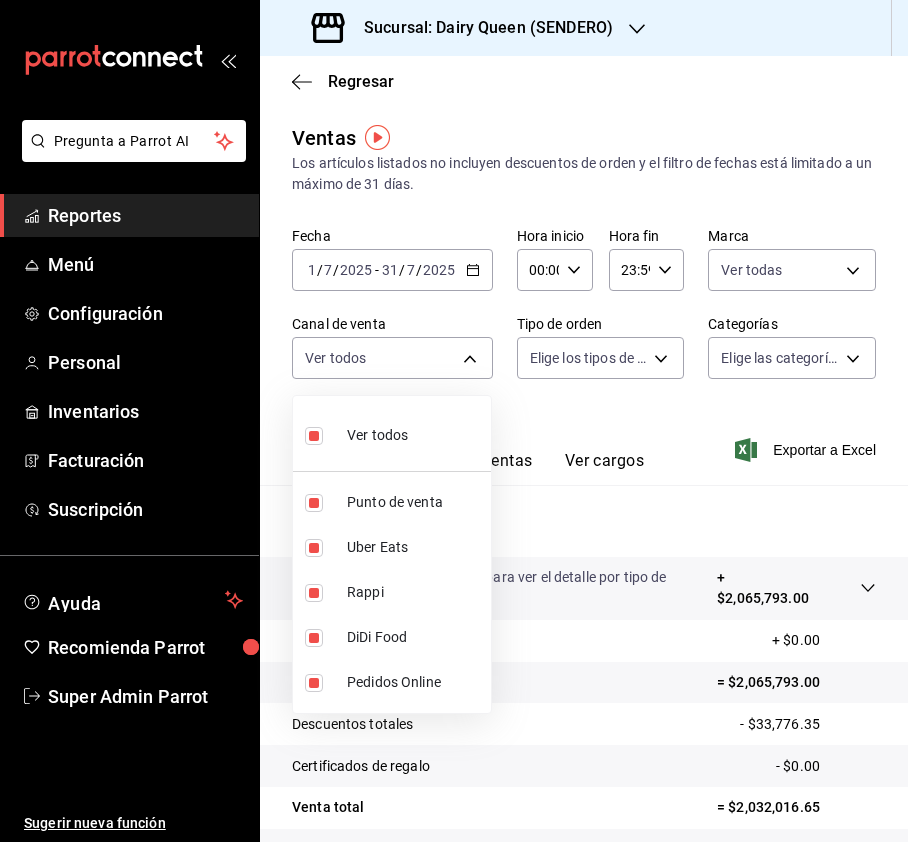 click at bounding box center [454, 421] 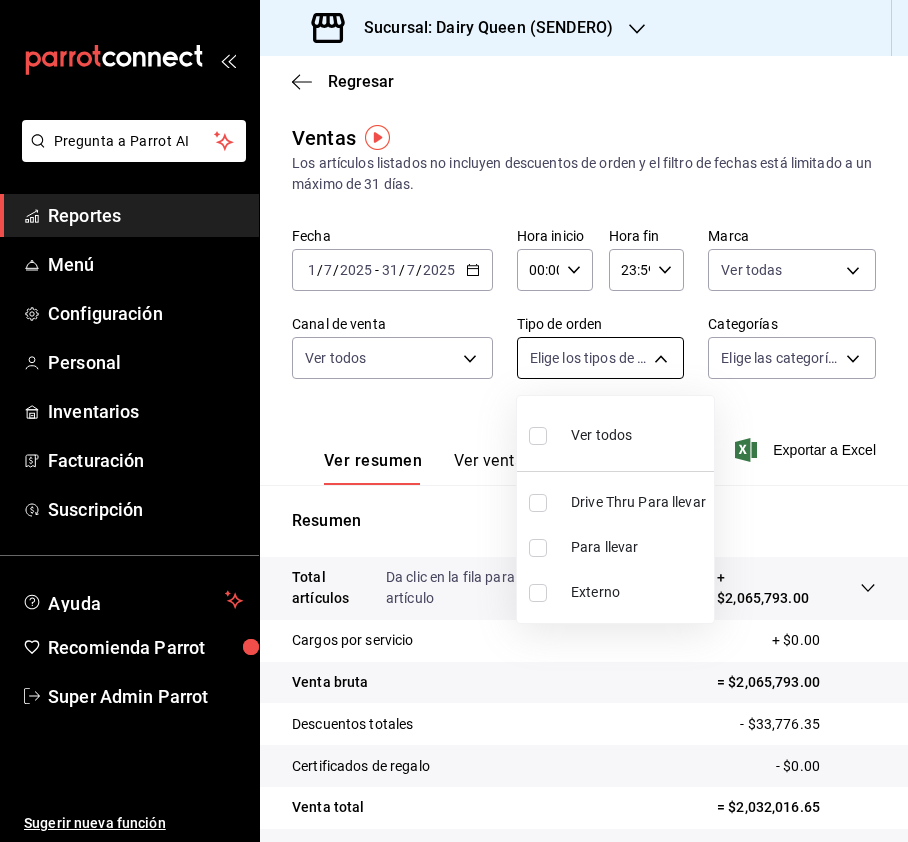 click on "Sucursal: Dairy Queen ([SENDERO])" at bounding box center [454, 421] 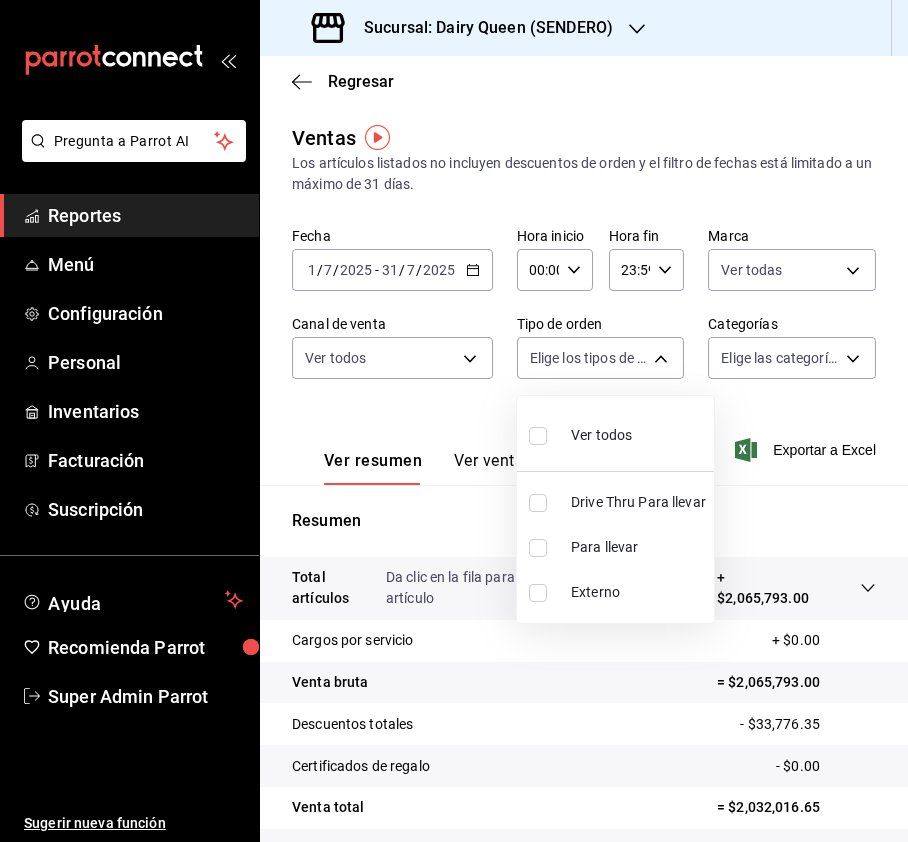 click at bounding box center [454, 421] 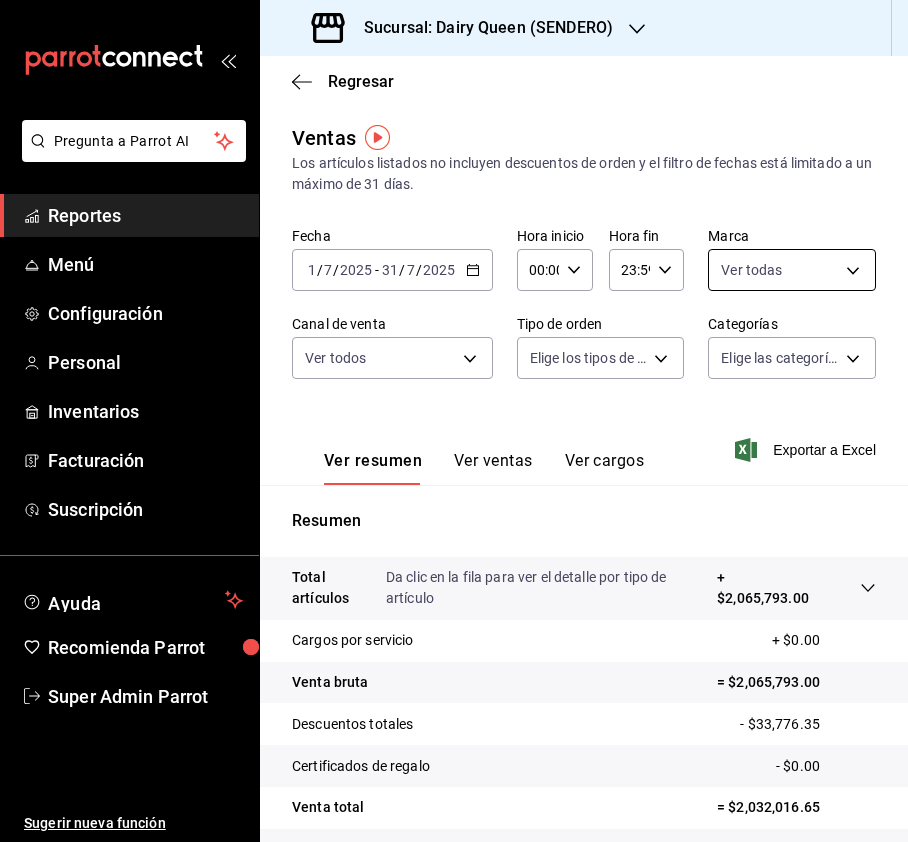 click on "Sucursal: Dairy Queen ([SENDERO])" at bounding box center [454, 421] 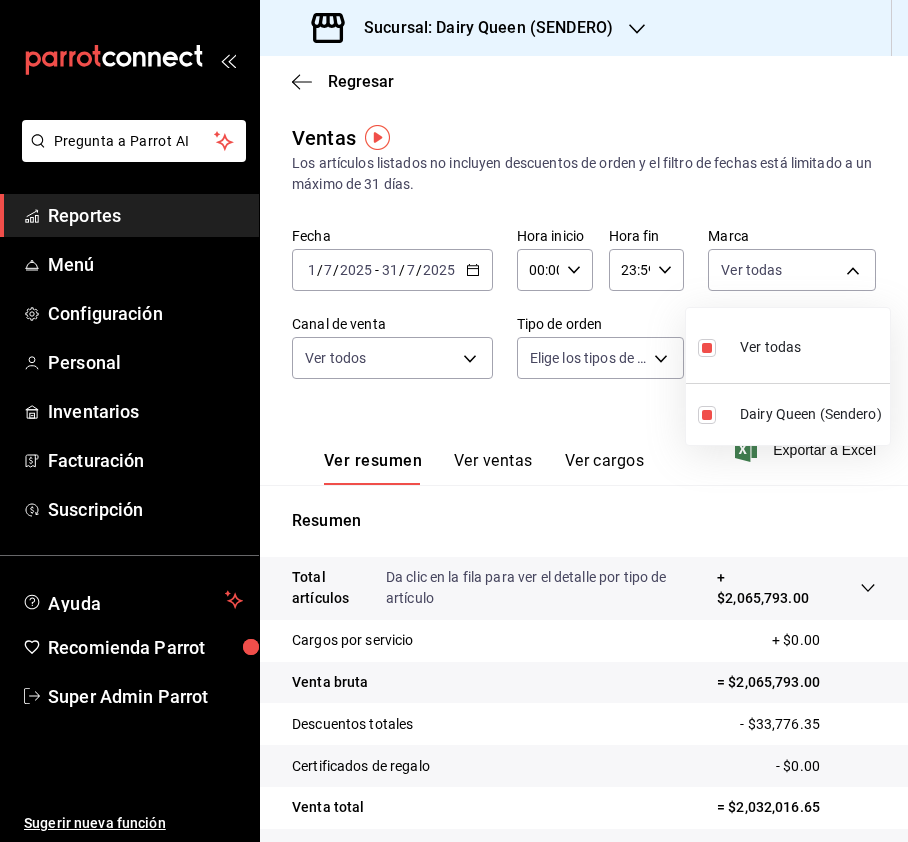 click at bounding box center (454, 421) 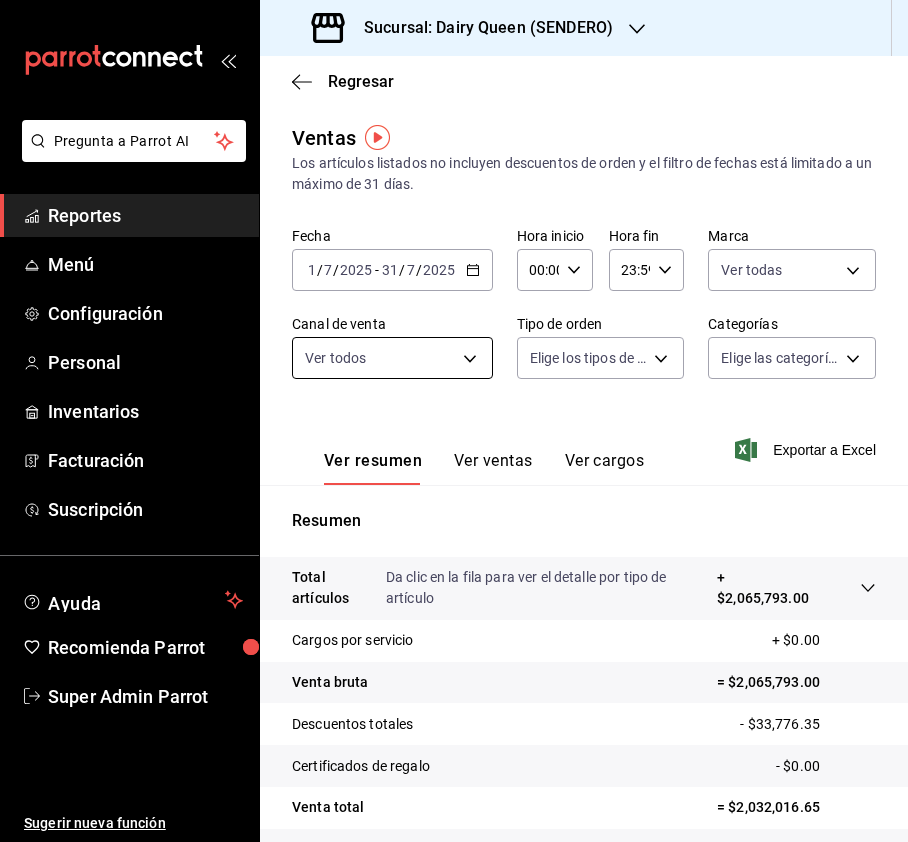 click on "Sucursal: Dairy Queen ([SENDERO])" at bounding box center (454, 421) 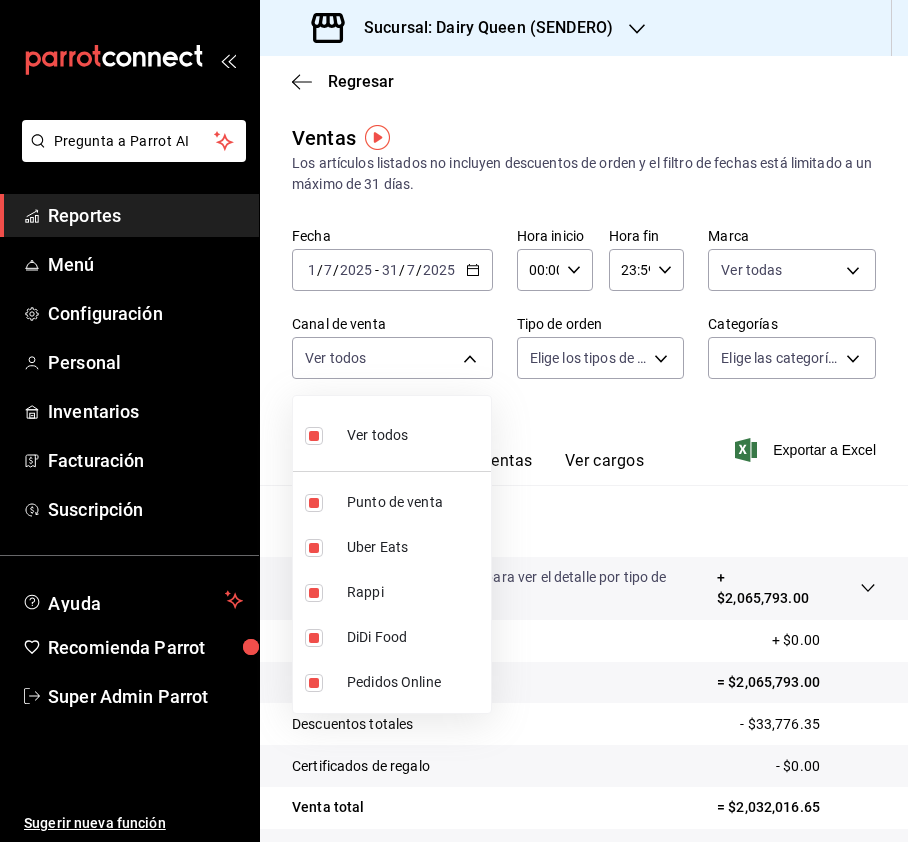 click at bounding box center [454, 421] 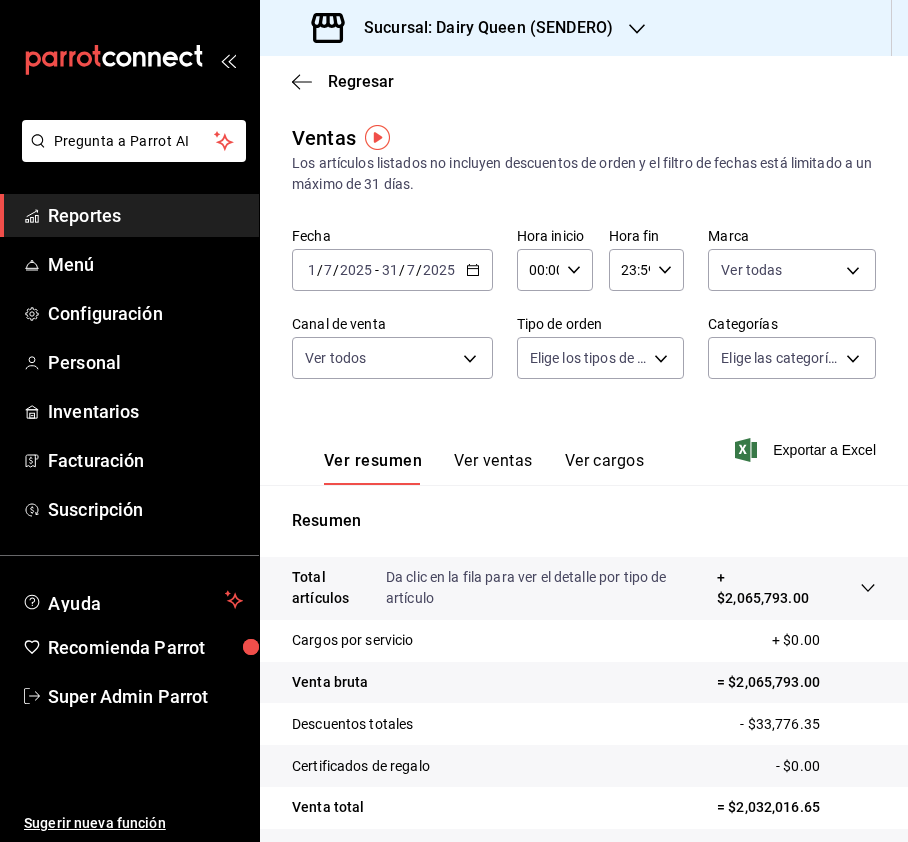 click on "Sucursal: Dairy Queen ([SENDERO])" at bounding box center (454, 421) 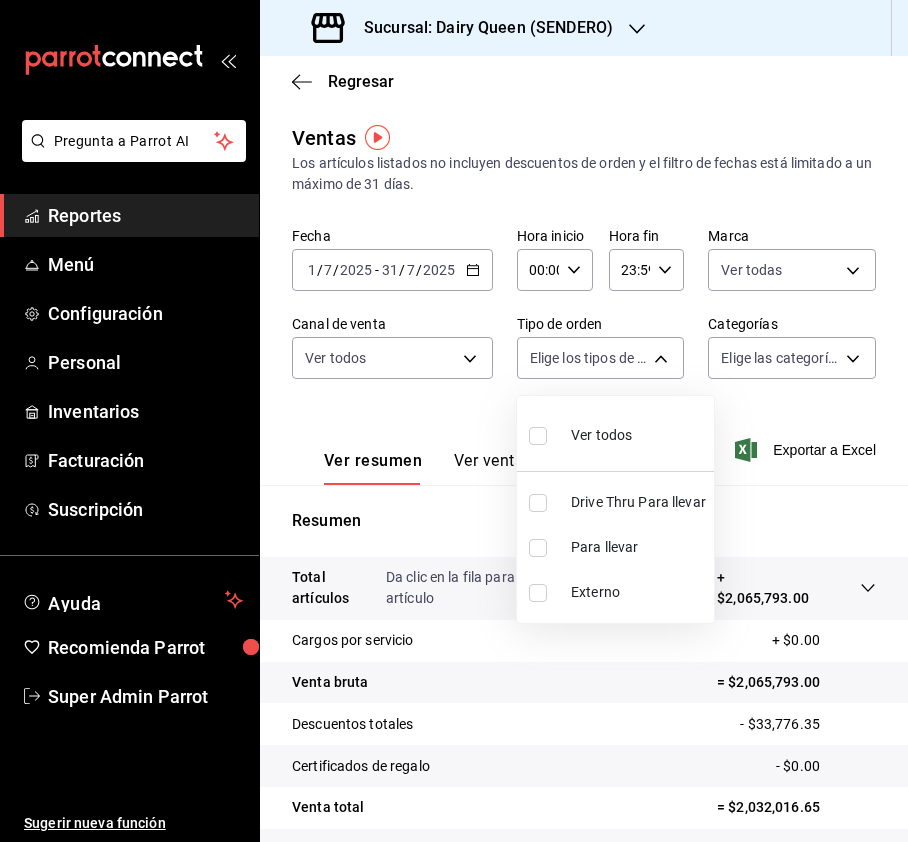 click at bounding box center (538, 503) 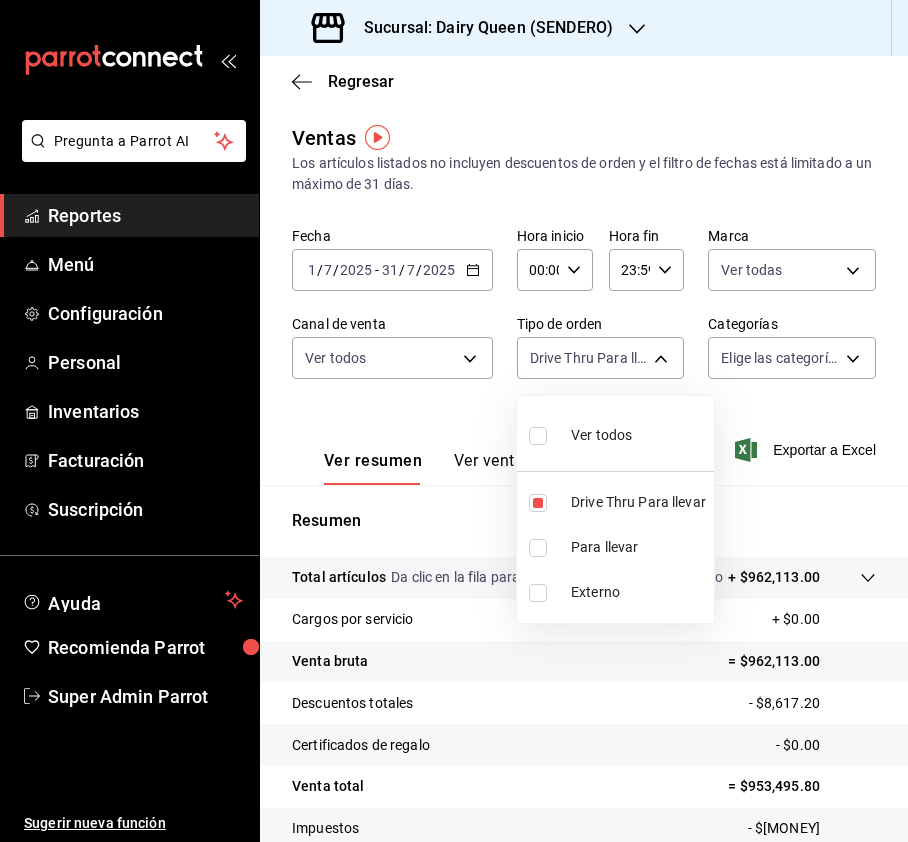click at bounding box center [454, 421] 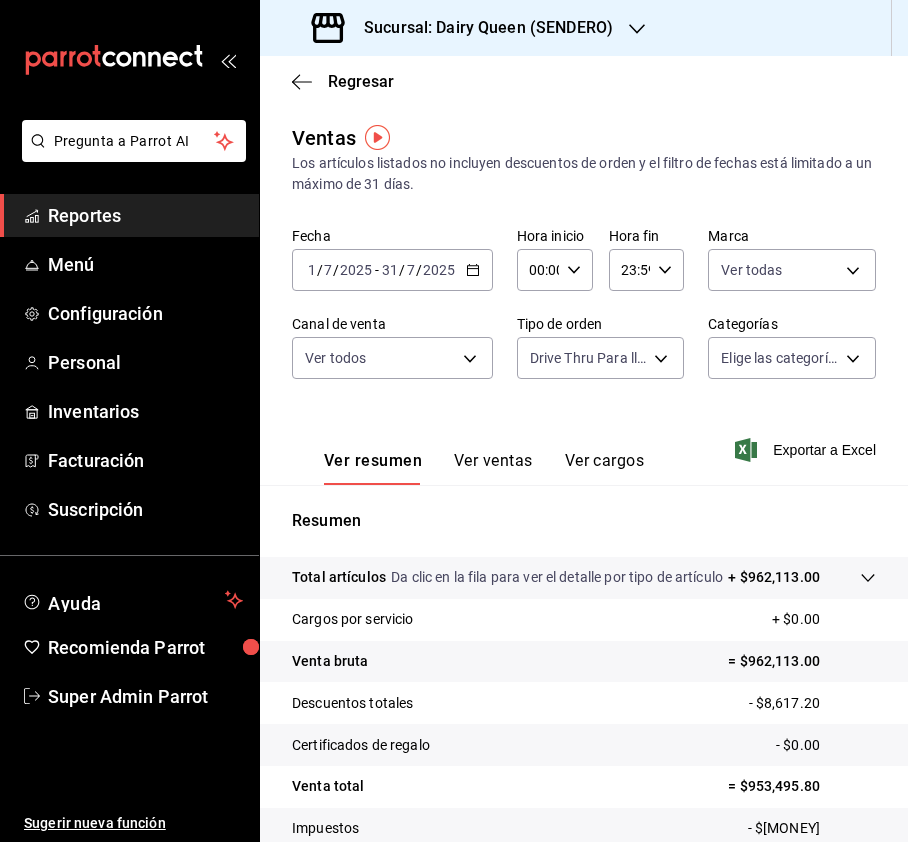 click on "Sucursal: Dairy Queen ([SENDERO])" at bounding box center [454, 421] 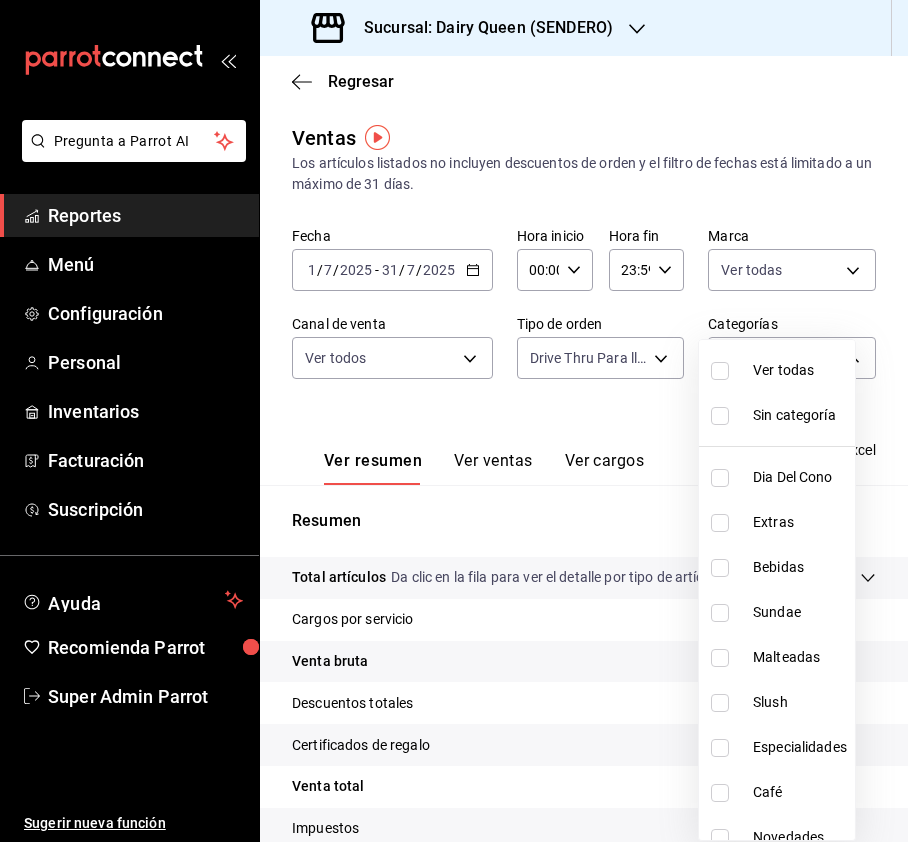 click at bounding box center [720, 371] 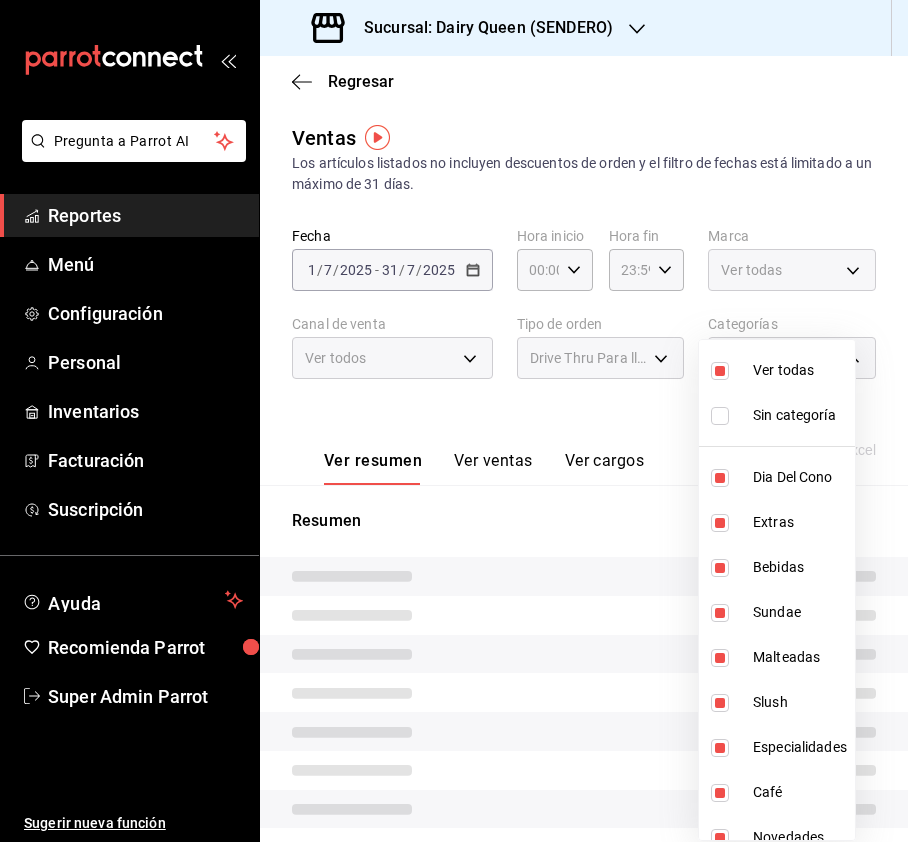 click at bounding box center [454, 421] 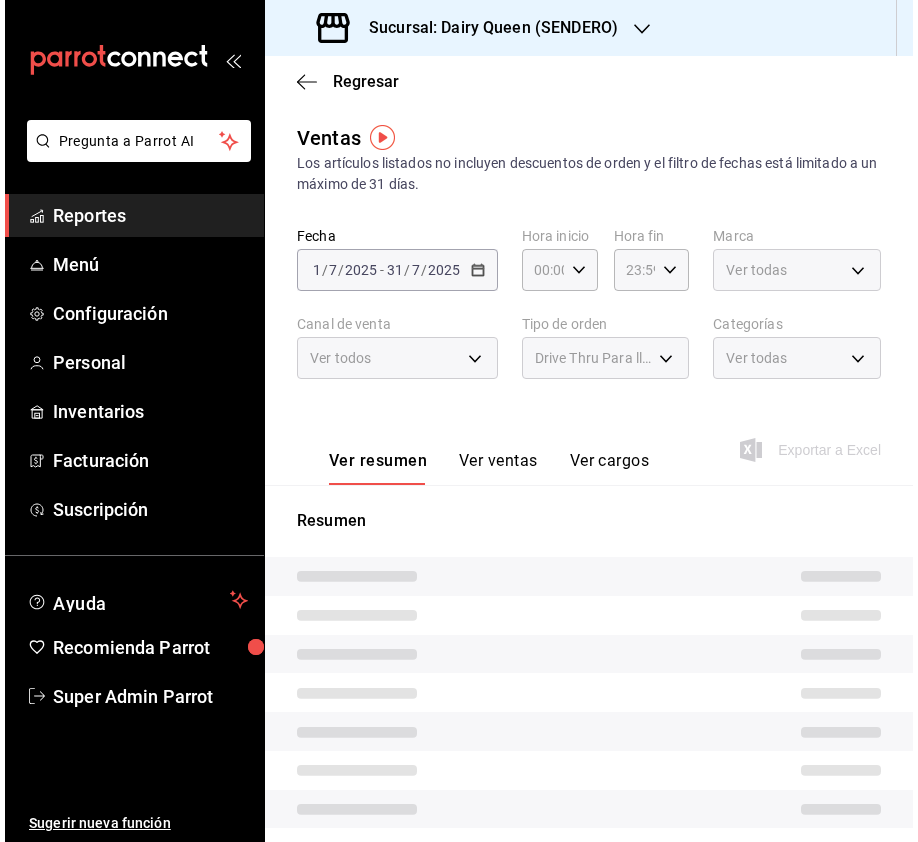 scroll, scrollTop: 150, scrollLeft: 0, axis: vertical 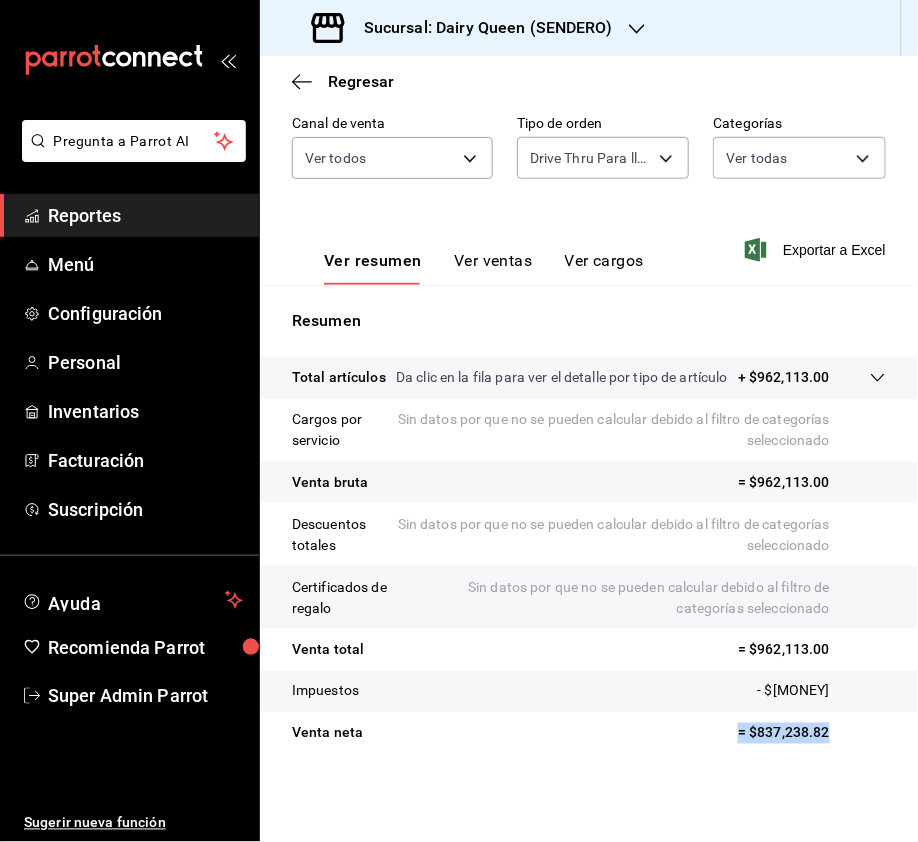 drag, startPoint x: 816, startPoint y: 718, endPoint x: 713, endPoint y: 734, distance: 104.23531 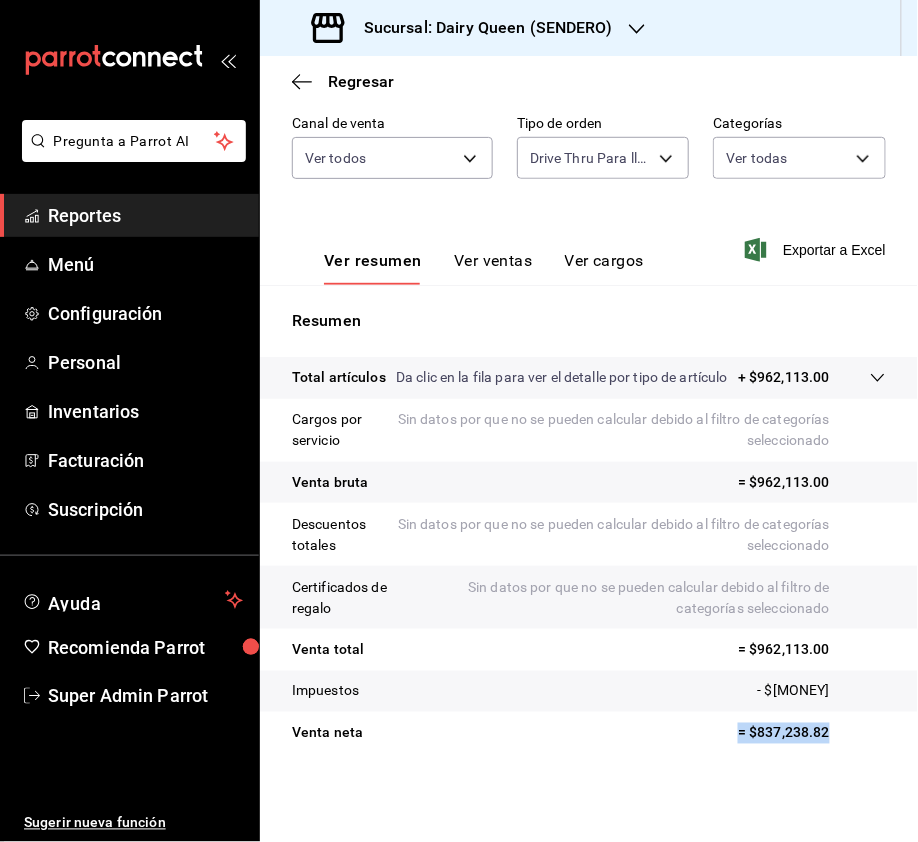 click on "= $837,238.82" at bounding box center [812, 733] 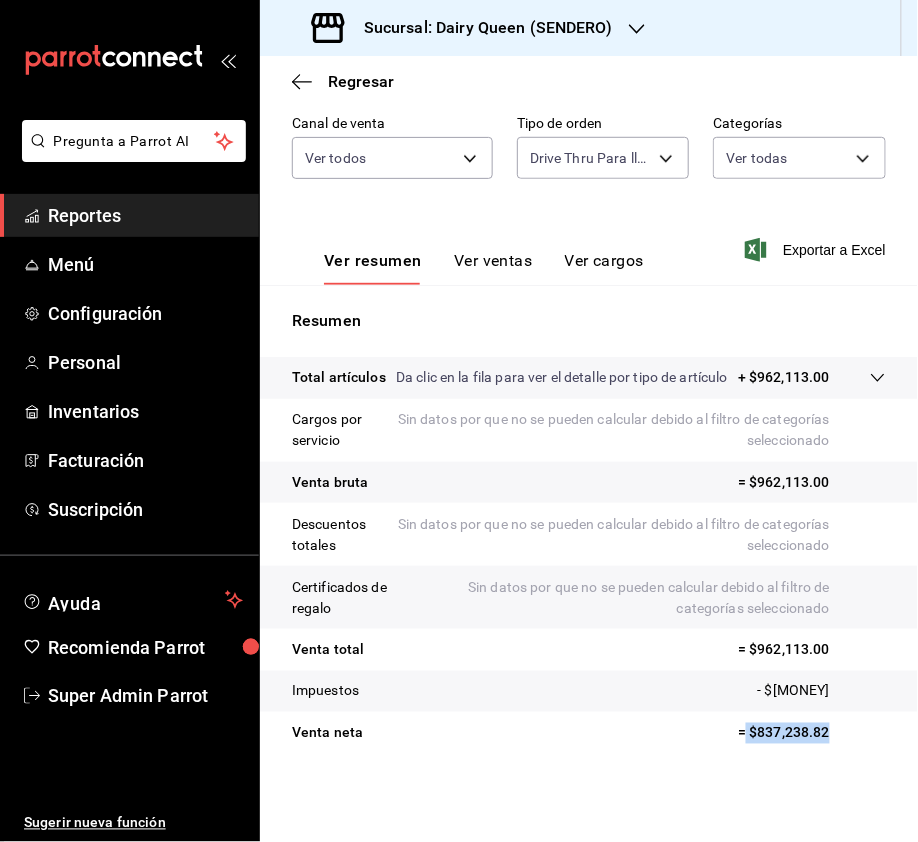 drag, startPoint x: 818, startPoint y: 736, endPoint x: 728, endPoint y: 746, distance: 90.55385 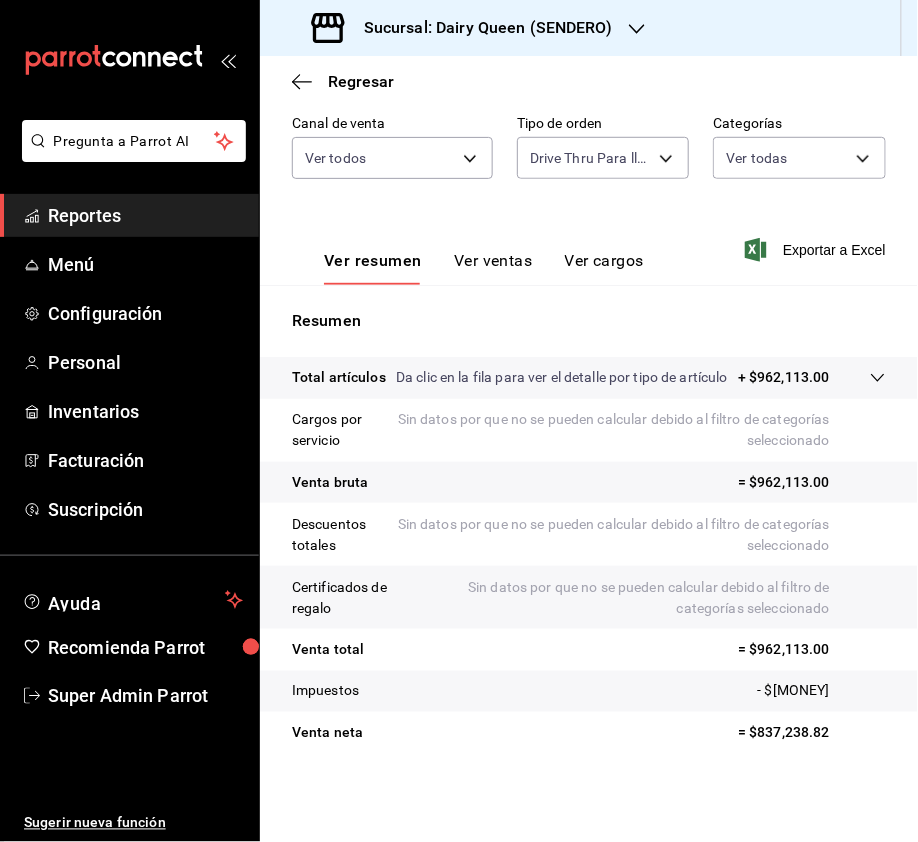 click on "Sucursal: Dairy Queen (SENDERO)" at bounding box center [464, 28] 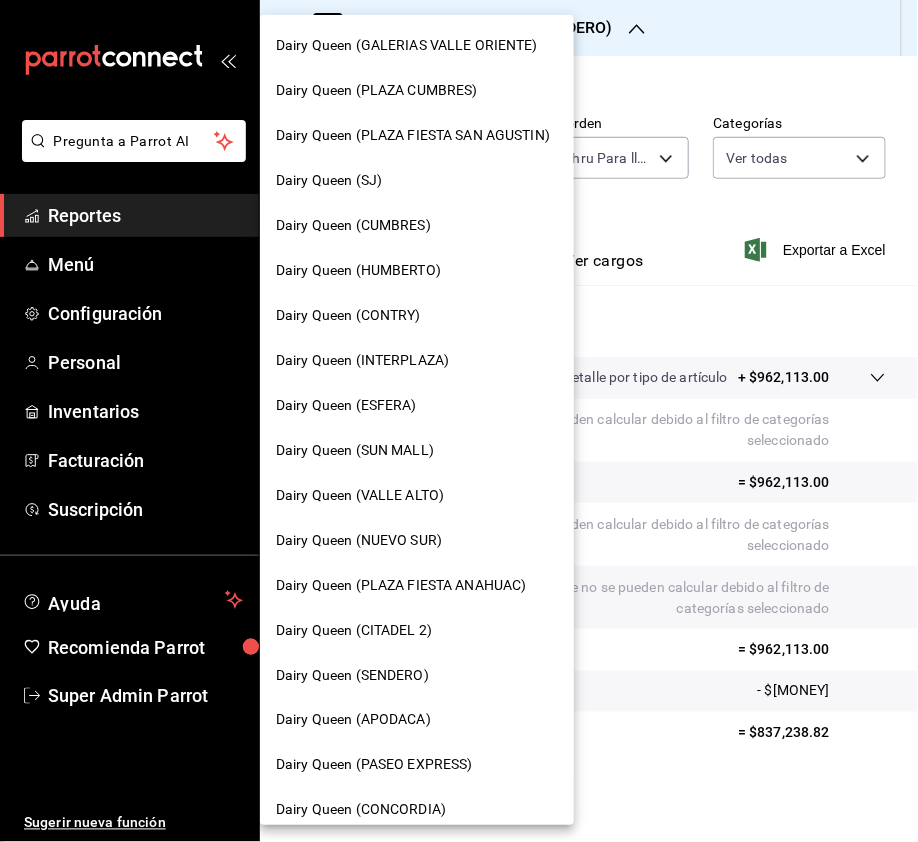 click on "Dairy Queen (CUMBRES)" at bounding box center (353, 225) 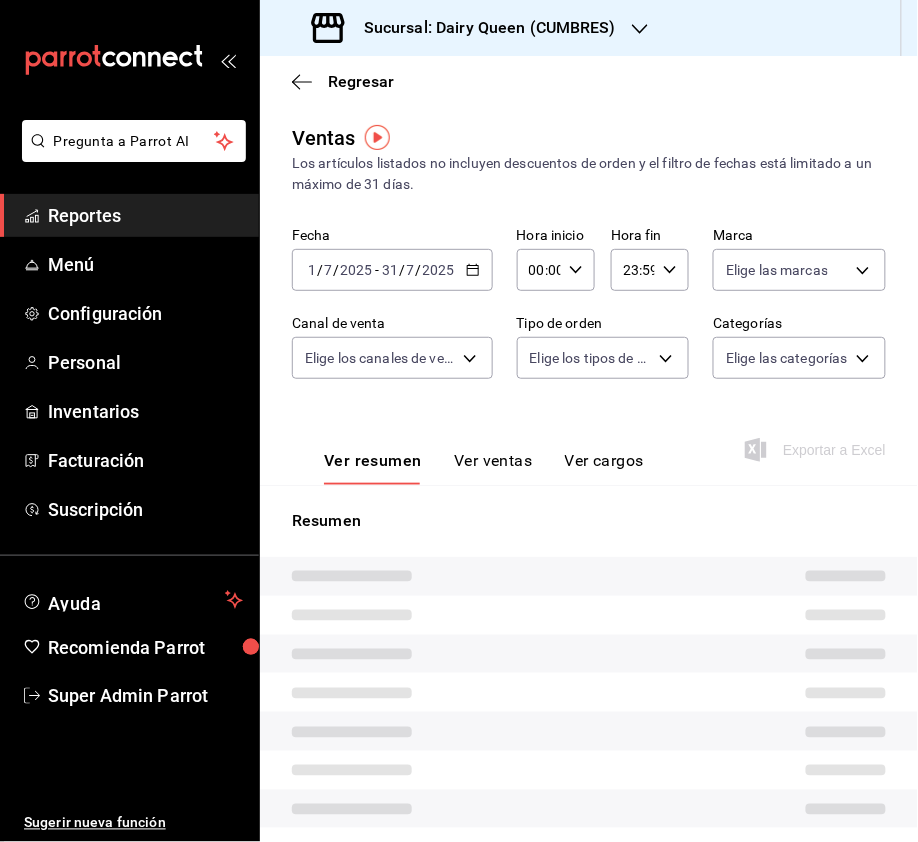 type on "PARROT,UBER_EATS,RAPPI,DIDI_FOOD,ONLINE" 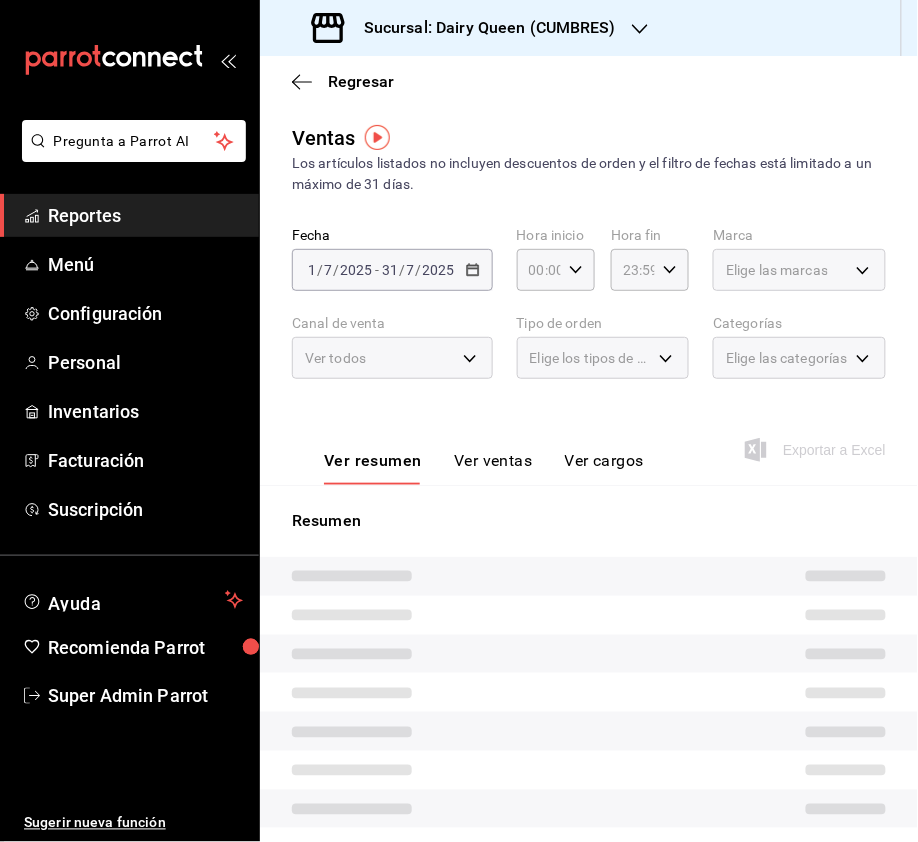 click on "Elige las marcas" at bounding box center (799, 270) 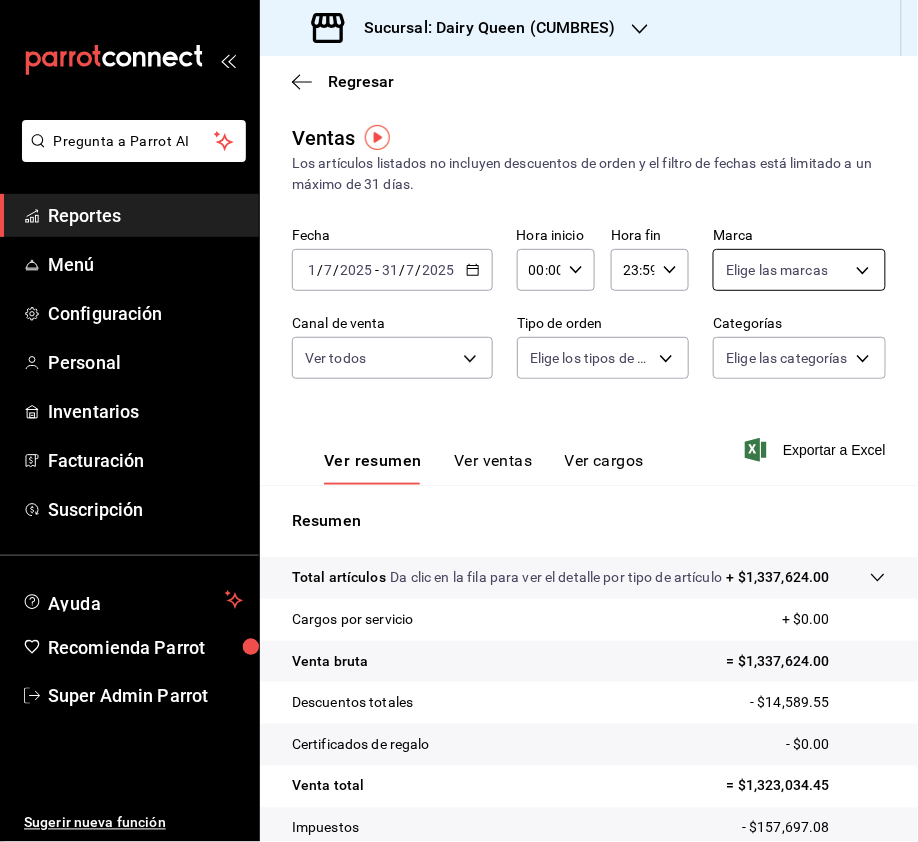 click on "Pregunta a Parrot AI Reportes   Menú   Configuración   Personal   Inventarios   Facturación   Suscripción   Ayuda Recomienda Parrot   Super Admin Parrot   Sugerir nueva función   Sucursal: Dairy Queen ([LOCATION]) Regresar Ventas Los artículos listados no incluyen descuentos de orden y el filtro de fechas está limitado a un máximo de 31 días. Fecha [DATE] [DATE] - [DATE] [DATE] Hora inicio 00:00 Hora inicio Hora fin 23:59 Hora fin Marca Elige las marcas Canal de venta Ver todos PARROT,UBER_EATS,RAPPI,DIDI_FOOD,ONLINE Tipo de orden Elige los tipos de orden Categorías Elige las categorías Ver resumen Ver ventas Ver cargos Exportar a Excel Resumen Total artículos Da clic en la fila para ver el detalle por tipo de artículo + $[PRICE] Cargos por servicio + $[PRICE] Venta bruta = $[PRICE] Descuentos totales - $[PRICE] Certificados de regalo - $[PRICE] Venta total = $[PRICE] Impuestos - $[PRICE] Venta neta = $[PRICE] GANA 1 MES GRATIS EN TU SUSCRIPCIÓN AQUÍ   Menú" at bounding box center [459, 421] 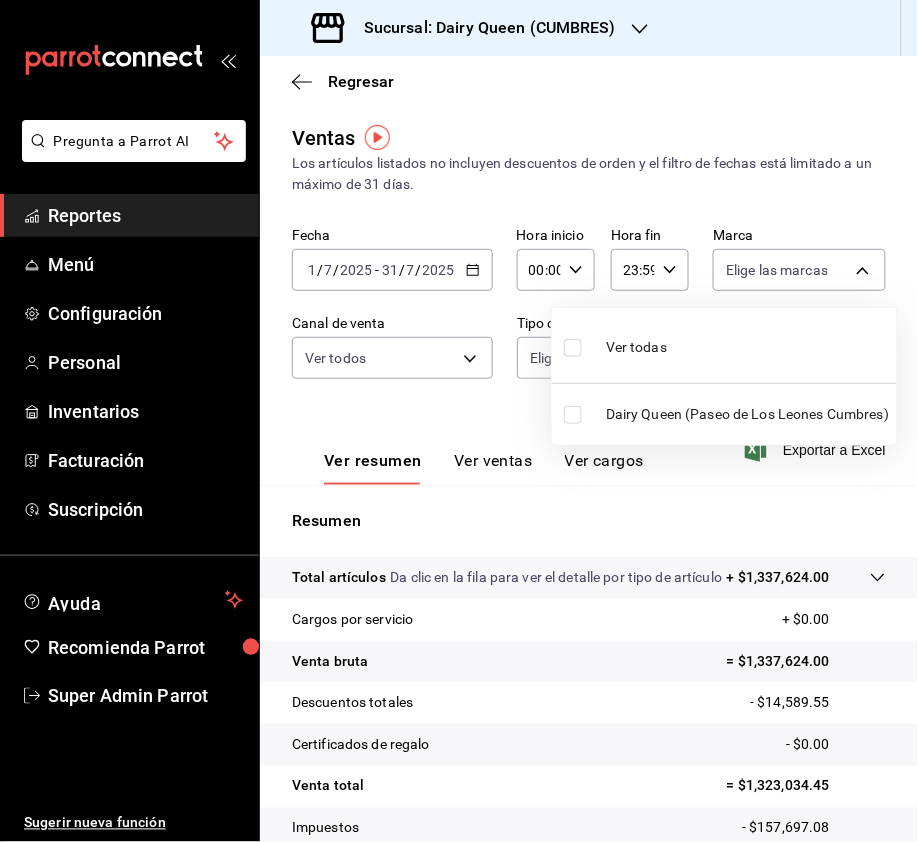 click at bounding box center [573, 348] 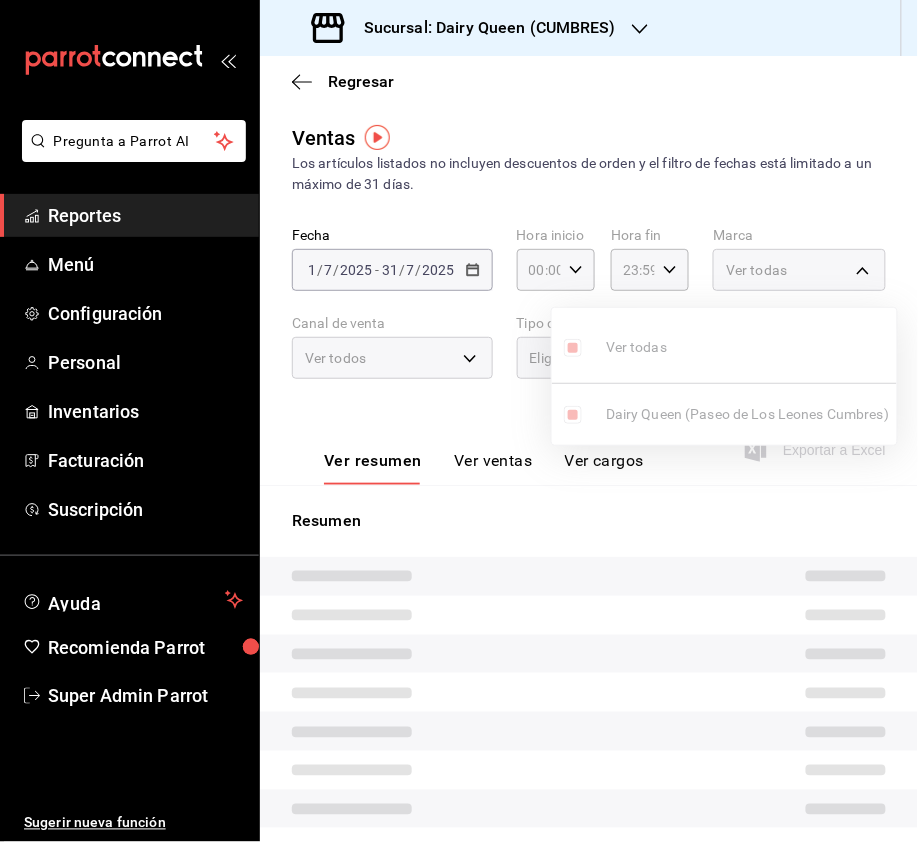 click at bounding box center (459, 421) 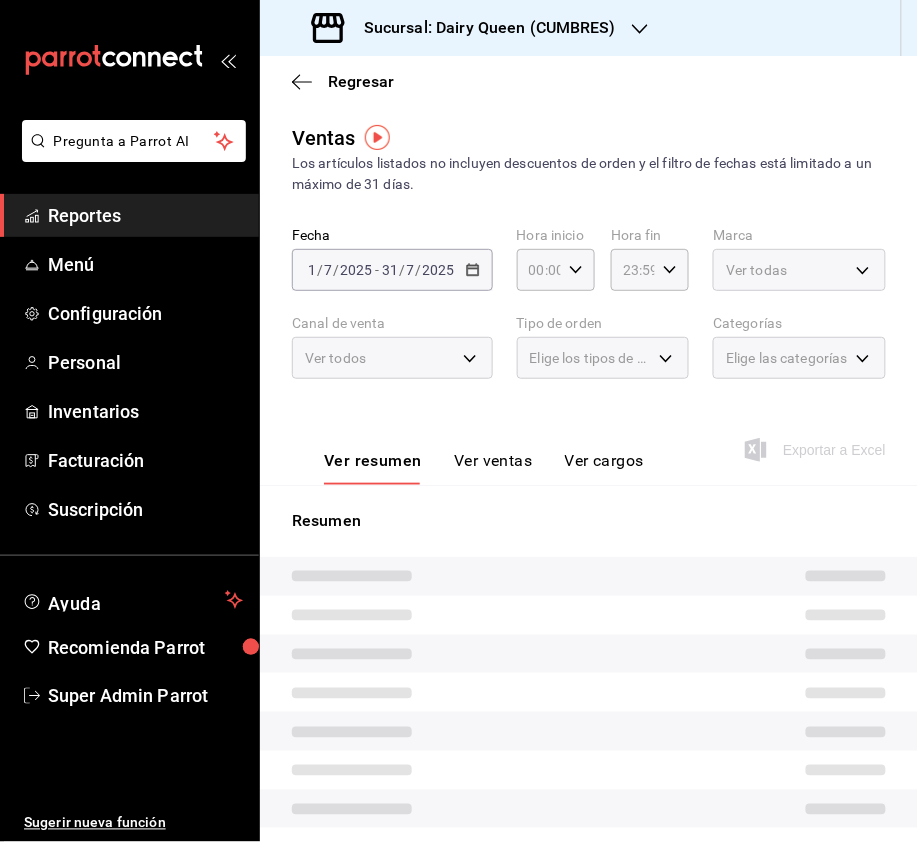 click on "Ver todos" at bounding box center (392, 358) 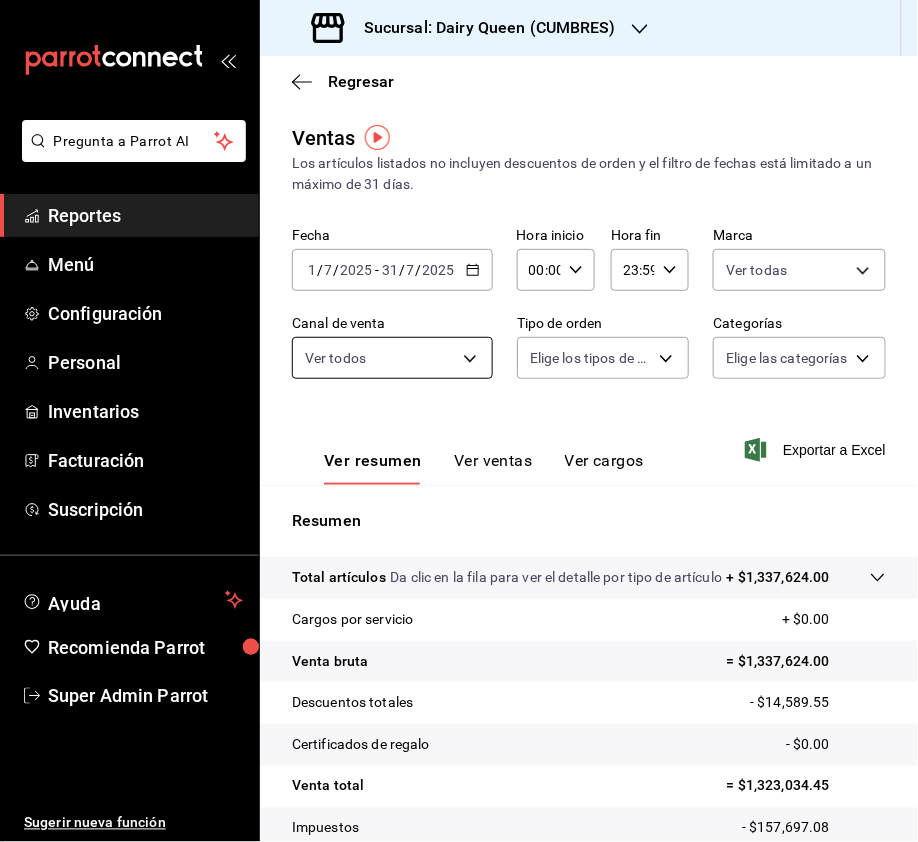 click on "Pregunta a Parrot AI Reportes   Menú   Configuración   Personal   Inventarios   Facturación   Suscripción   Ayuda Recomienda Parrot   Super Admin Parrot   Sugerir nueva función   Sucursal: Dairy Queen ([CITY]) Regresar Ventas Los artículos listados no incluyen descuentos de orden y el filtro de fechas está limitado a un máximo de 31 días. Fecha [DATE] [DATE] - [DATE] [DATE] Hora inicio [TIME] Hora inicio Hora fin [TIME] Hora fin Marca Ver todas [UUID] Canal de venta Ver todos PARROT,UBER_EATS,RAPPI,DIDI_FOOD,ONLINE Tipo de orden Elige los tipos de orden Categorías Elige las categorías Ver resumen Total artículos Da clic en la fila para ver el detalle por tipo de artículo + $[MONEY] Cargos por servicio + $[MONEY] Venta bruta = $[MONEY] Descuentos totales - $[MONEY] Certificados de regalo - $[MONEY] Venta total = $[MONEY] Impuestos - $[MONEY] Venta neta = $[MONEY] Ver video tutorial" at bounding box center [459, 421] 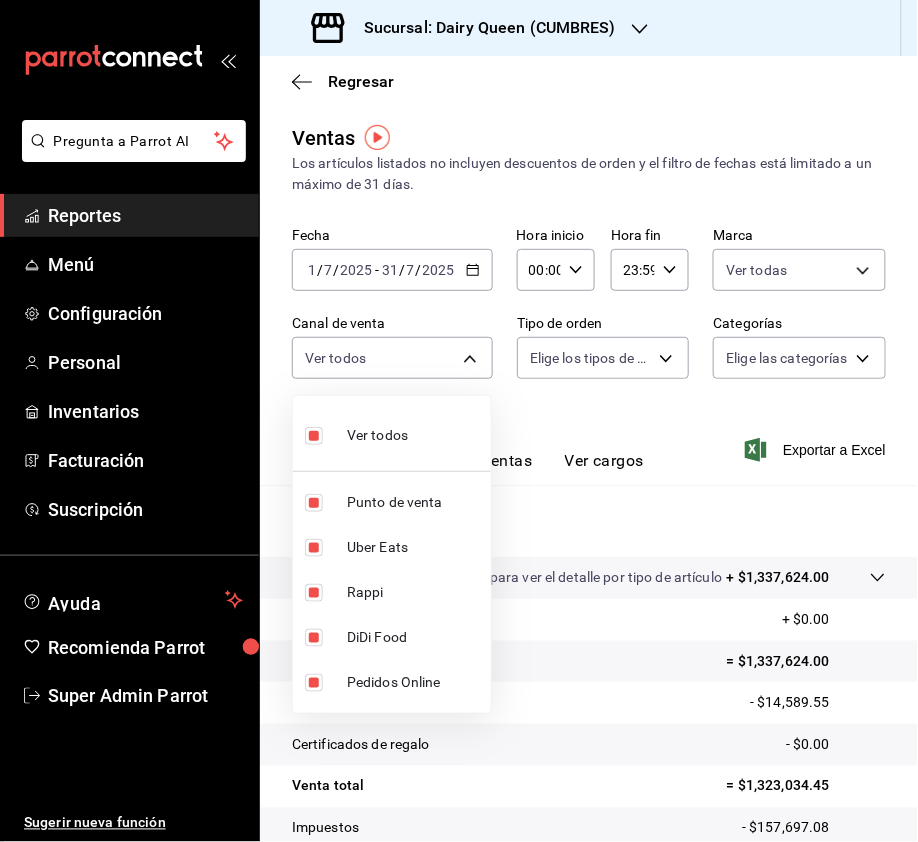 click at bounding box center (459, 421) 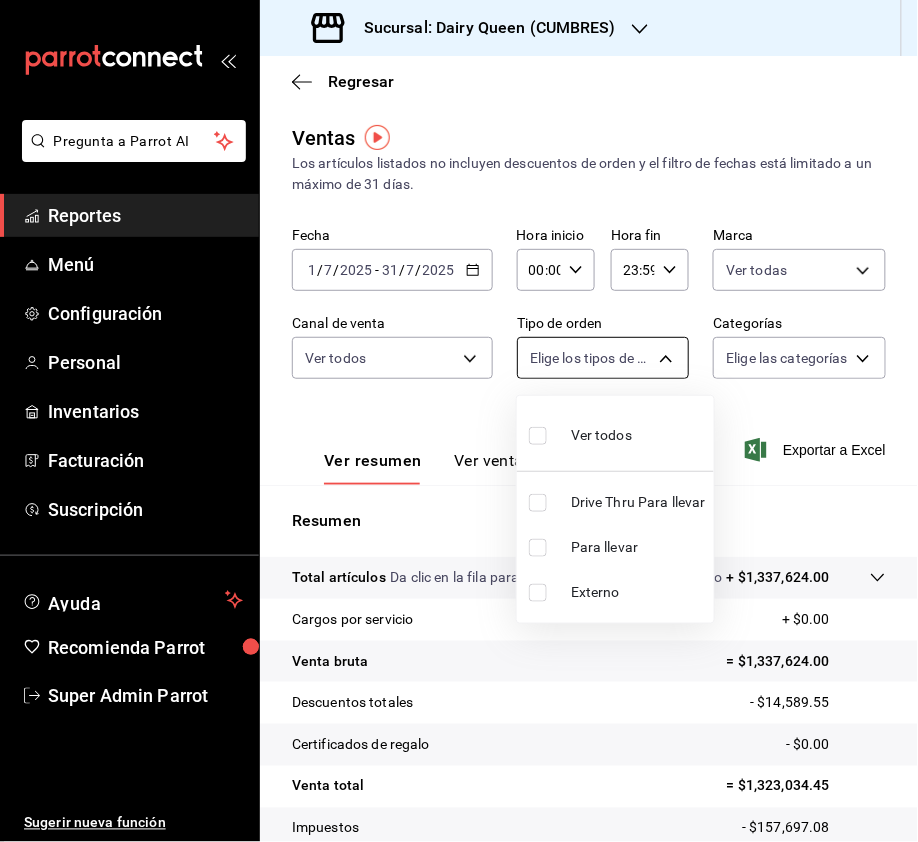 click on "Pregunta a Parrot AI Reportes   Menú   Configuración   Personal   Inventarios   Facturación   Suscripción   Ayuda Recomienda Parrot   Super Admin Parrot   Sugerir nueva función   Sucursal: Dairy Queen ([CITY]) Regresar Ventas Los artículos listados no incluyen descuentos de orden y el filtro de fechas está limitado a un máximo de 31 días. Fecha [DATE] [DATE] - [DATE] [DATE] Hora inicio [TIME] Hora inicio Hora fin [TIME] Hora fin Marca Ver todas [UUID] Canal de venta Ver todos PARROT,UBER_EATS,RAPPI,DIDI_FOOD,ONLINE Tipo de orden Elige los tipos de orden Categorías Elige las categorías Ver resumen Total artículos Da clic en la fila para ver el detalle por tipo de artículo + $[MONEY] Cargos por servicio + $[MONEY] Venta bruta = $[MONEY] Descuentos totales - $[MONEY] Certificados de regalo - $[MONEY] Venta total = $[MONEY] Impuestos - $[MONEY] Venta neta = $[MONEY] Ver video tutorial" at bounding box center [459, 421] 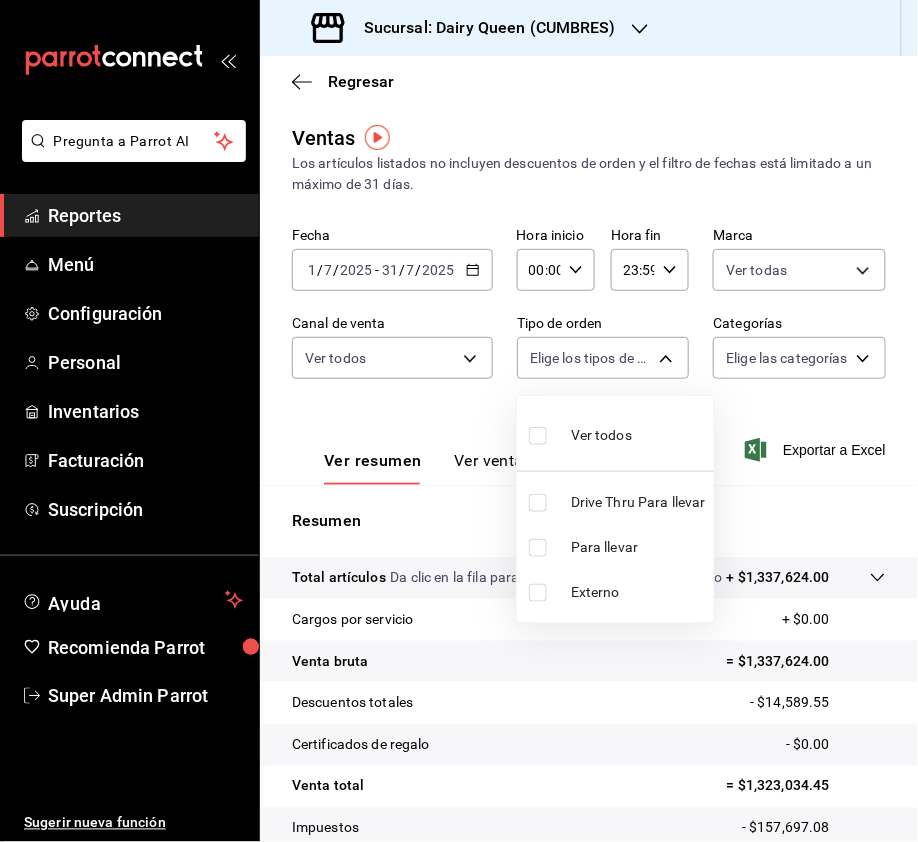 drag, startPoint x: 540, startPoint y: 500, endPoint x: 613, endPoint y: 458, distance: 84.21995 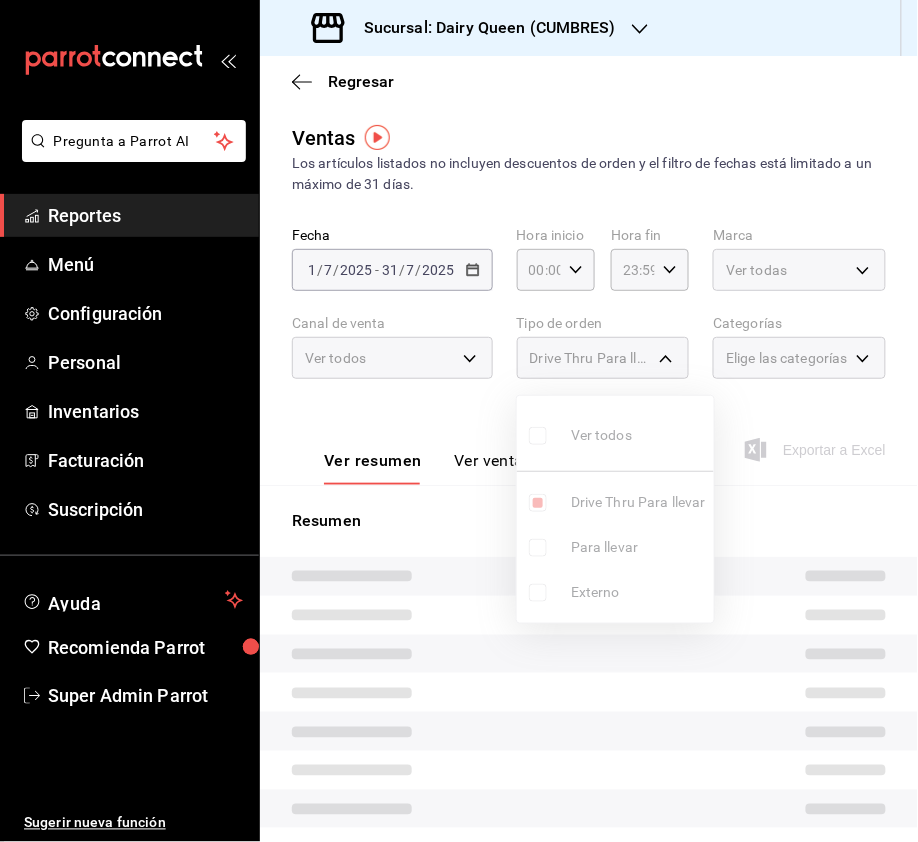click at bounding box center (459, 421) 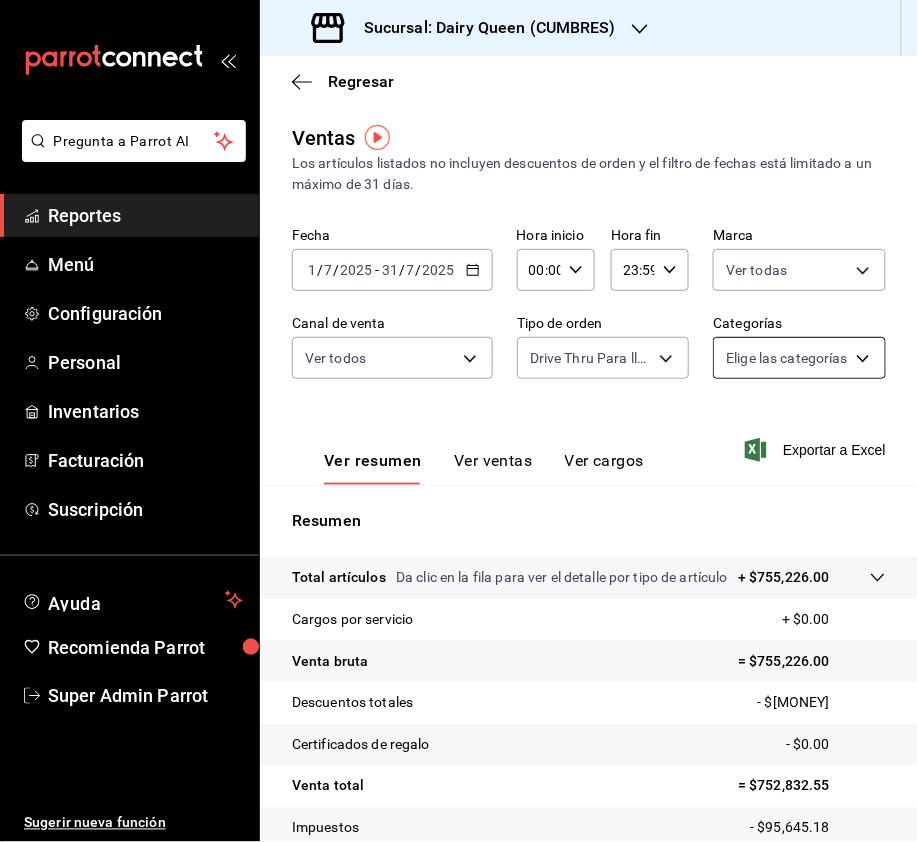 click on "Pregunta a Parrot AI Reportes   Menú   Configuración   Personal   Inventarios   Facturación   Suscripción   Ayuda Recomienda Parrot   Super Admin Parrot   Sugerir nueva función   Sucursal: Dairy Queen ([CITY]) Regresar Ventas Los artículos listados no incluyen descuentos de orden y el filtro de fechas está limitado a un máximo de 31 días. Fecha [DATE] [DATE] - [DATE] [DATE] Hora inicio [TIME] Hora inicio Hora fin [TIME] Hora fin Marca Ver todas [UUID] Canal de venta Ver todos PARROT,UBER_EATS,RAPPI,DIDI_FOOD,ONLINE Tipo de orden Drive Thru Para llevar [UUID] Categorías Elige las categorías Ver resumen Ver ventas Ver cargos Exportar a Excel Resumen Total artículos Da clic en la fila para ver el detalle por tipo de artículo + $[MONEY] Cargos por servicio + $[MONEY] Venta bruta = $[MONEY] Descuentos totales - $[MONEY] Certificados de regalo - $[MONEY] Venta total = $[MONEY] Impuestos - $[MONEY] Venta neta Reportes" at bounding box center (459, 421) 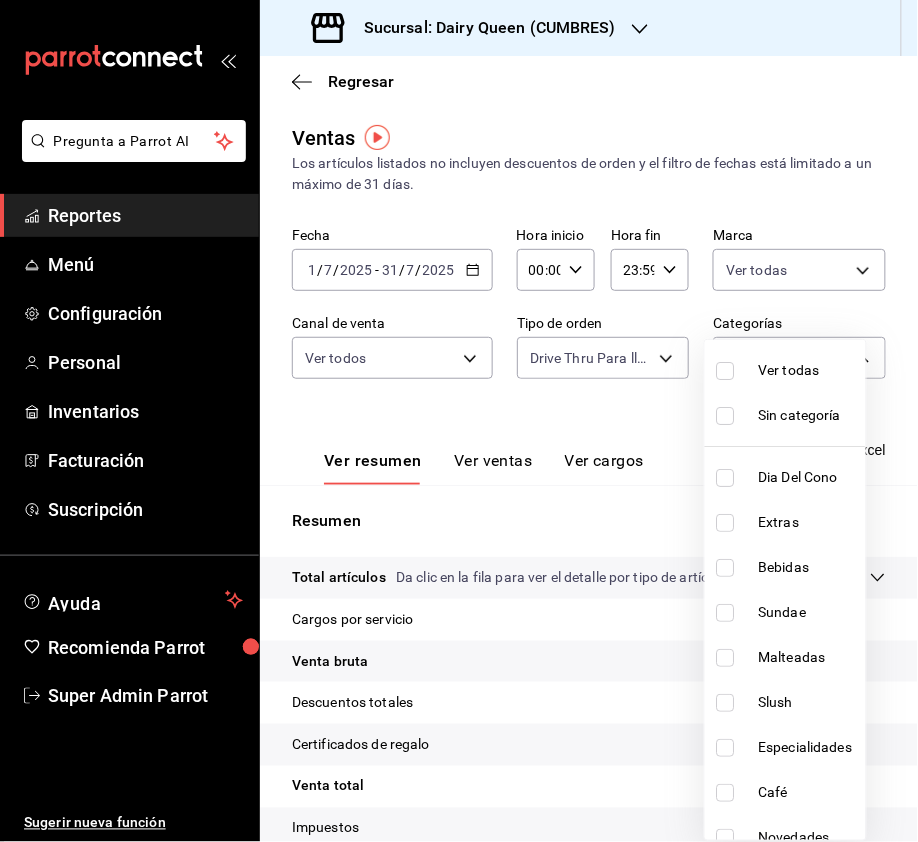 click at bounding box center (726, 371) 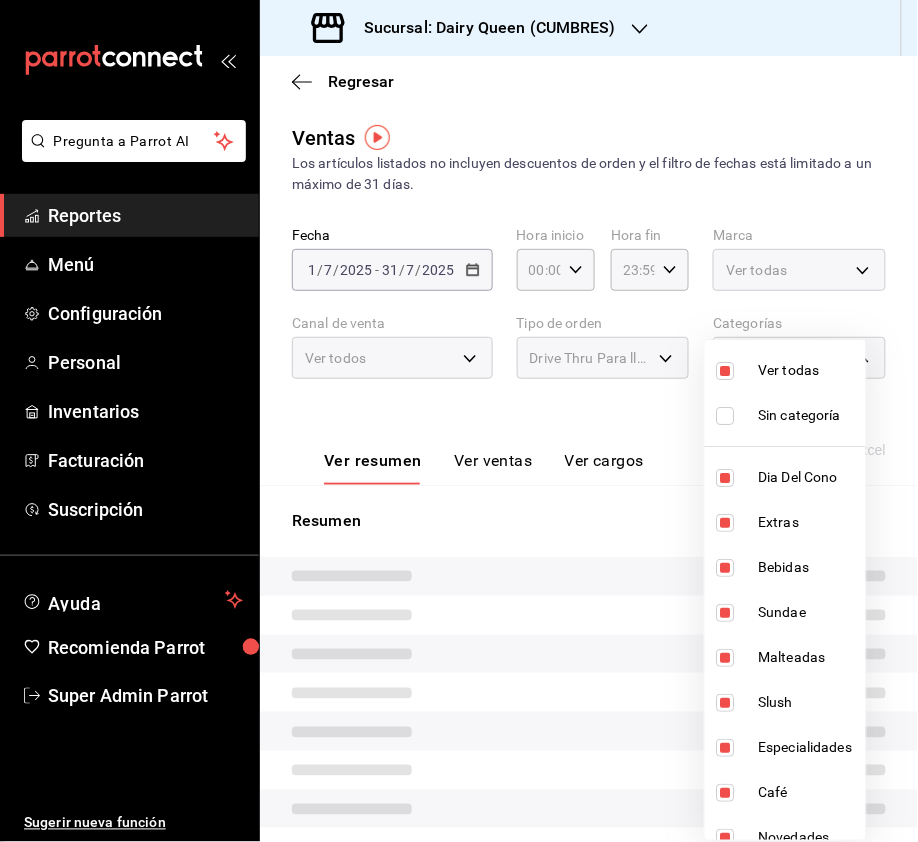 click at bounding box center (459, 421) 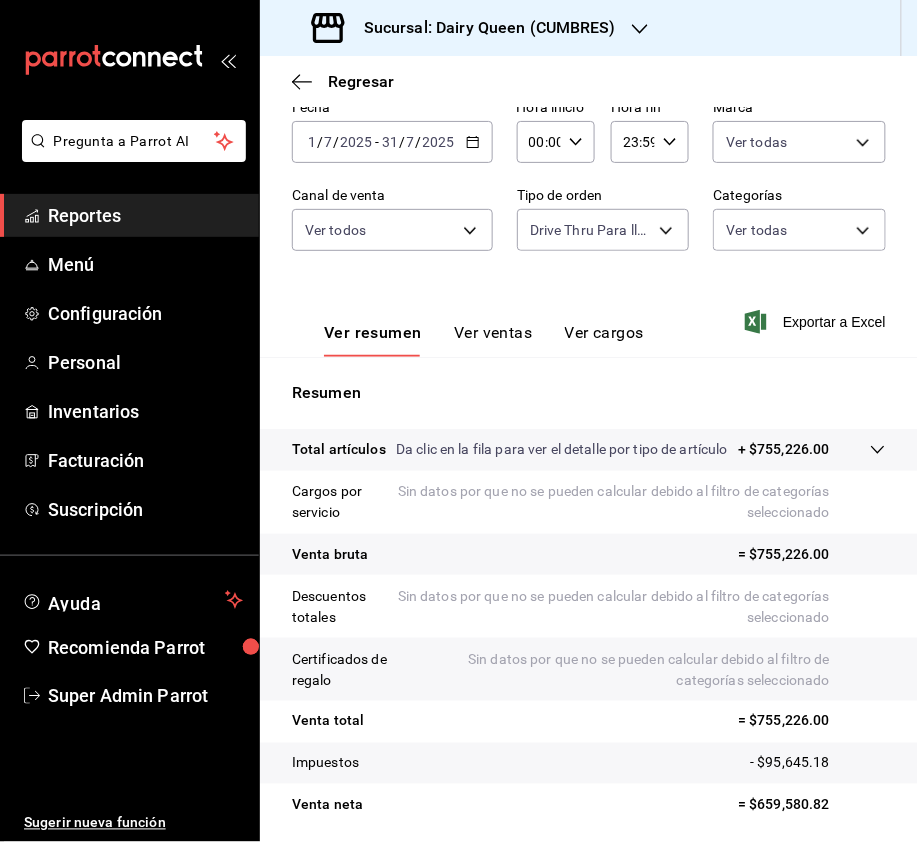 scroll, scrollTop: 220, scrollLeft: 0, axis: vertical 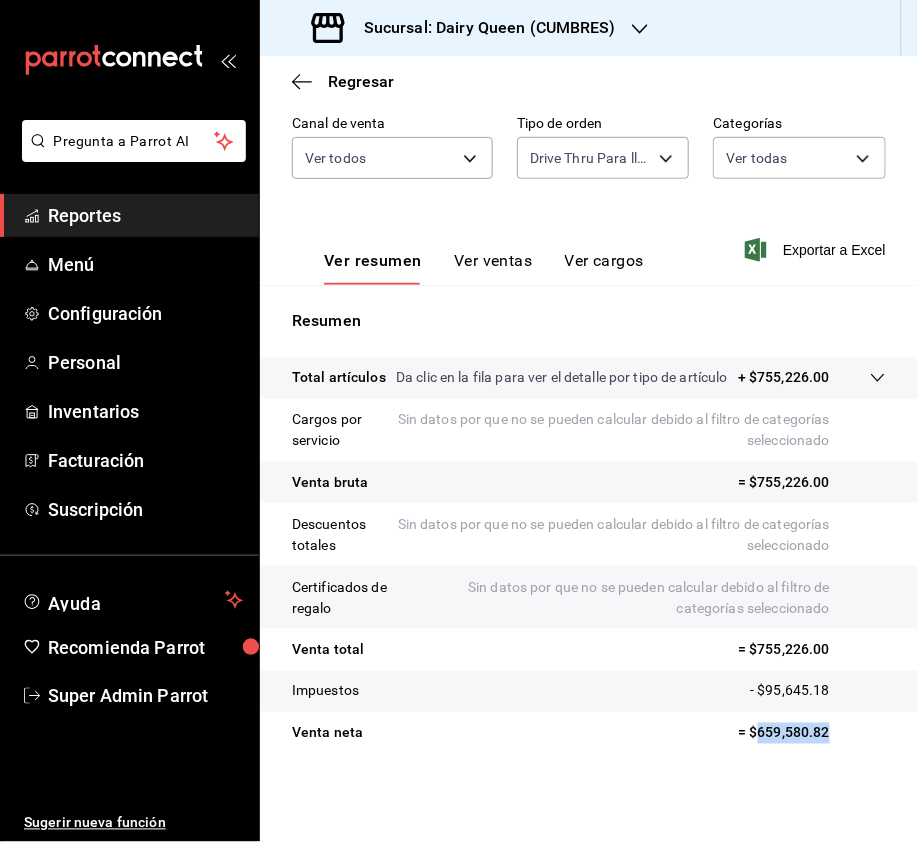 drag, startPoint x: 818, startPoint y: 741, endPoint x: 740, endPoint y: 738, distance: 78.05767 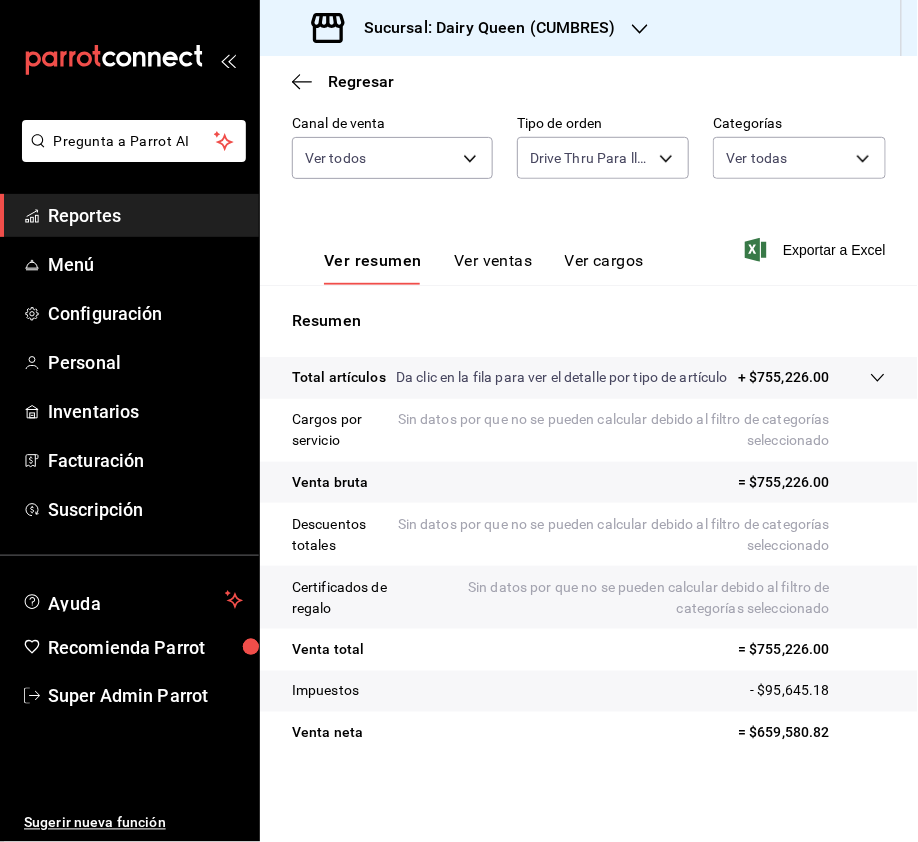 click on "Sucursal: Dairy Queen (CUMBRES)" at bounding box center (466, 28) 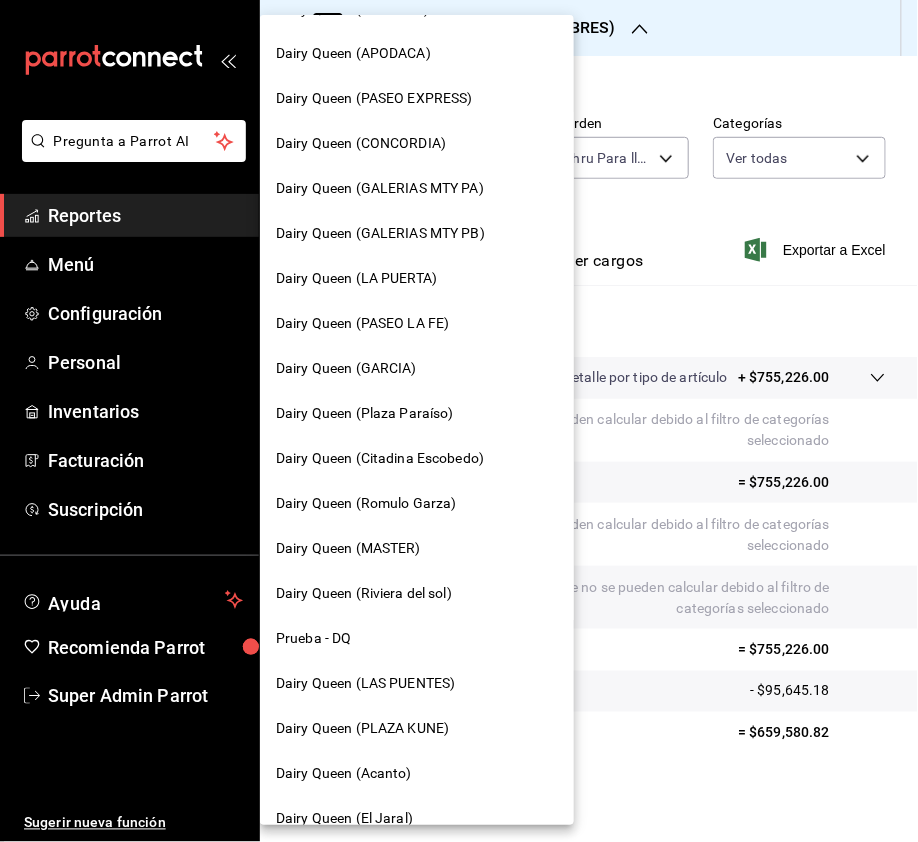 scroll, scrollTop: 690, scrollLeft: 0, axis: vertical 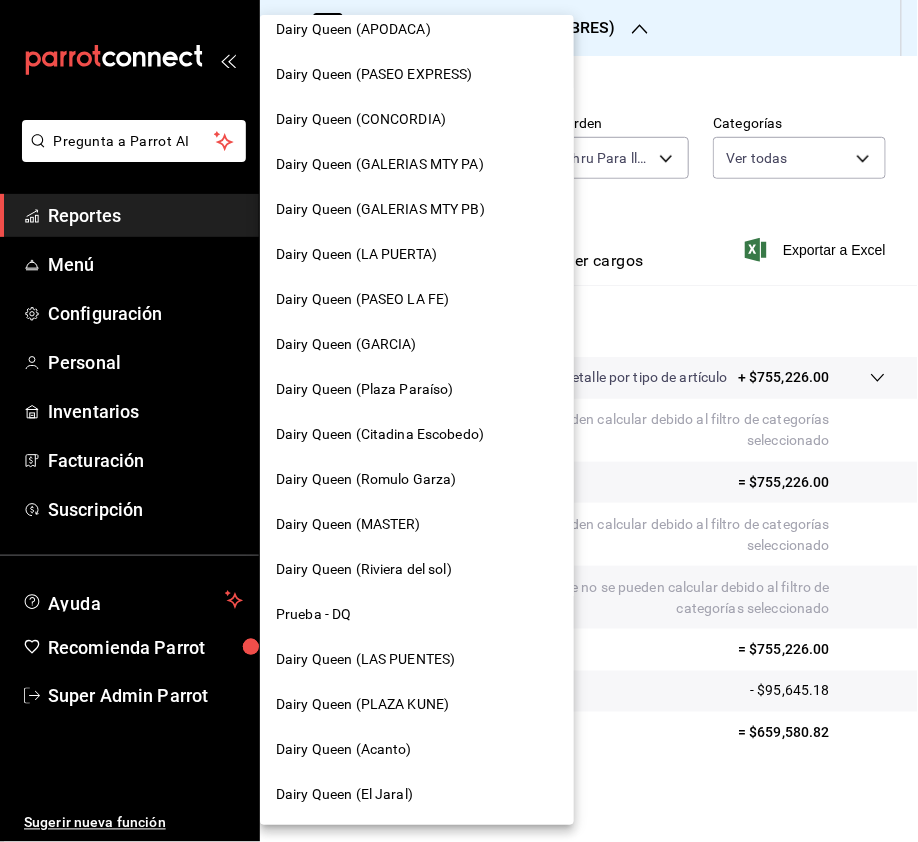 click on "Dairy Queen (LAS PUENTES)" at bounding box center (417, 660) 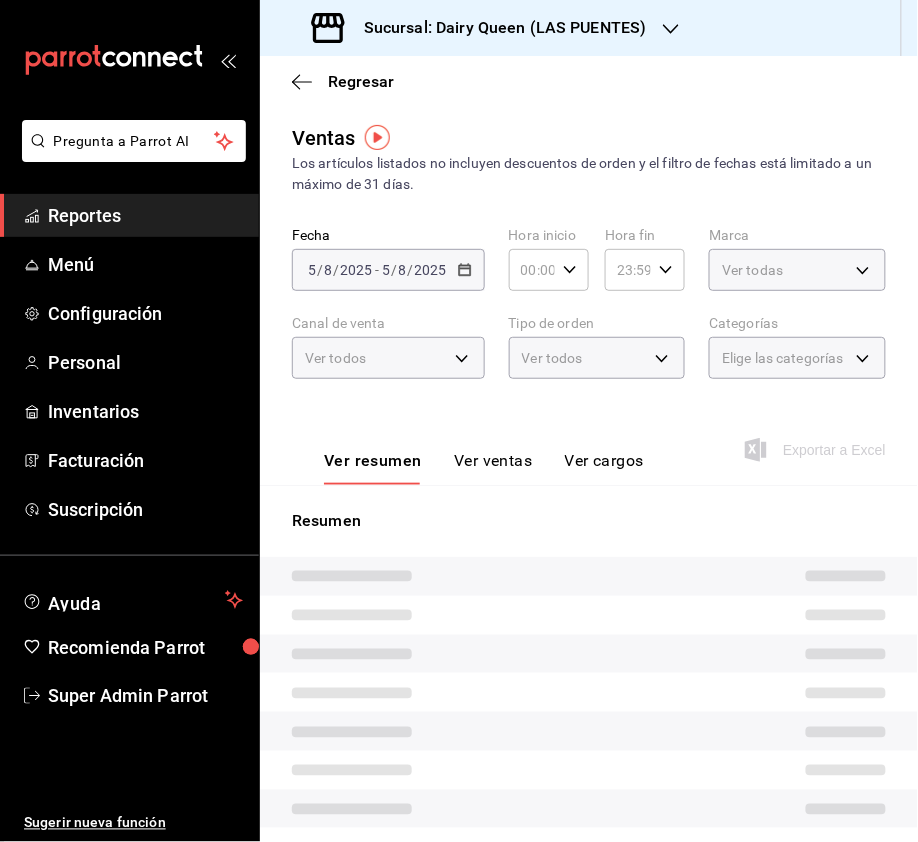 type on "PARROT,UBER_EATS,RAPPI,DIDI_FOOD,ONLINE" 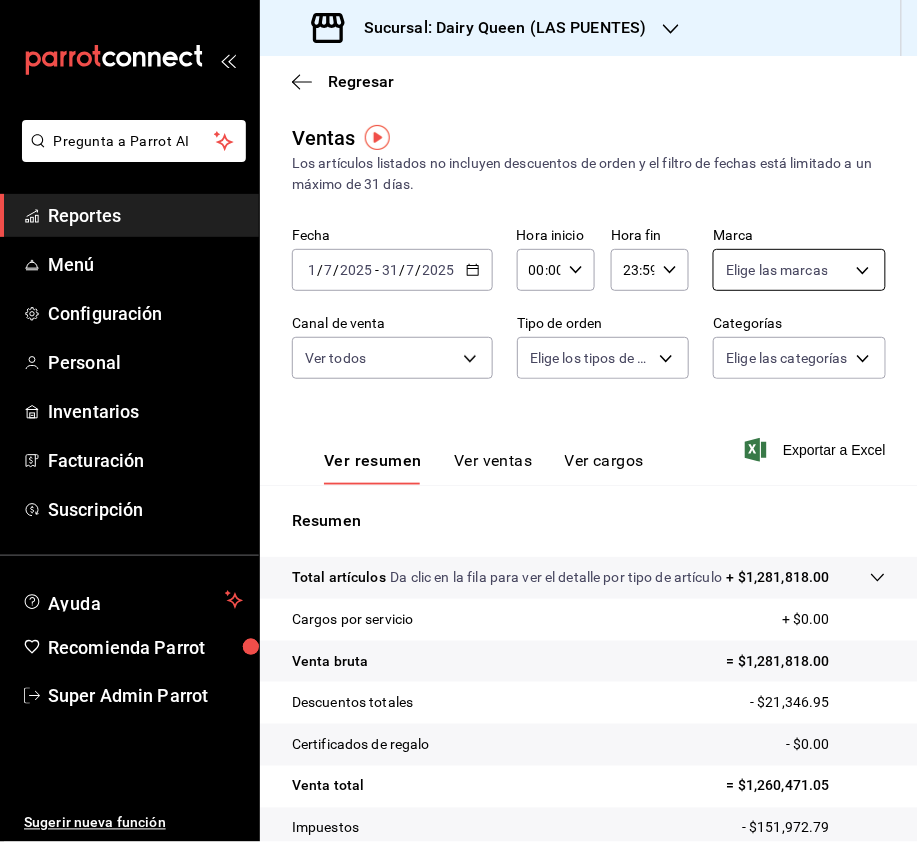 click on "Pregunta a Parrot AI Reportes   Menú   Configuración   Personal   Inventarios   Facturación   Suscripción   Ayuda Recomienda Parrot   Super Admin Parrot   Sugerir nueva función   Sucursal: Dairy Queen ([CITY]) Regresar Ventas Los artículos listados no incluyen descuentos de orden y el filtro de fechas está limitado a un máximo de 31 días. Fecha [DATE] [DATE] - [DATE] [DATE] Hora inicio [TIME] Hora inicio Hora fin [TIME] Hora fin Marca Elige las marcas Canal de venta Ver todos PARROT,UBER_EATS,RAPPI,DIDI_FOOD,ONLINE Tipo de orden Elige los tipos de orden Categorías Elige las categorías Ver resumen Ver ventas Ver cargos Exportar a Excel Resumen Total artículos Da clic en la fila para ver el detalle por tipo de artículo + $[MONEY] Cargos por servicio + $[MONEY] Venta bruta = $[MONEY] Descuentos totales - $[MONEY] Certificados de regalo - $[MONEY] Venta total = $[MONEY] Impuestos - $[MONEY] Venta neta = $[MONEY] GANA 1 MES GRATIS EN TU SUSCRIPCIÓN AQUÍ" at bounding box center [459, 421] 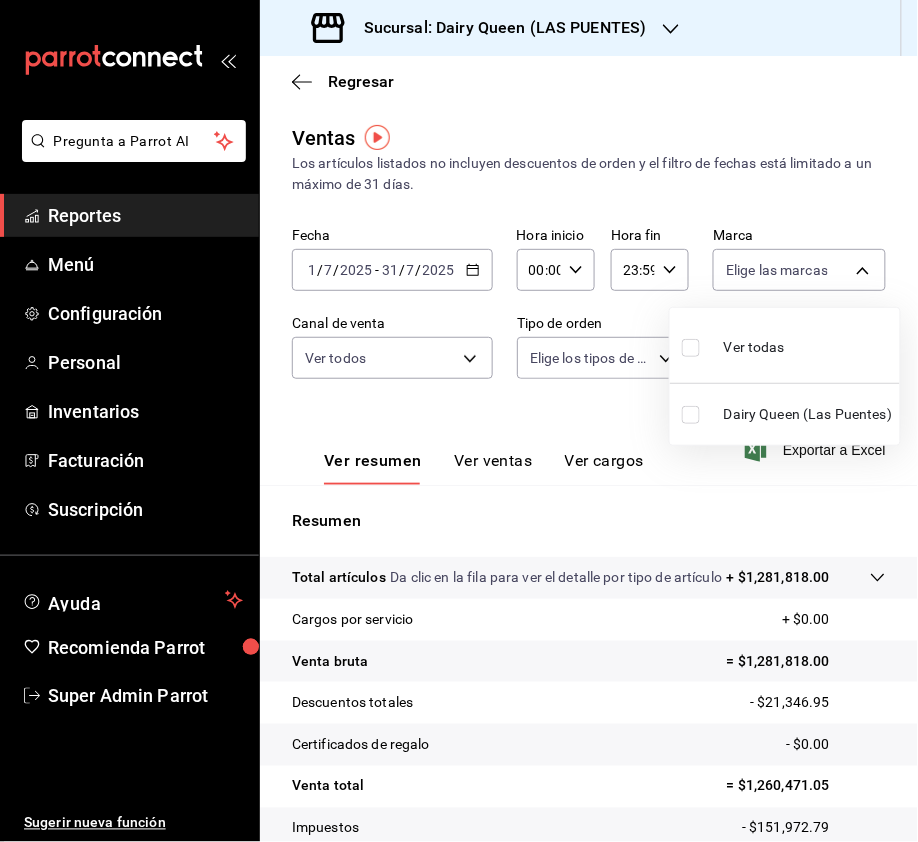 click at bounding box center [691, 348] 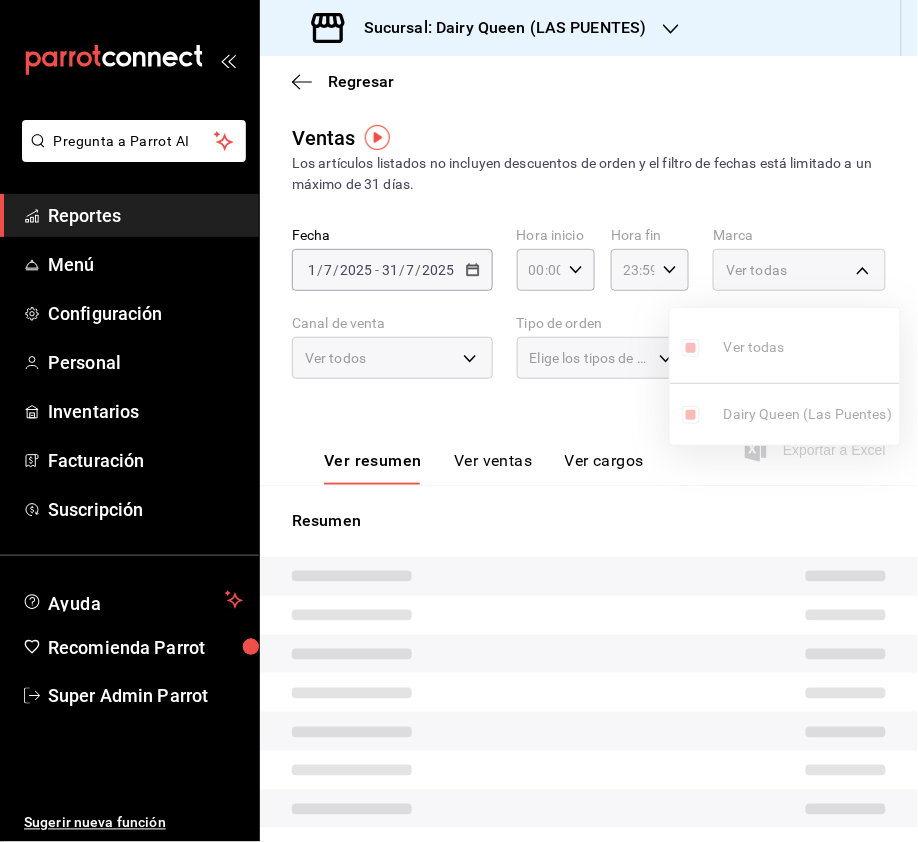 click at bounding box center [459, 421] 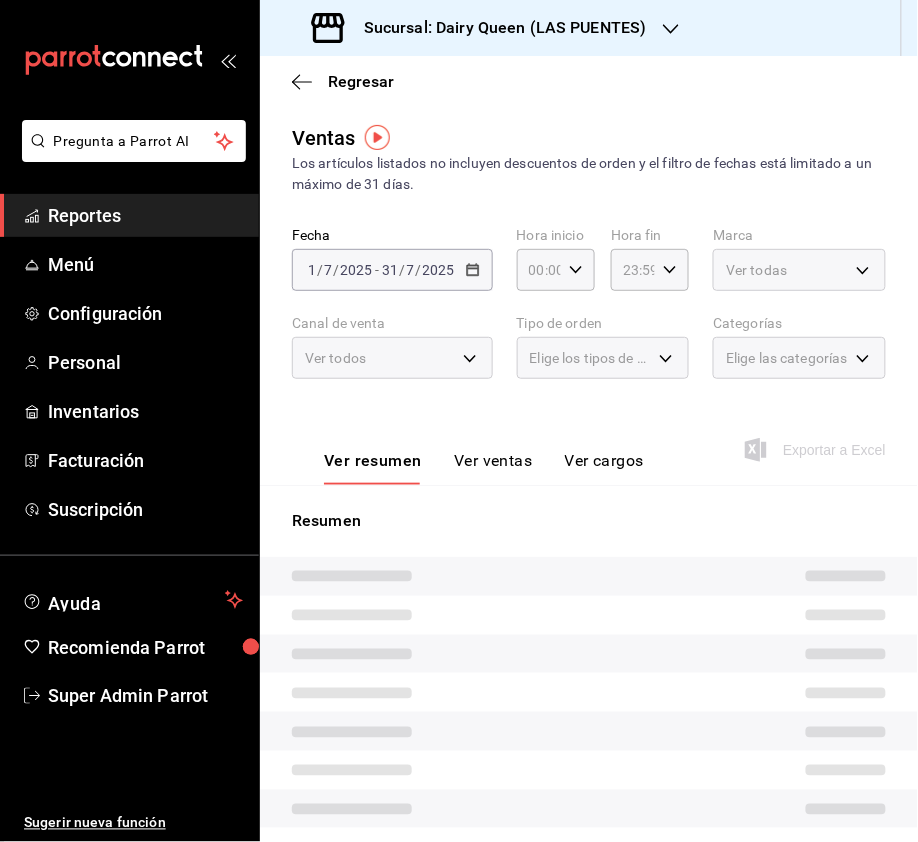 click on "Ver todos" at bounding box center (392, 358) 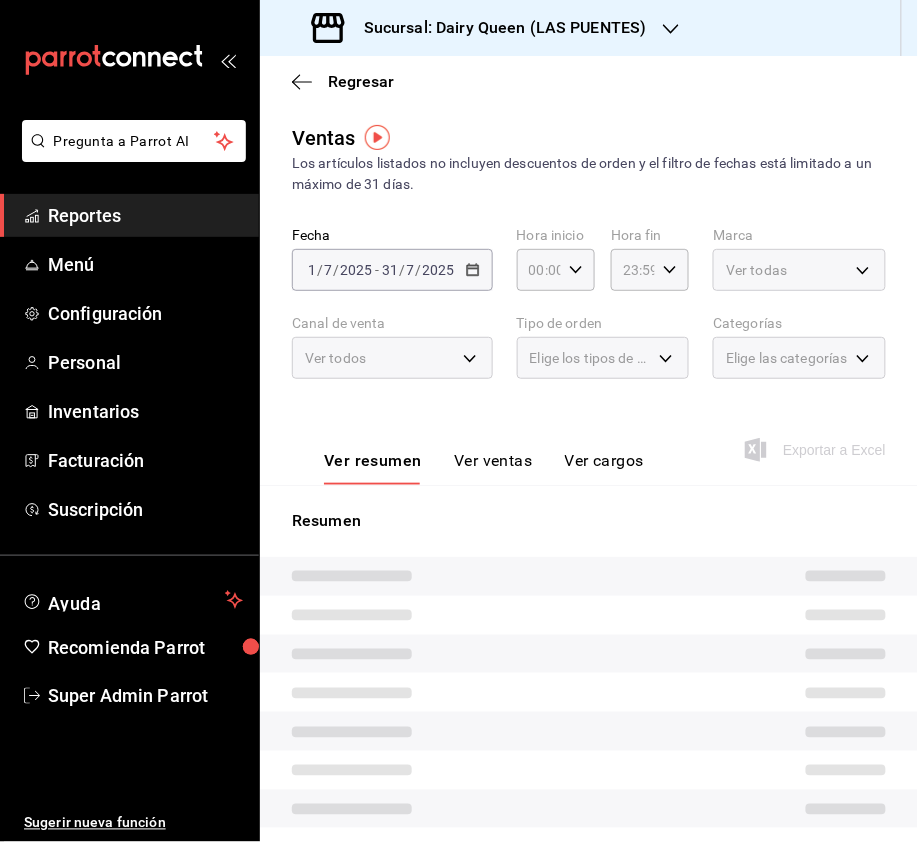 click on "Ver todos" at bounding box center (392, 358) 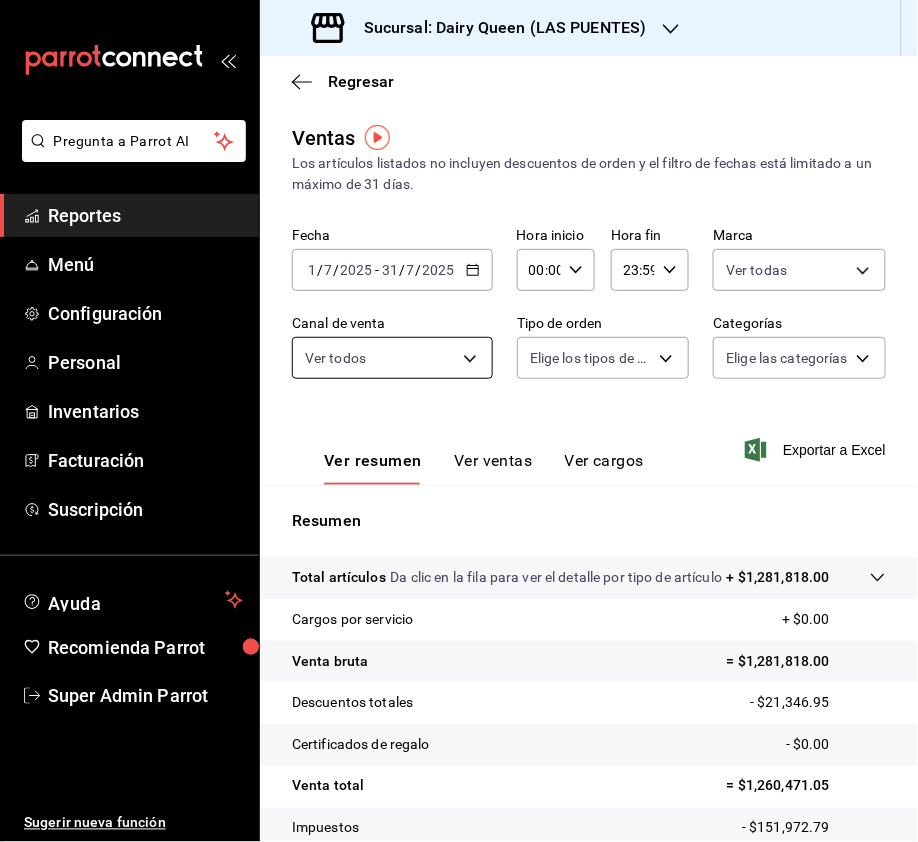 click on "Sucursal: Dairy Queen ([LAS PUENTES])" at bounding box center [459, 421] 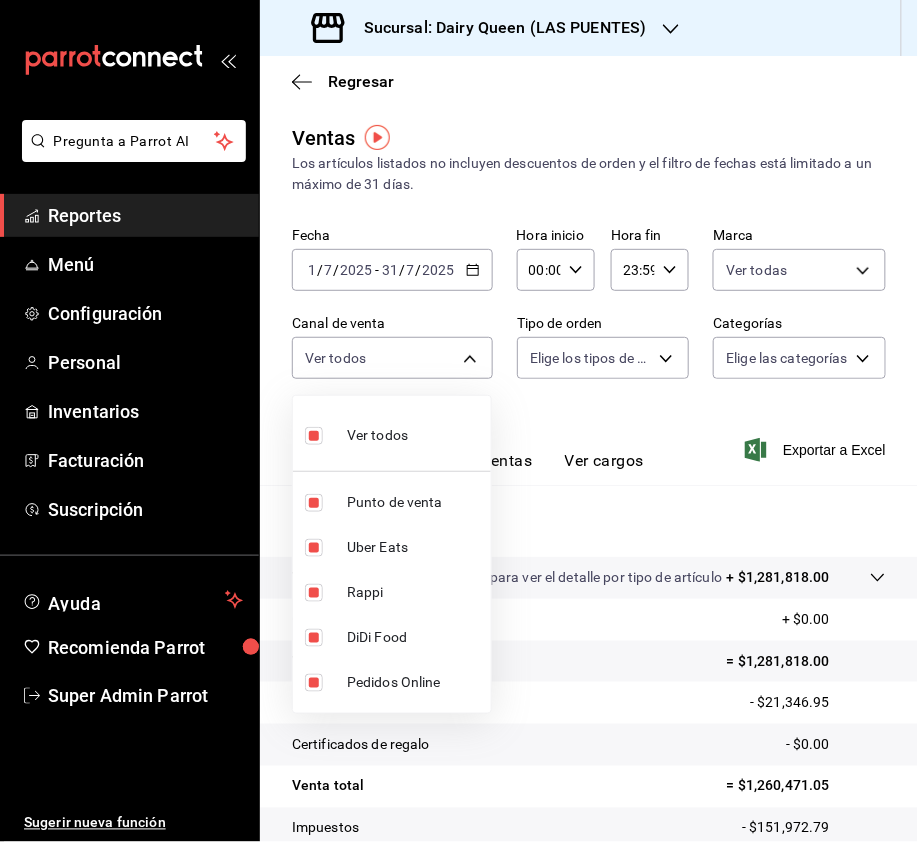 click at bounding box center (459, 421) 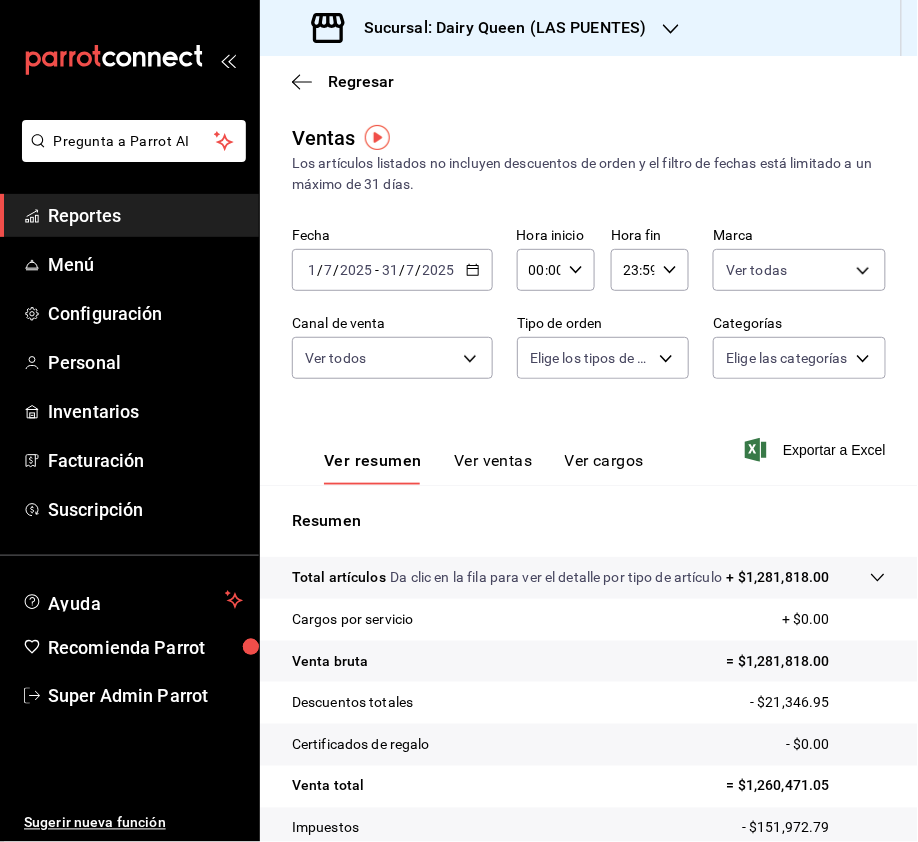 click on "Sucursal: Dairy Queen ([LAS PUENTES])" at bounding box center [459, 421] 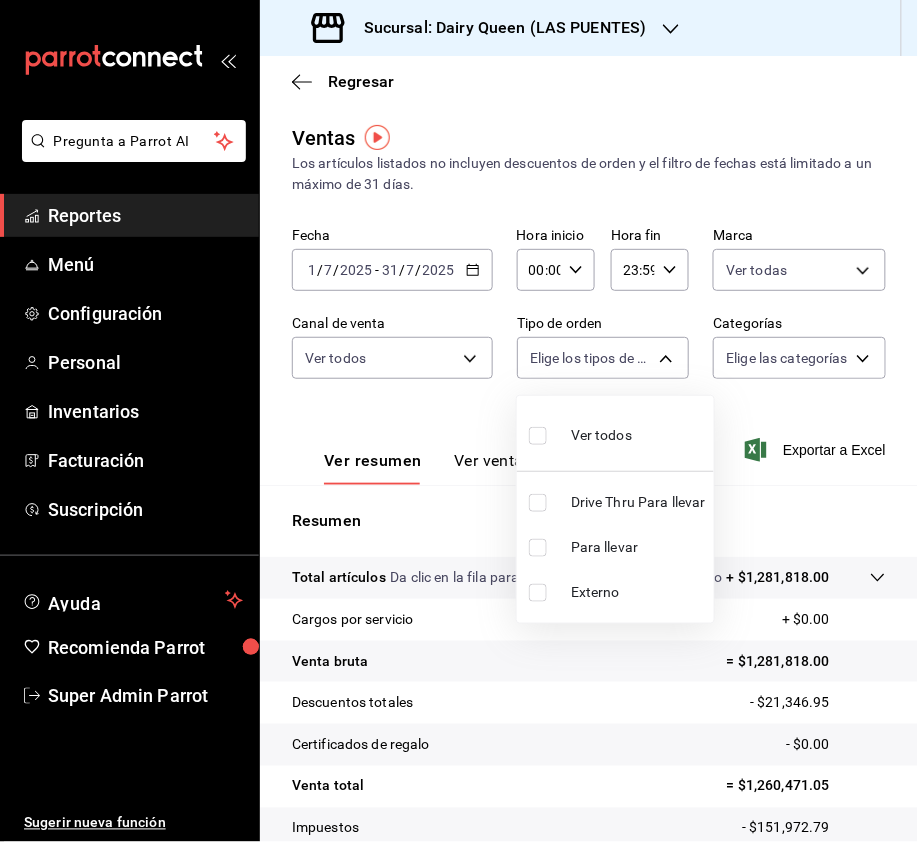 click at bounding box center [538, 503] 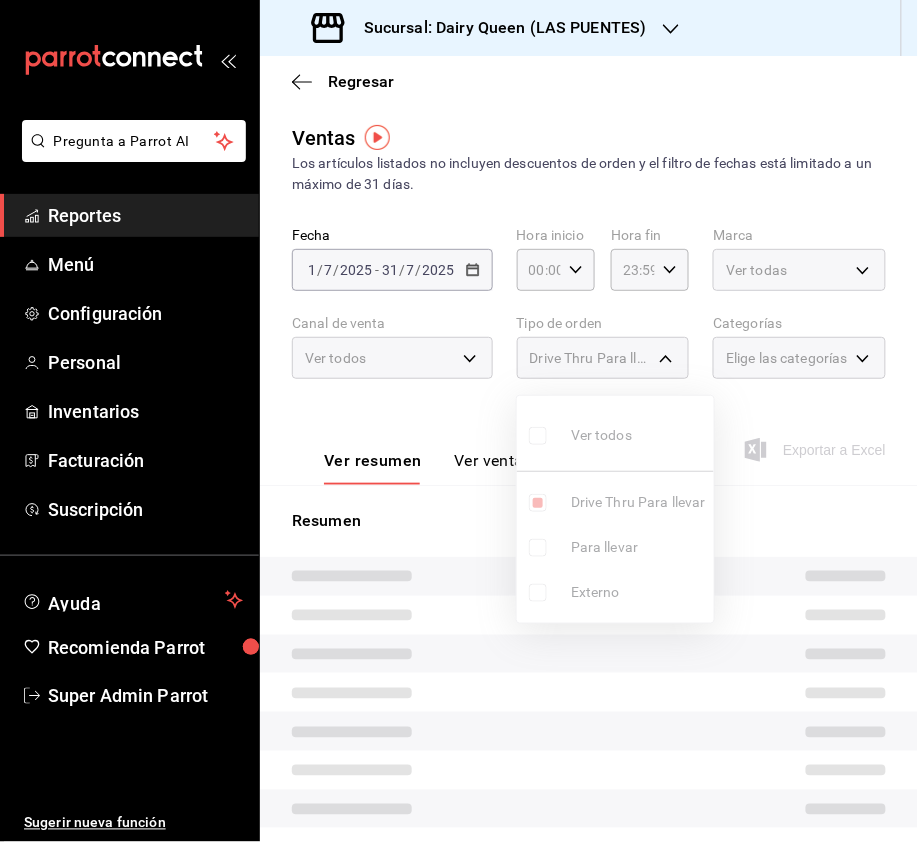 click at bounding box center [459, 421] 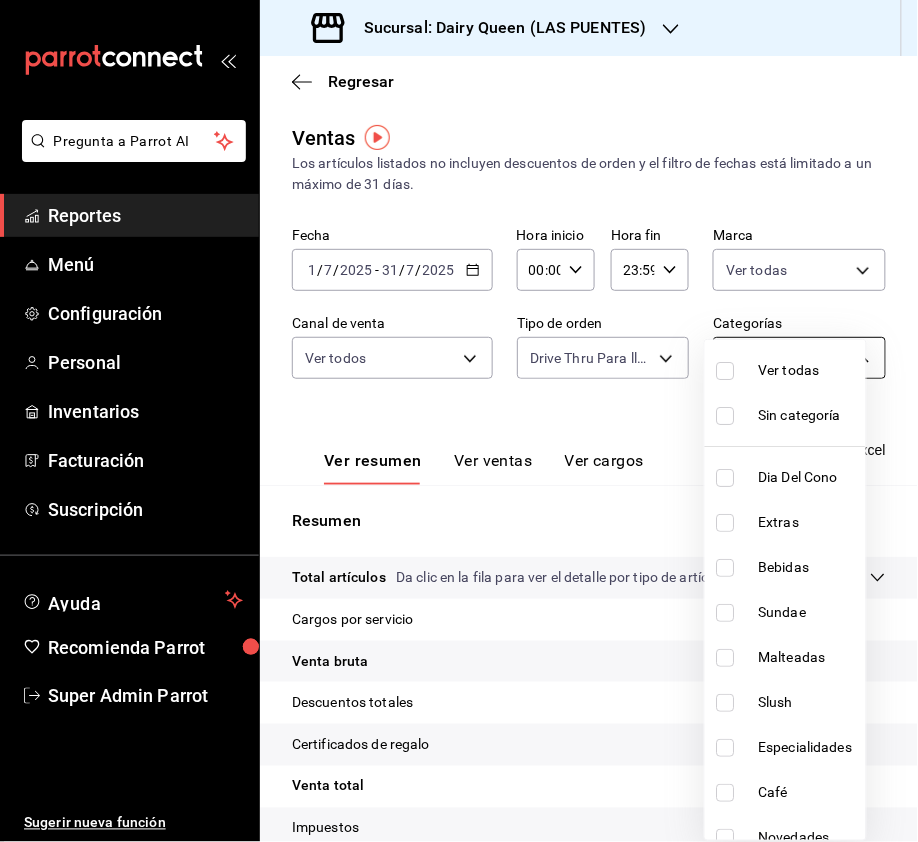click on "Pregunta a Parrot AI Reportes   Menú   Configuración   Personal   Inventarios   Facturación   Suscripción   Ayuda Recomienda Parrot   Super Admin Parrot   Sugerir nueva función   Sucursal: Dairy Queen ([CITY]) Regresar Ventas Los artículos listados no incluyen descuentos de orden y el filtro de fechas está limitado a un máximo de 31 días. Fecha [DATE] [DATE] - [DATE] [DATE] Hora inicio [TIME] Hora inicio Hora fin [TIME] Hora fin Marca Ver todas [UUID] Canal de venta Ver todos PARROT,UBER_EATS,RAPPI,DIDI_FOOD,ONLINE Tipo de orden Drive Thru Para llevar [UUID] Categorías Elige las categorías Ver resumen Ver ventas Ver cargos Exportar a Excel Resumen Total artículos Da clic en la fila para ver el detalle por tipo de artículo + $[MONEY] Cargos por servicio + $[MONEY] Venta bruta = $[MONEY] Descuentos totales - $[MONEY] Certificados de regalo - $[MONEY] Venta total = $[MONEY] Impuestos - $[MONEY] Venta neta" at bounding box center [459, 421] 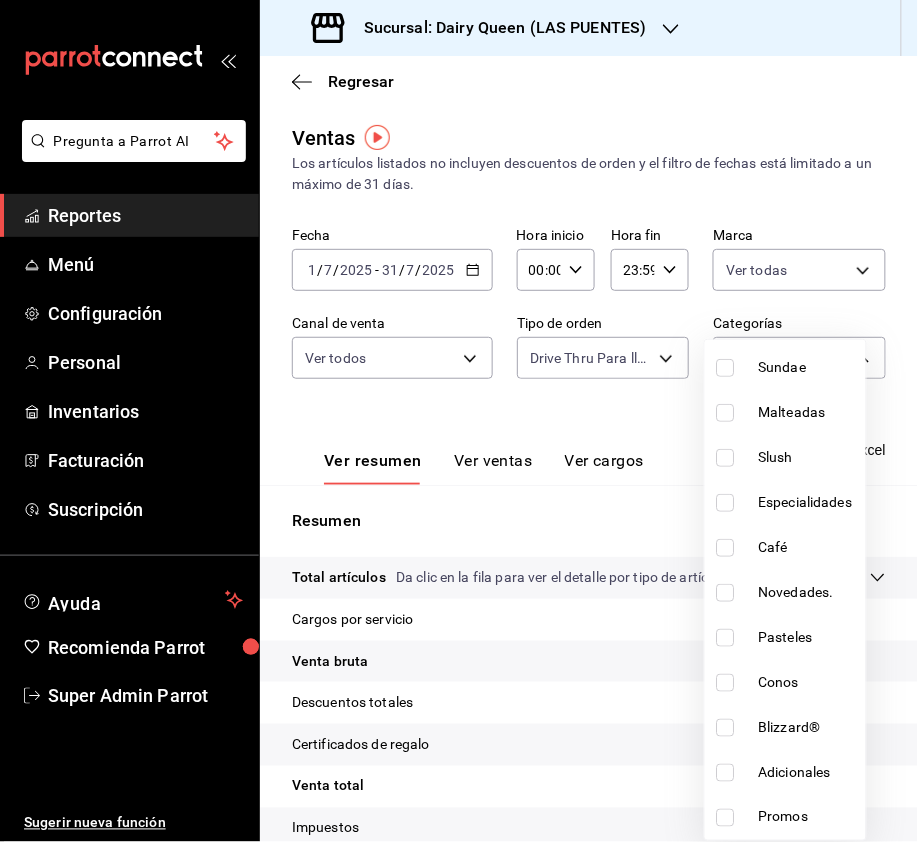 scroll, scrollTop: 0, scrollLeft: 0, axis: both 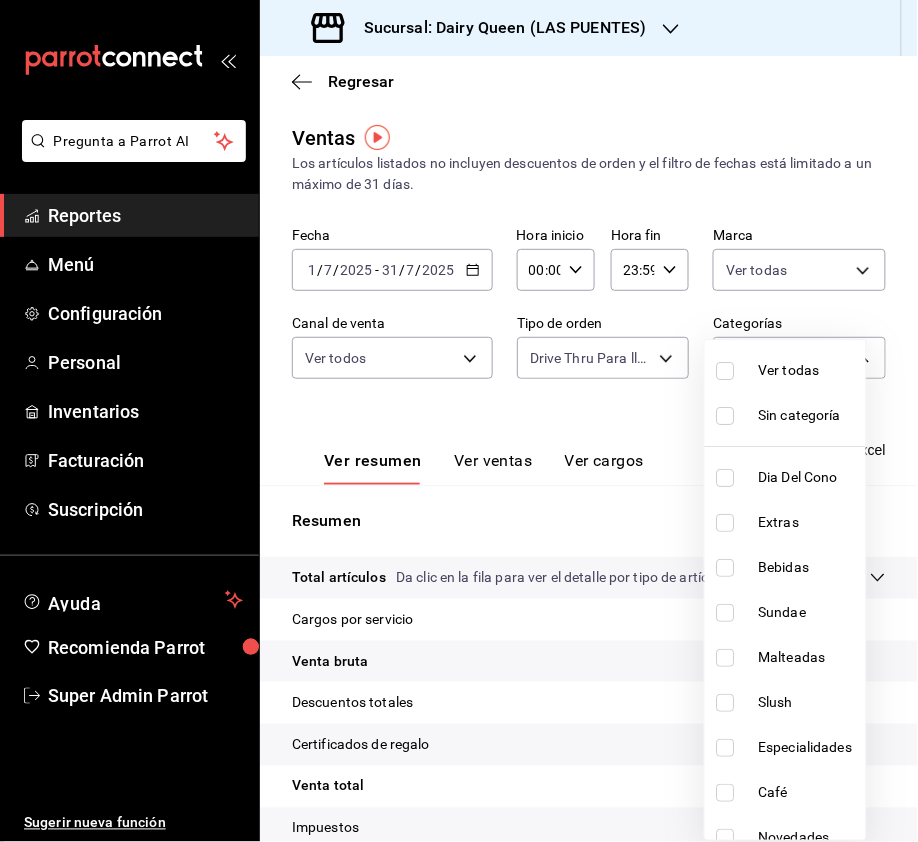 click at bounding box center (726, 371) 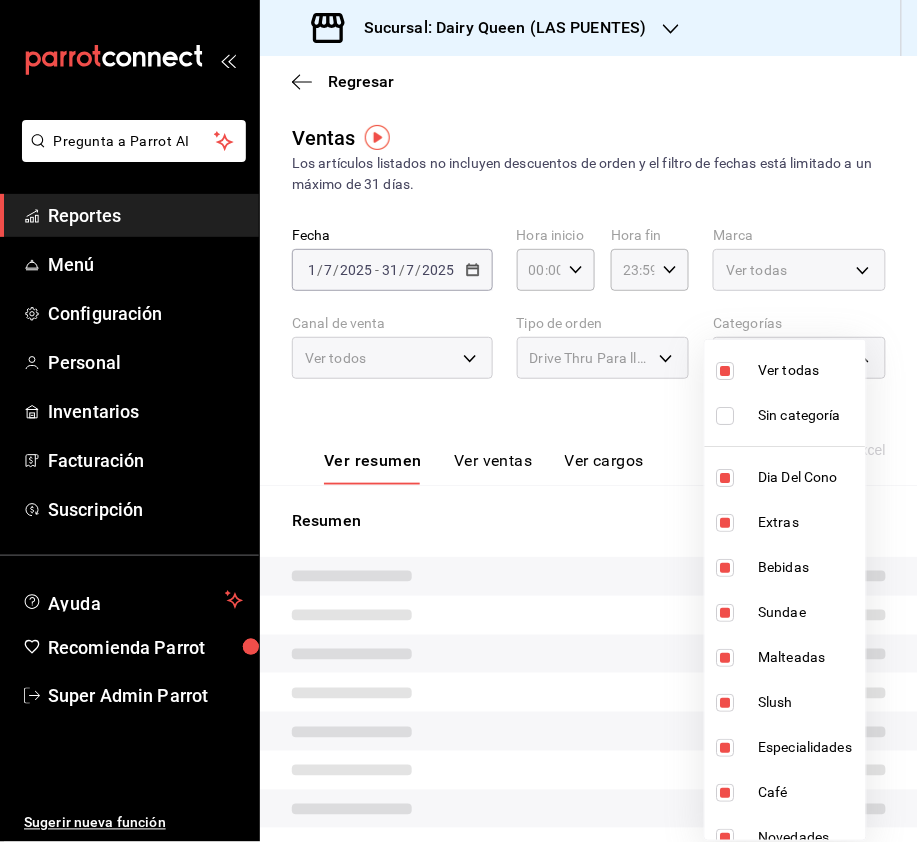 click at bounding box center [459, 421] 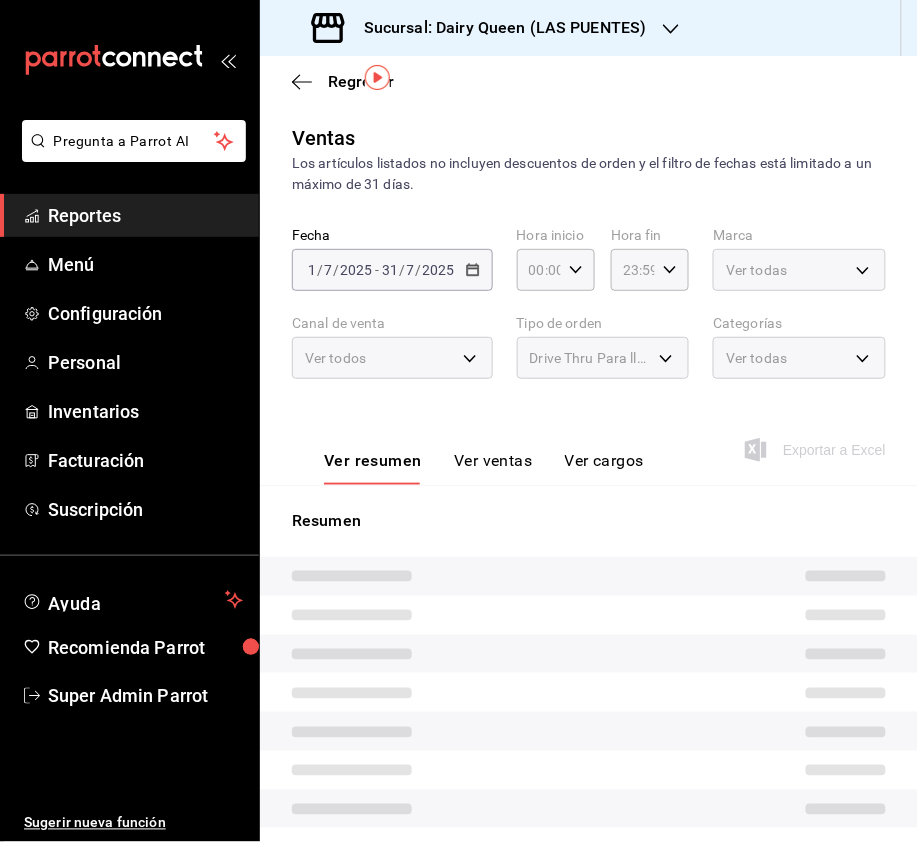 scroll, scrollTop: 150, scrollLeft: 0, axis: vertical 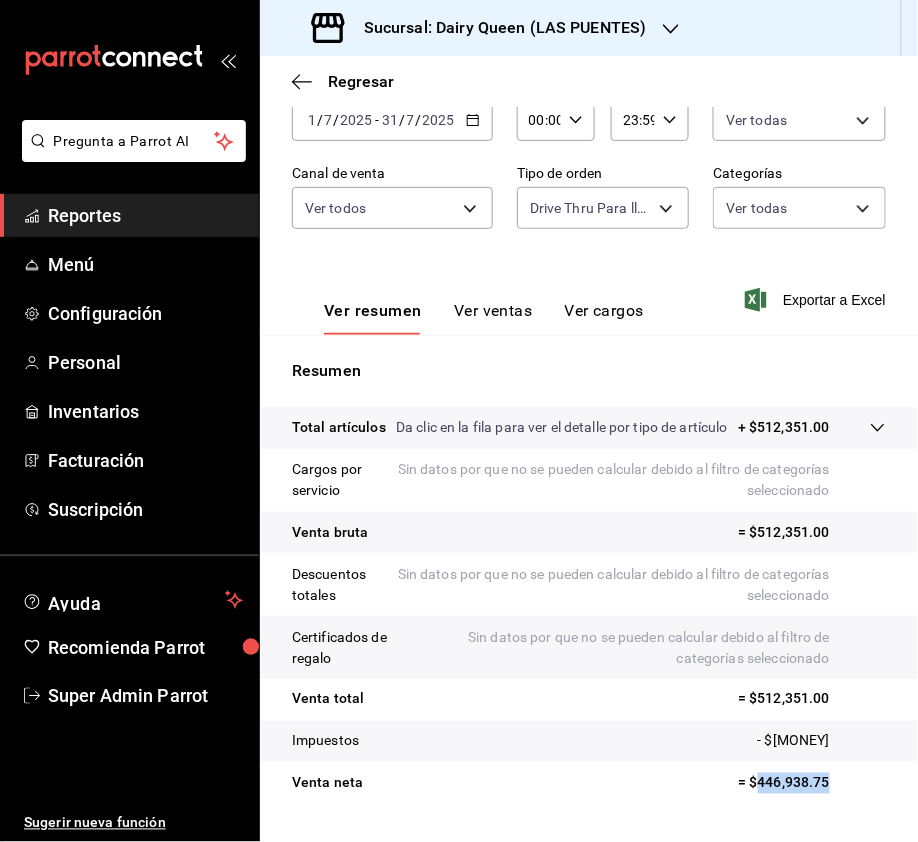 drag, startPoint x: 818, startPoint y: 808, endPoint x: 741, endPoint y: 802, distance: 77.23341 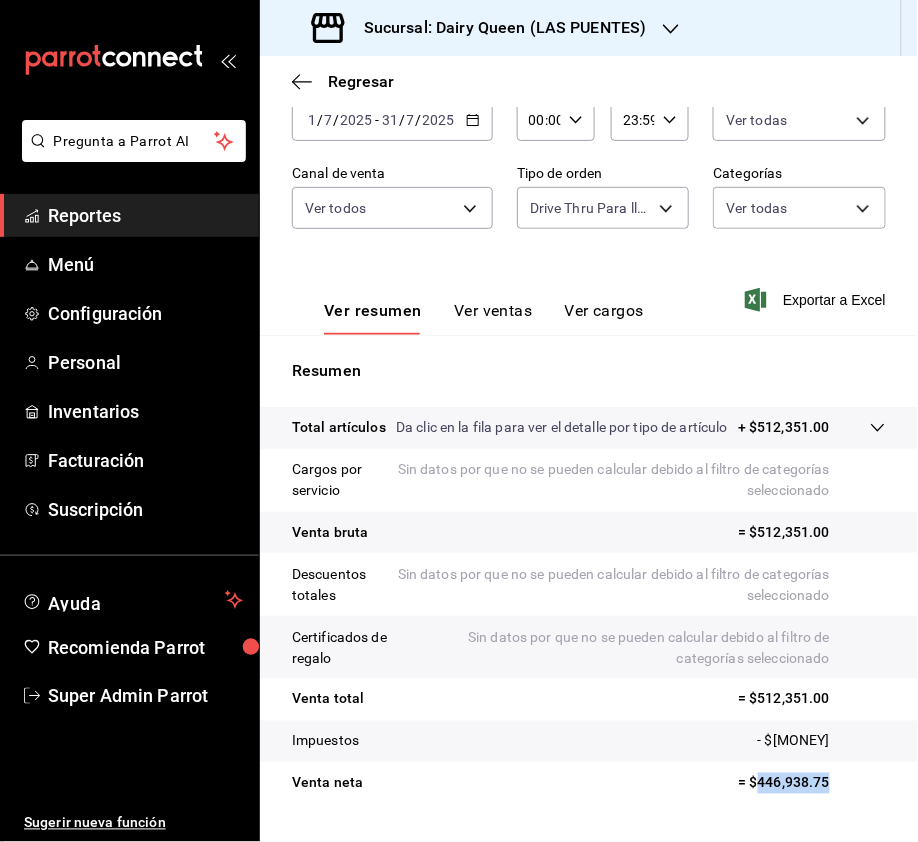 click on "= $446,938.75" at bounding box center [812, 783] 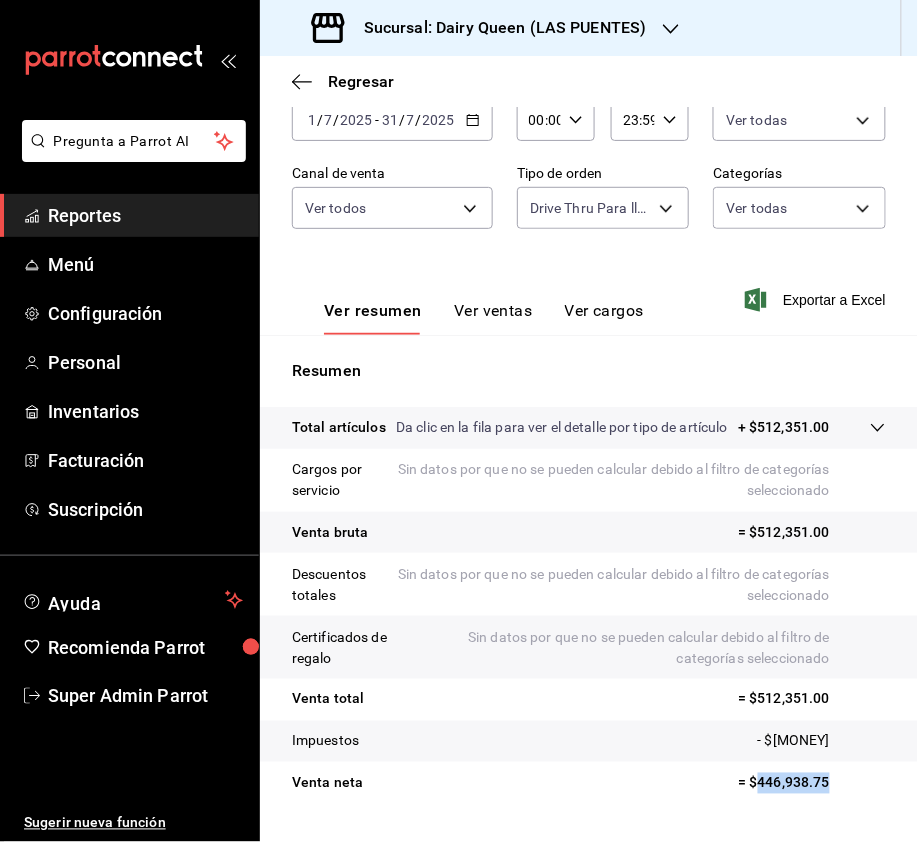 copy on "[MONEY]" 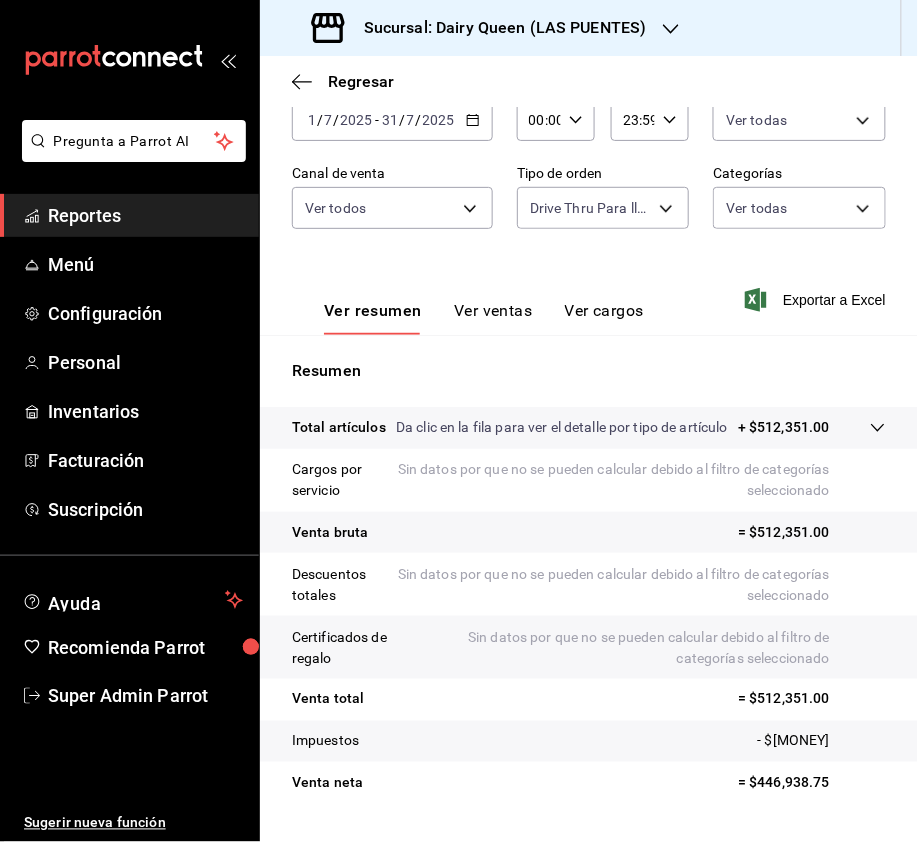 click on "Sucursal: Dairy Queen (LAS PUENTES)" at bounding box center (497, 28) 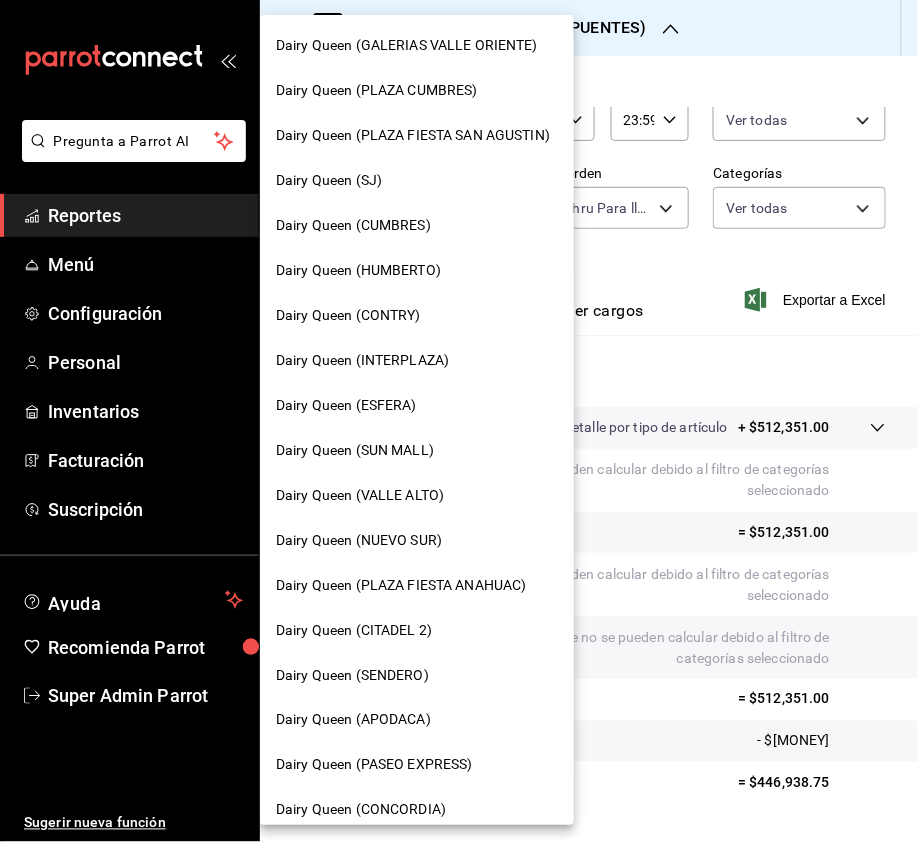 click on "Dairy Queen (SJ)" at bounding box center (417, 180) 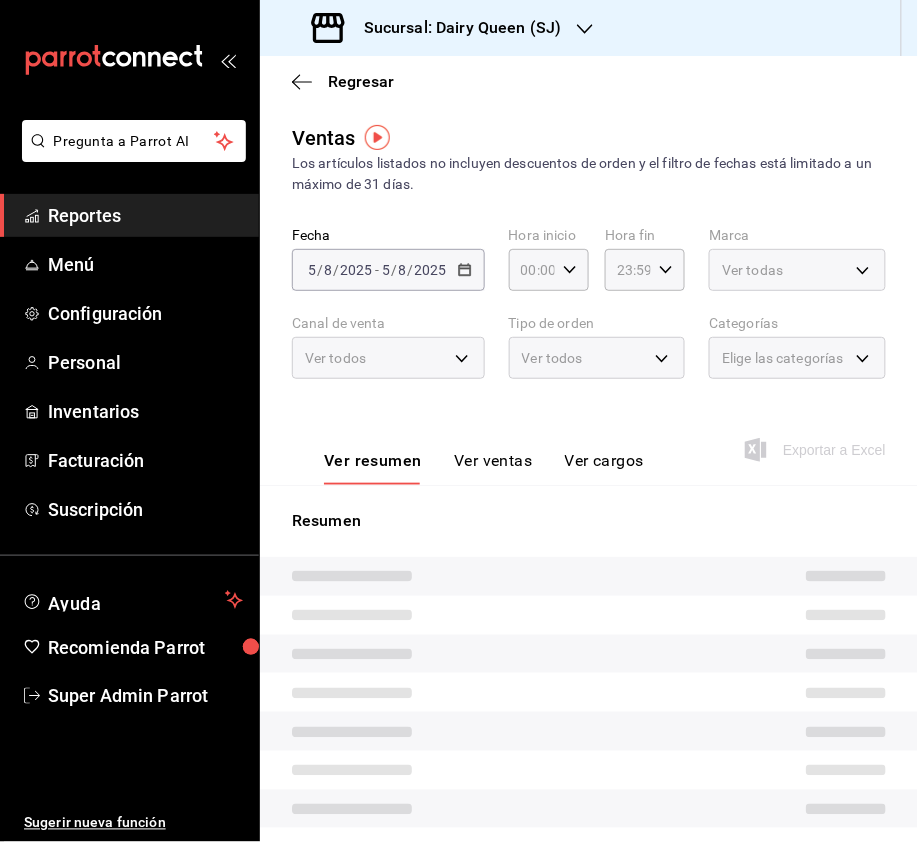 click on "Pregunta a Parrot AI Reportes   Menú   Configuración   Personal   Inventarios   Facturación   Suscripción   Ayuda Recomienda Parrot   Super Admin Parrot   Sugerir nueva función   Sucursal: Dairy Queen ([CITY]) Regresar Ventas Los artículos listados no incluyen descuentos de orden y el filtro de fechas está limitado a un máximo de 31 días. Fecha [DATE] [DATE] - [DATE] [DATE] Hora inicio [TIME] Hora inicio Hora fin [TIME] Hora fin Marca Ver todas Canal de venta Ver todos Tipo de orden Ver todos Categorías Elige las categorías Ver resumen GANA 1 MES GRATIS EN TU SUSCRIPCIÓN AQUÍ ¿Recuerdas cómo empezó tu restaurante?
Hoy puedes ayudar a un colega a tener el mismo cambio que tú viviste.
Recomienda Parrot directamente desde tu Portal Administrador.
Es fácil y rápido.
🎁 Por cada restaurante que se una, ganas 1 mes gratis. Ver video tutorial Ir a video Pregunta a Parrot AI Reportes   Menú   Configuración   Personal   Inventarios" at bounding box center (459, 421) 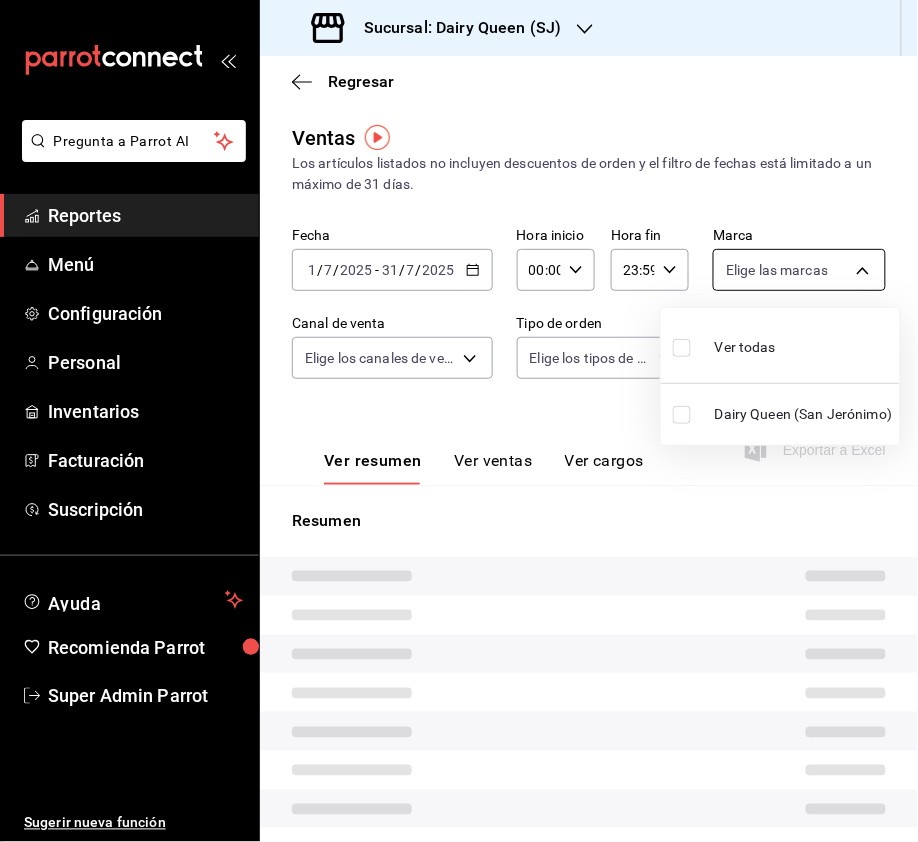 type on "PARROT,UBER_EATS,RAPPI,DIDI_FOOD,ONLINE" 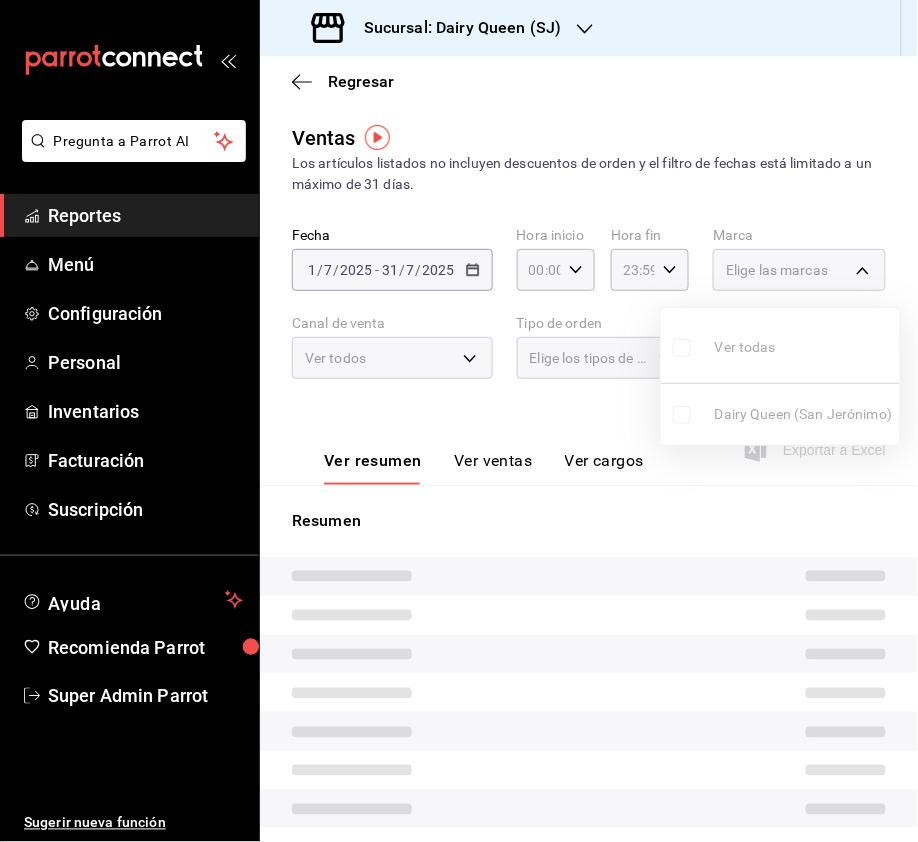 click on "Ver todas Dairy Queen ([CITY])" at bounding box center (780, 376) 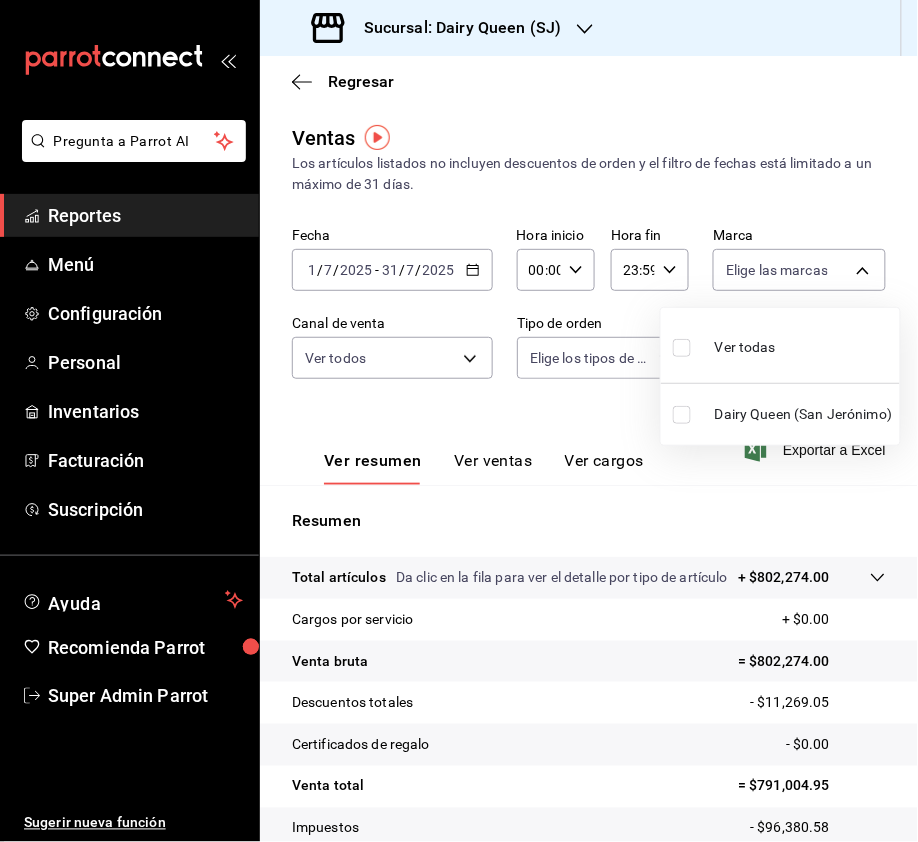 click at bounding box center (682, 348) 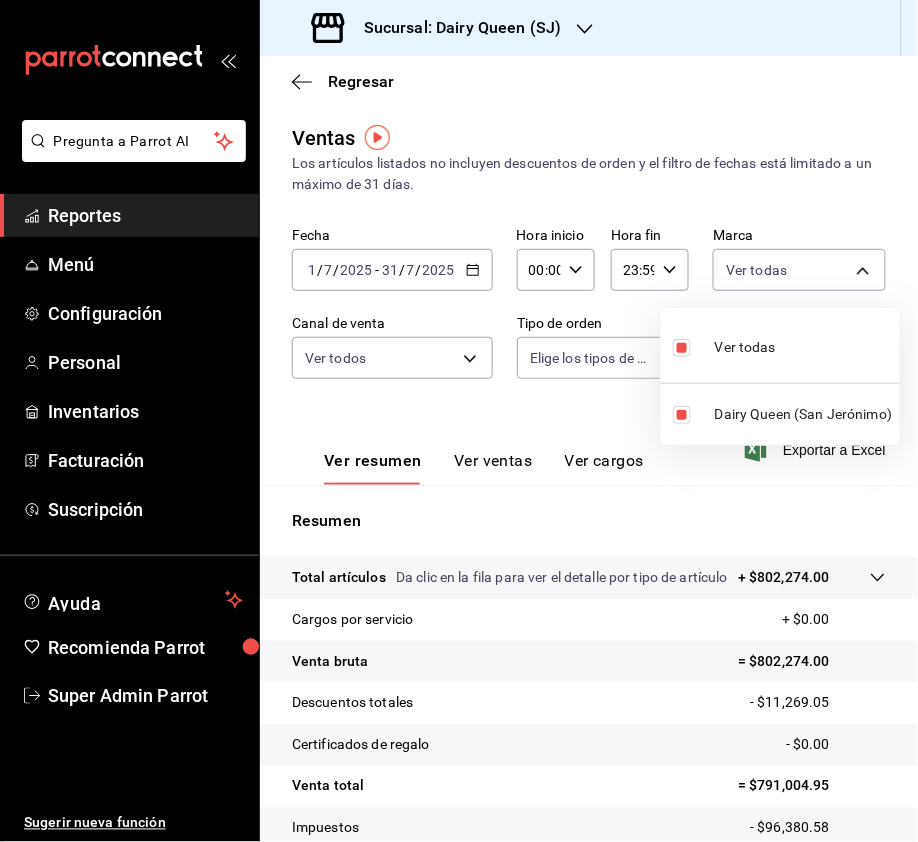 type on "b7821427-a0a8-4724-93e9-a1489f0ec7c2" 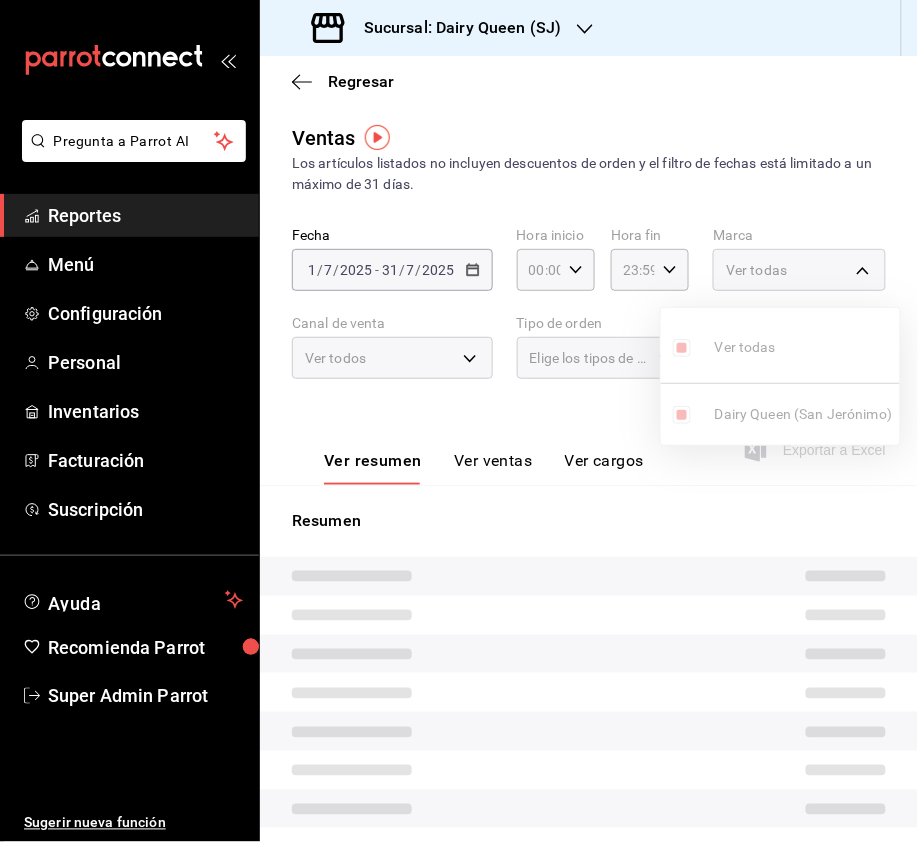 click at bounding box center [459, 421] 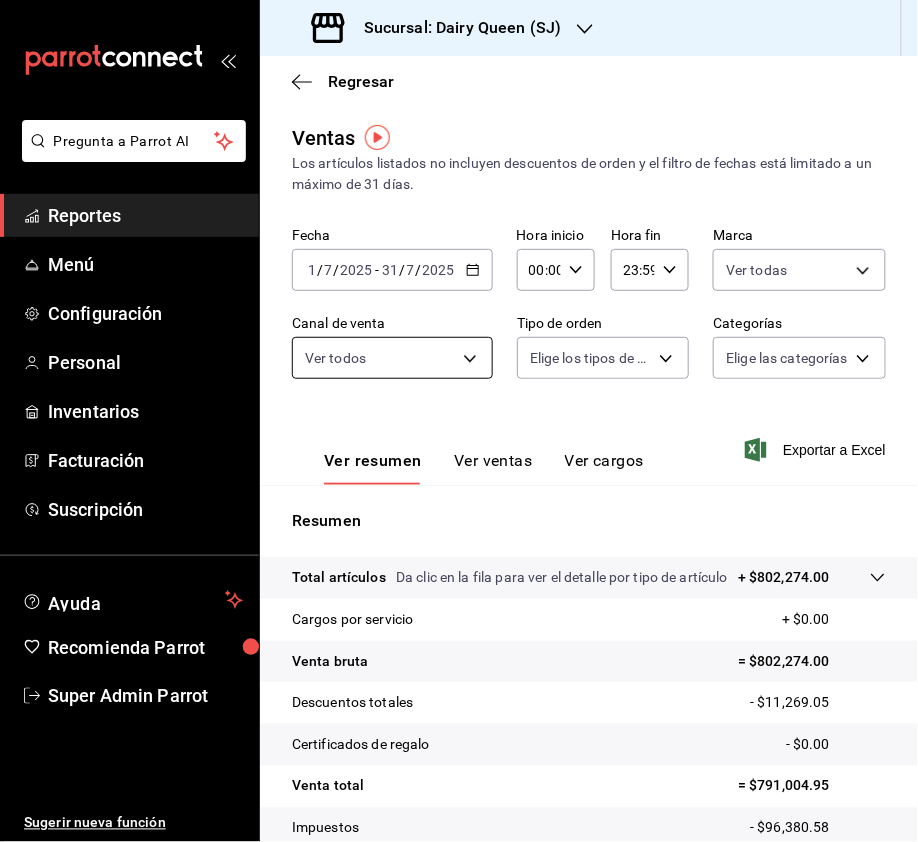 click on "Pregunta a Parrot AI Reportes   Menú   Configuración   Personal   Inventarios   Facturación   Suscripción   Ayuda Recomienda Parrot   Super Admin Parrot   Sugerir nueva función   Sucursal: Dairy Queen ([LOCATION]) Regresar Ventas Los artículos listados no incluyen descuentos de orden y el filtro de fechas está limitado a un máximo de 31 días. Fecha [DATE] [DATE] - [DATE] [DATE] Hora inicio 00:00 Hora inicio Hora fin 23:59 Hora fin Marca Ver todas [UUID] Canal de venta Ver todos PARROT,UBER_EATS,RAPPI,DIDI_FOOD,ONLINE Tipo de orden Elige los tipos de orden Categorías Elige las categorías Ver resumen Ver ventas Ver cargos Exportar a Excel Resumen Total artículos Da clic en la fila para ver el detalle por tipo de artículo + $[PRICE] Cargos por servicio + $[PRICE] Venta bruta = $[PRICE] Descuentos totales - $[PRICE] Certificados de regalo - $[PRICE] Venta total = $[PRICE] Impuestos - $[PRICE] Venta neta = $[PRICE] Ver video tutorial Ir a video" at bounding box center (459, 421) 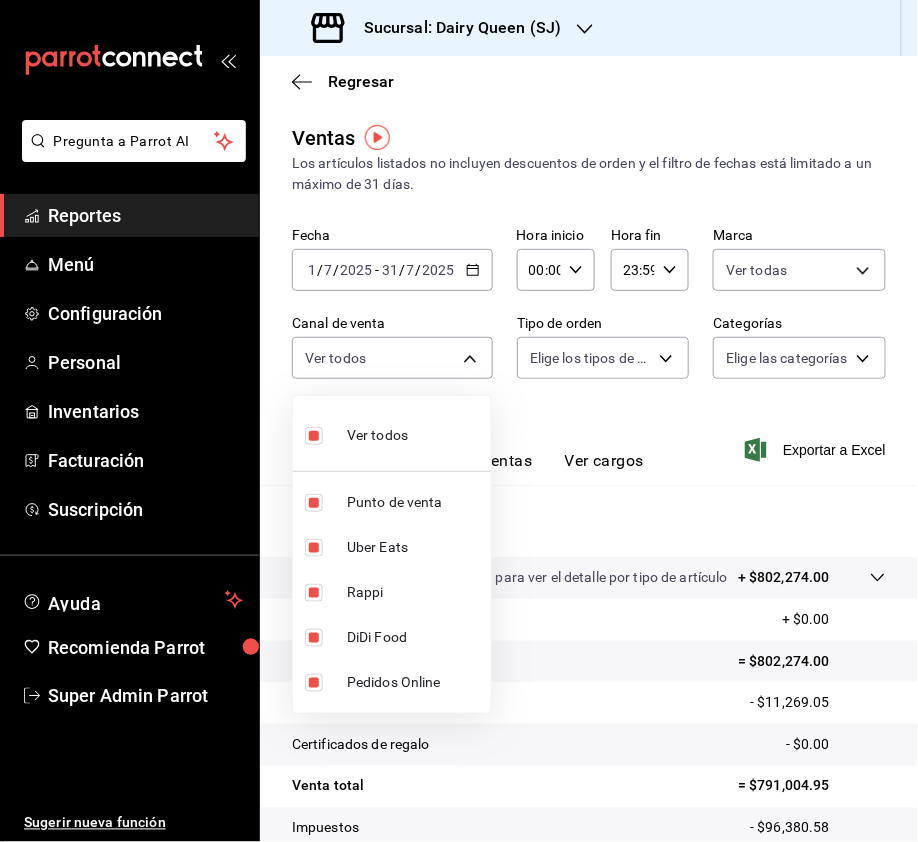 click at bounding box center (459, 421) 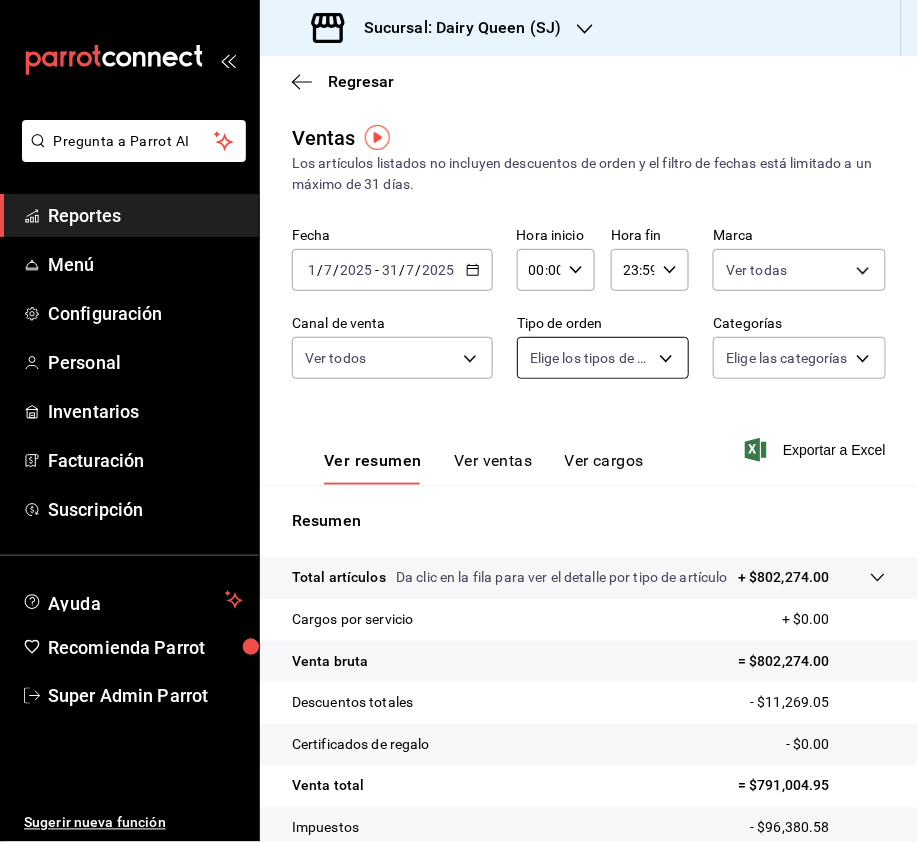 click on "Pregunta a Parrot AI Reportes   Menú   Configuración   Personal   Inventarios   Facturación   Suscripción   Ayuda Recomienda Parrot   Super Admin Parrot   Sugerir nueva función   Sucursal: Dairy Queen ([LOCATION]) Regresar Ventas Los artículos listados no incluyen descuentos de orden y el filtro de fechas está limitado a un máximo de 31 días. Fecha [DATE] [DATE] - [DATE] [DATE] Hora inicio 00:00 Hora inicio Hora fin 23:59 Hora fin Marca Ver todas [UUID] Canal de venta Ver todos PARROT,UBER_EATS,RAPPI,DIDI_FOOD,ONLINE Tipo de orden Elige los tipos de orden Categorías Elige las categorías Ver resumen Ver ventas Ver cargos Exportar a Excel Resumen Total artículos Da clic en la fila para ver el detalle por tipo de artículo + $[PRICE] Cargos por servicio + $[PRICE] Venta bruta = $[PRICE] Descuentos totales - $[PRICE] Certificados de regalo - $[PRICE] Venta total = $[PRICE] Impuestos - $[PRICE] Venta neta = $[PRICE] Ver video tutorial Ir a video" at bounding box center [459, 421] 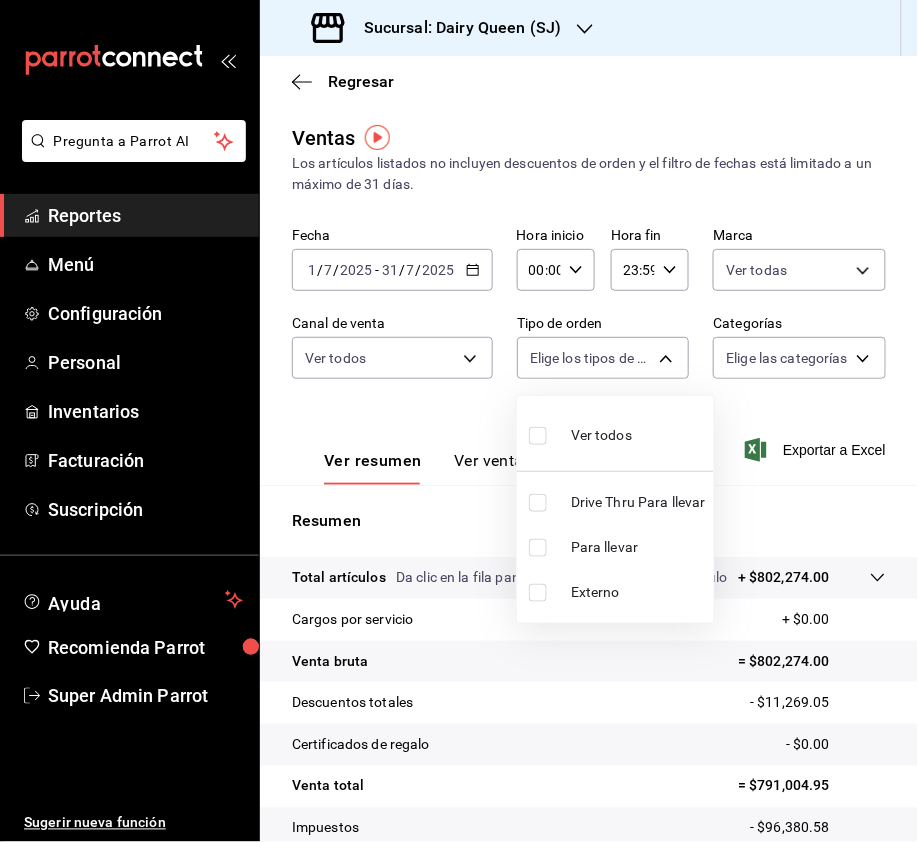 drag, startPoint x: 533, startPoint y: 498, endPoint x: 528, endPoint y: 488, distance: 11.18034 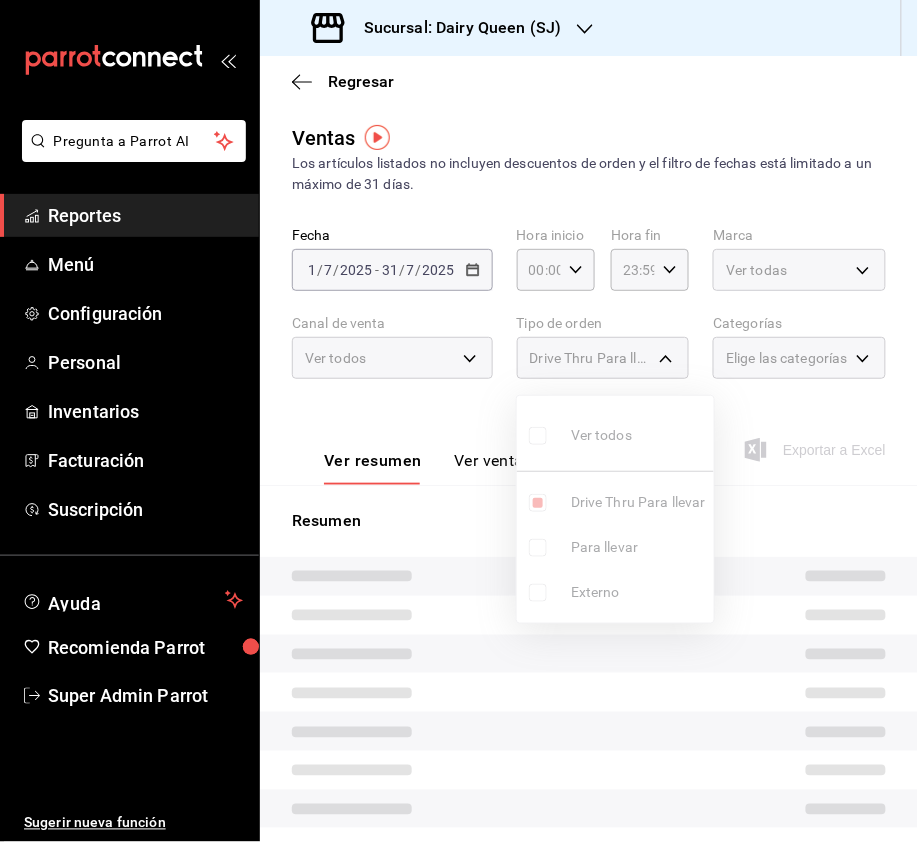click at bounding box center (459, 421) 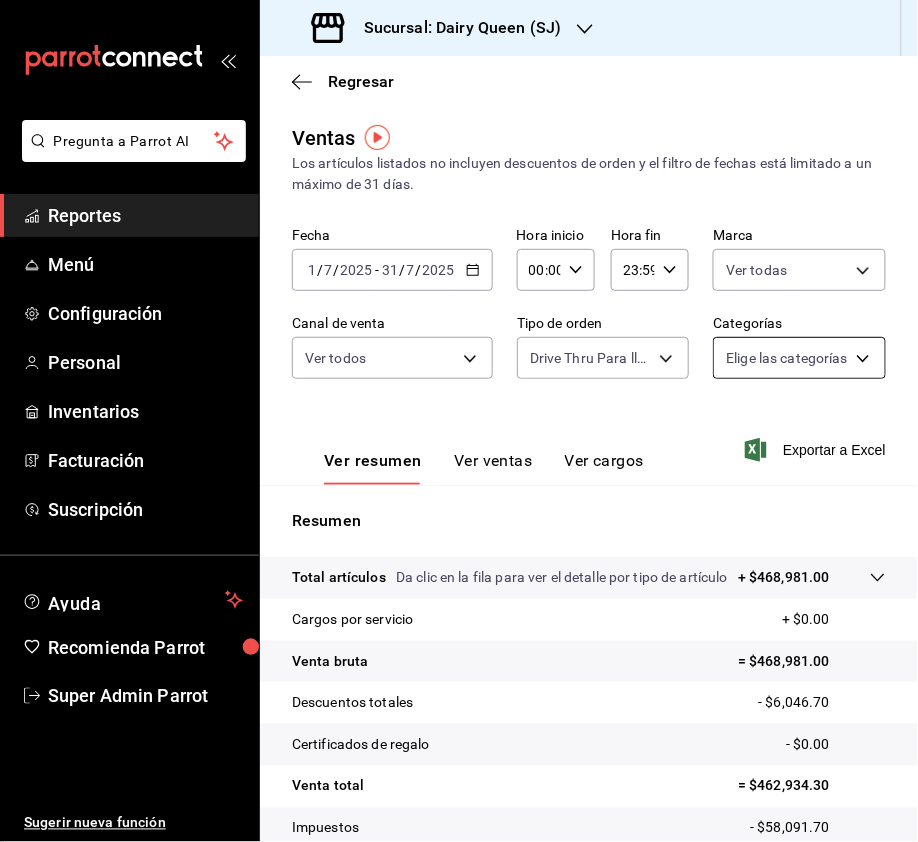 click on "Pregunta a Parrot AI Reportes   Menú   Configuración   Personal   Inventarios   Facturación   Suscripción   Ayuda Recomienda Parrot   Super Admin Parrot   Sugerir nueva función   Sucursal: Dairy Queen ([LOCATION]) Regresar Ventas Los artículos listados no incluyen descuentos de orden y el filtro de fechas está limitado a un máximo de 31 días. Fecha [DATE] [DATE] - [DATE] [DATE] Hora inicio 00:00 Hora inicio Hora fin 23:59 Hora fin Marca Ver todas [UUID] Canal de venta Ver todos PARROT,UBER_EATS,RAPPI,DIDI_FOOD,ONLINE Tipo de orden Drive Thru Para llevar [UUID] Categorías Elige las categorías Ver resumen Ver ventas Ver cargos Exportar a Excel Resumen Total artículos Da clic en la fila para ver el detalle por tipo de artículo + $[PRICE] Cargos por servicio + $[PRICE] Venta bruta = $[PRICE] Descuentos totales - $[PRICE] Certificados de regalo - $[PRICE] Venta total = $[PRICE] Impuestos - $[PRICE] Venta neta = $[PRICE]" at bounding box center (459, 421) 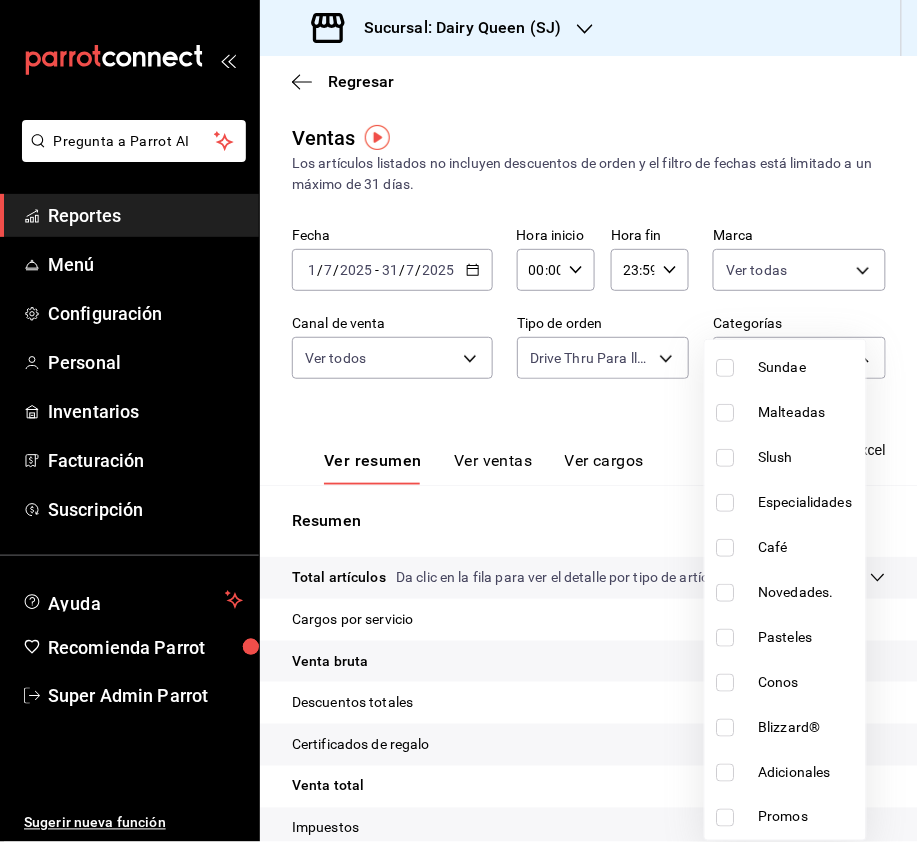 scroll, scrollTop: 0, scrollLeft: 0, axis: both 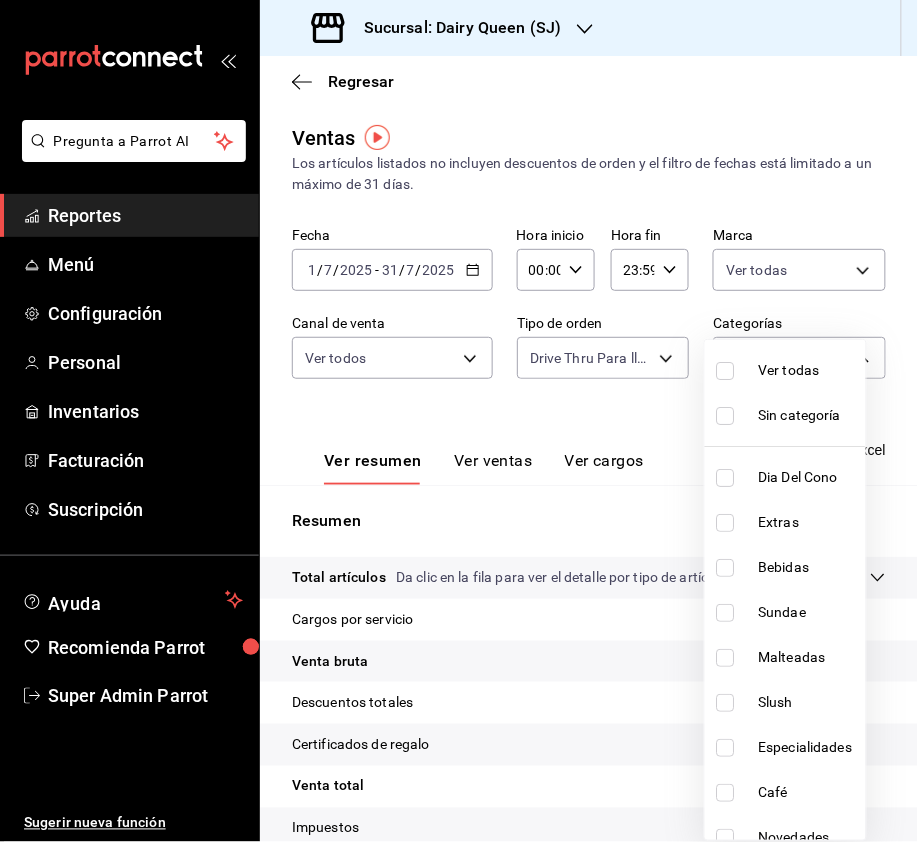 click at bounding box center [726, 371] 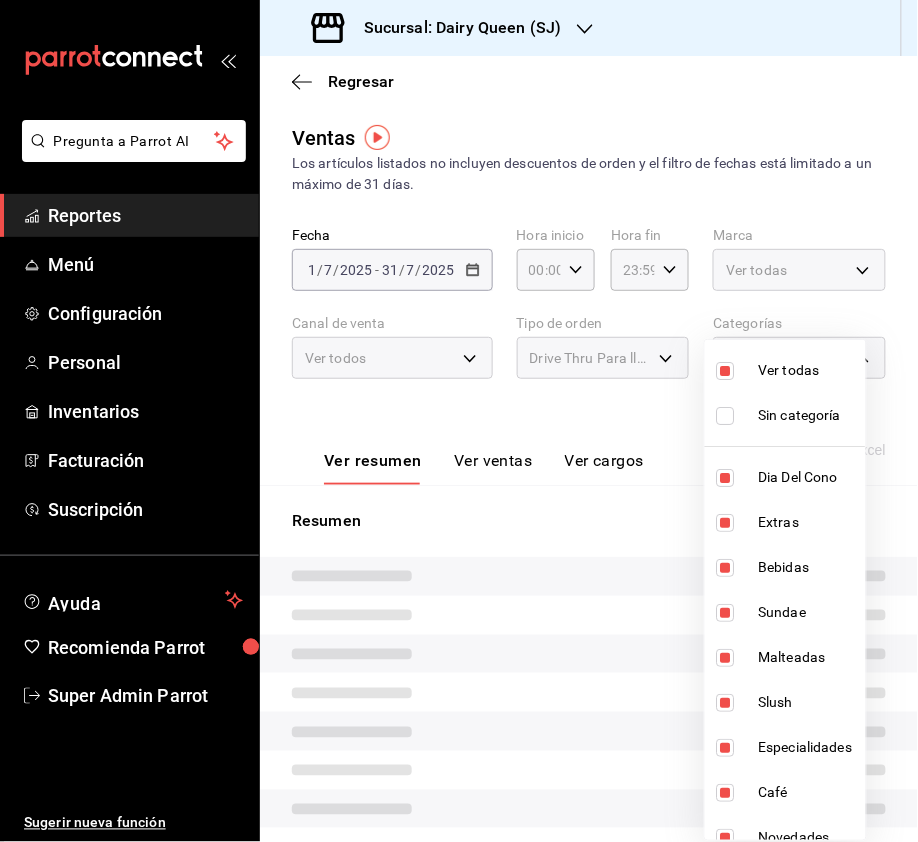 click at bounding box center (459, 421) 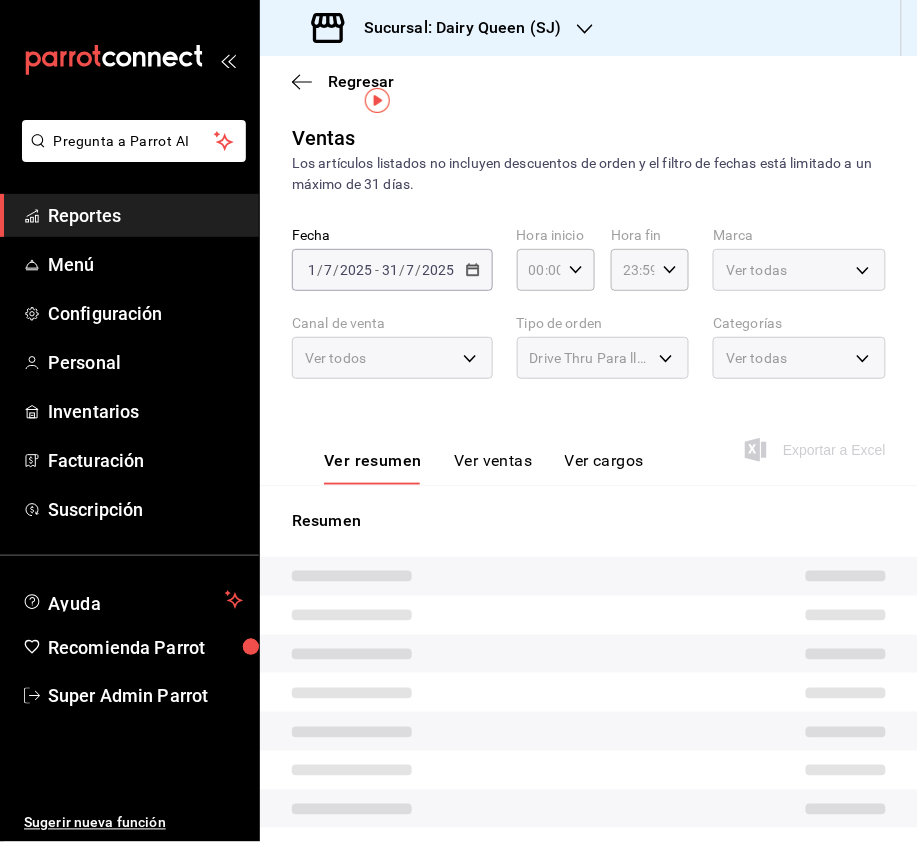 scroll, scrollTop: 150, scrollLeft: 0, axis: vertical 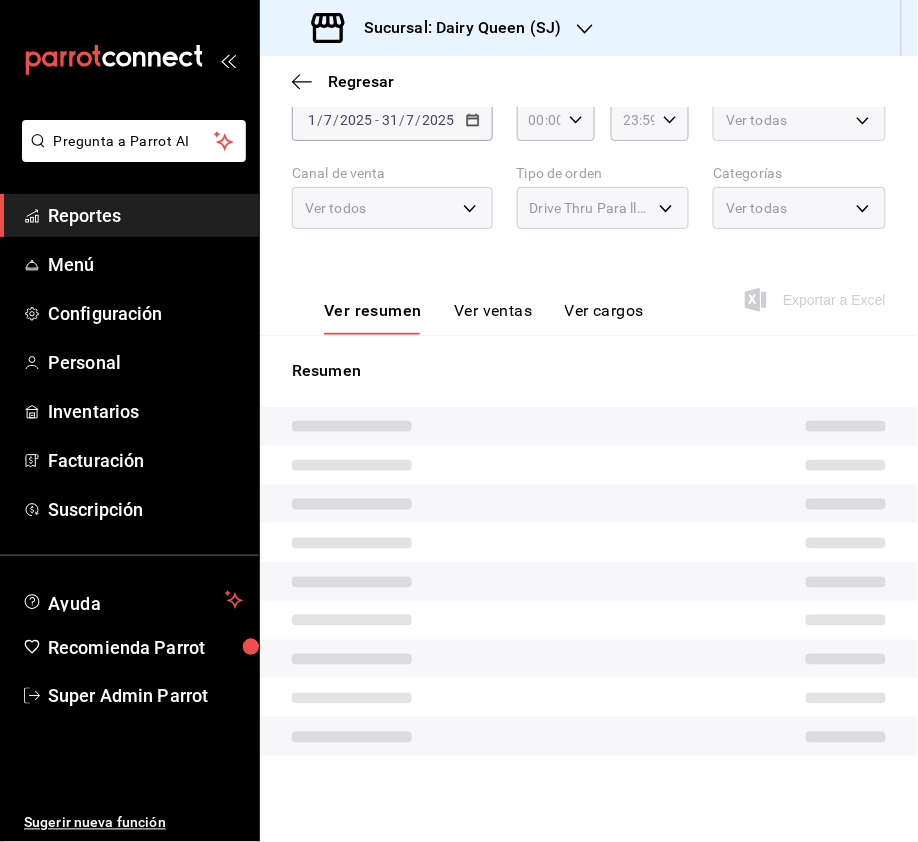 click on "Ver ventas" at bounding box center [493, 318] 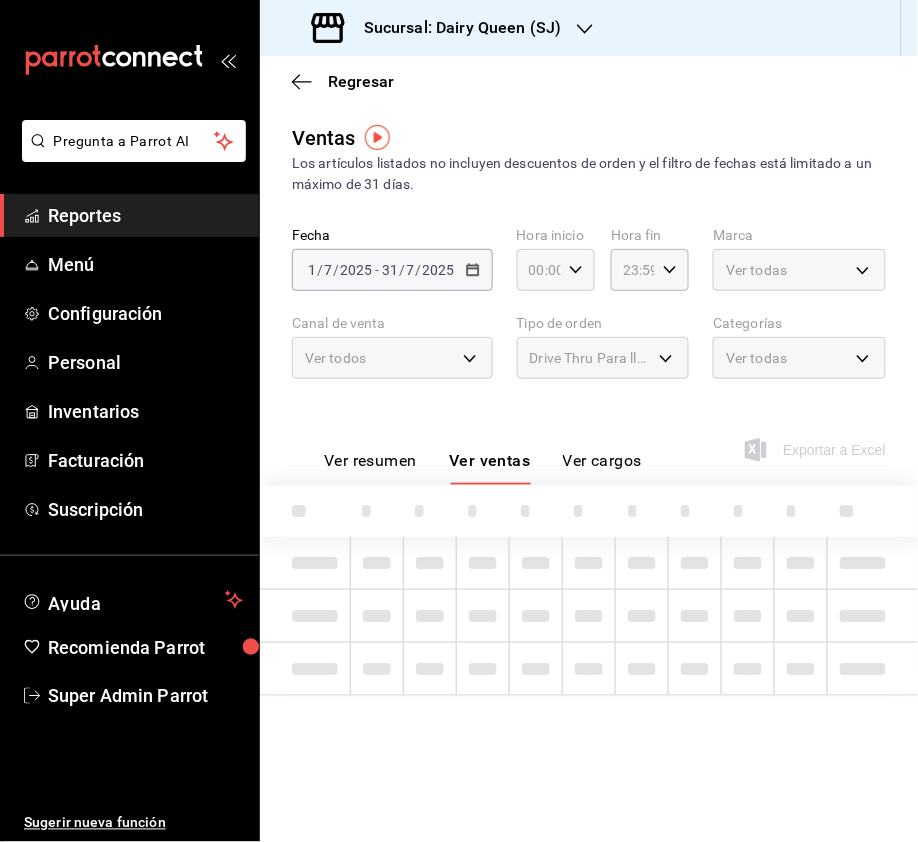 scroll, scrollTop: 0, scrollLeft: 0, axis: both 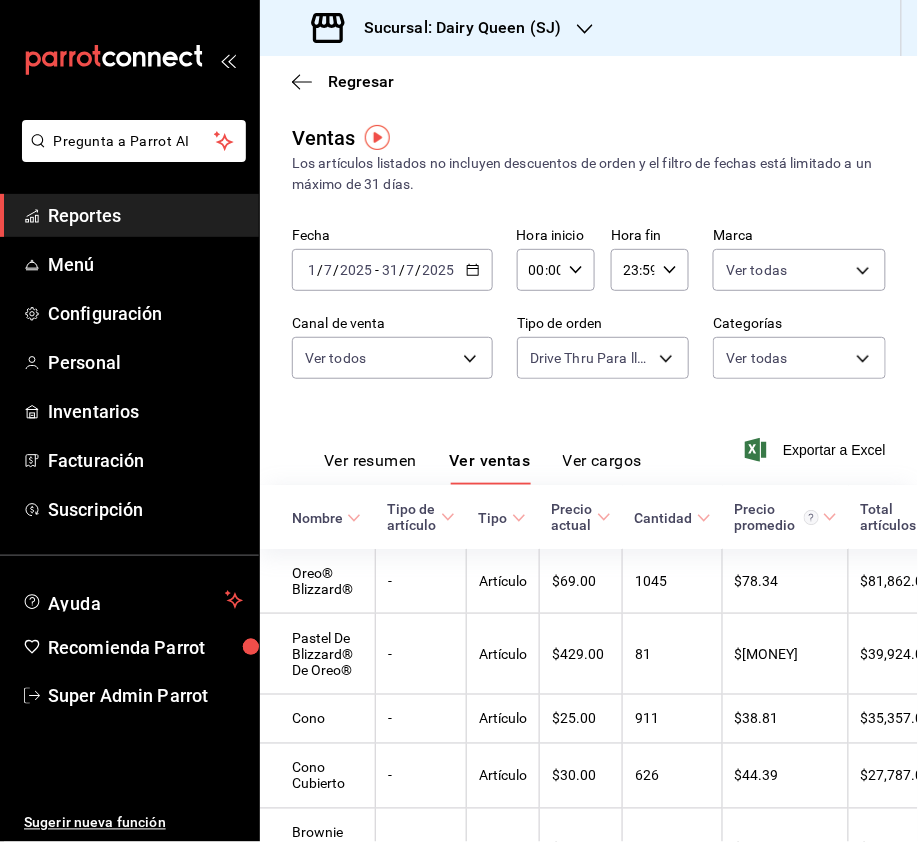 drag, startPoint x: 328, startPoint y: 448, endPoint x: 337, endPoint y: 454, distance: 10.816654 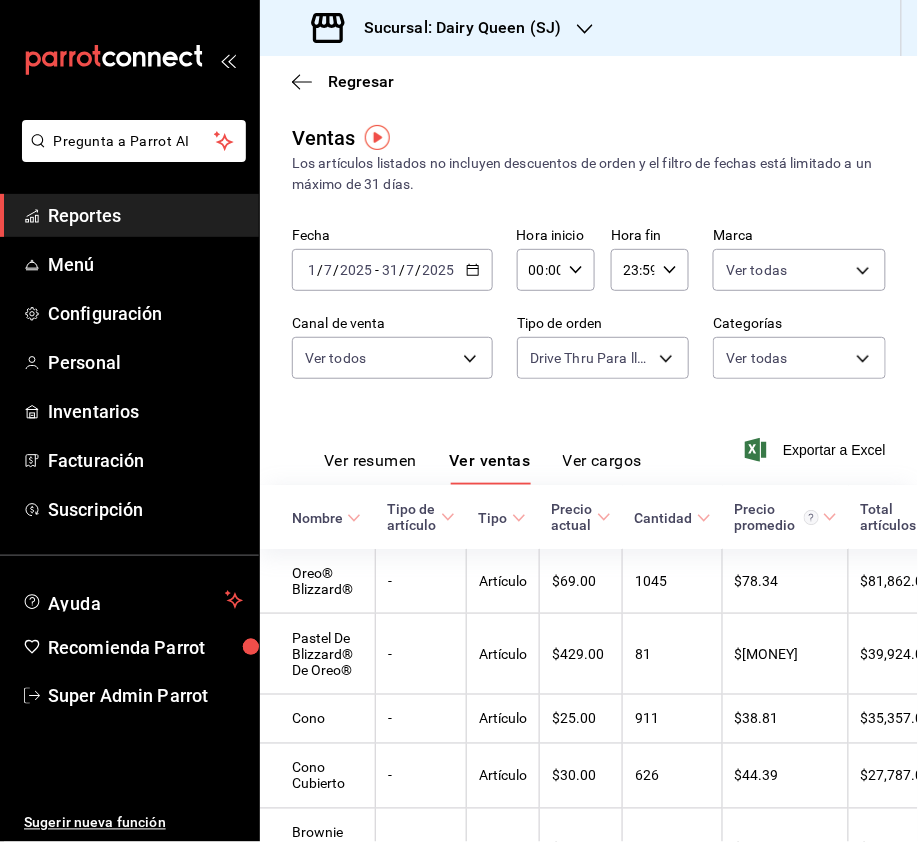 click on "Ver resumen" at bounding box center (370, 468) 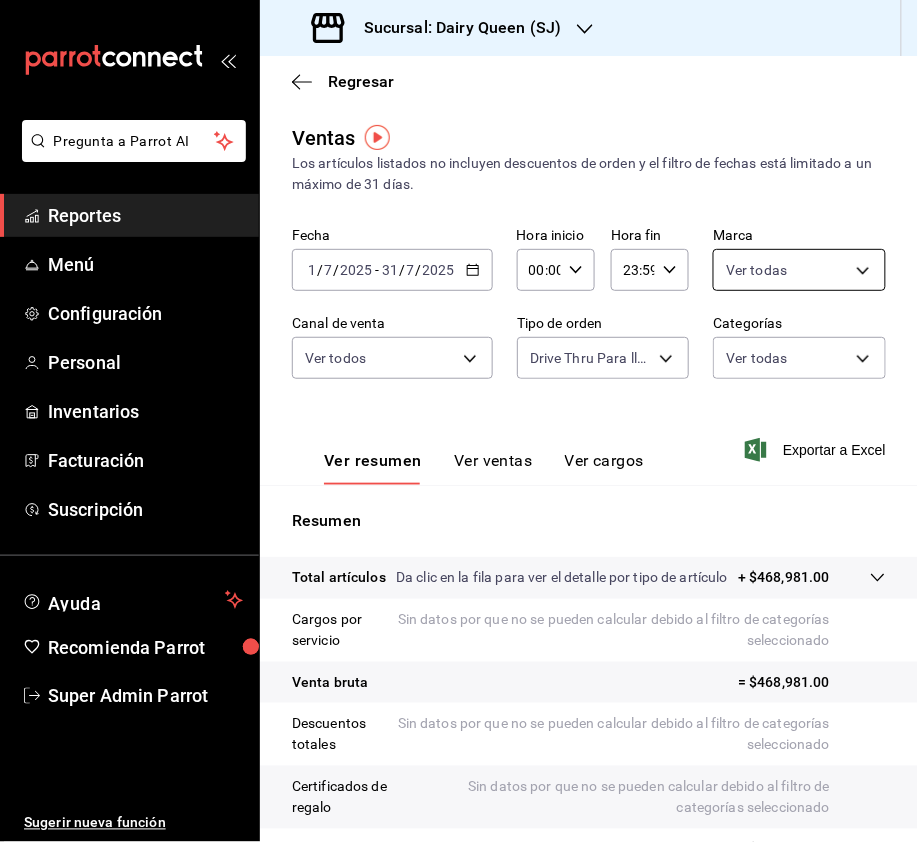 click on "Pregunta a Parrot AI Reportes   Menú   Configuración   Personal   Inventarios   Facturación   Suscripción   Ayuda Recomienda Parrot   Super Admin Parrot   Sugerir nueva función   Sucursal: Dairy Queen ([LOCATION]) Regresar Ventas Los artículos listados no incluyen descuentos de orden y el filtro de fechas está limitado a un máximo de 31 días. Fecha [DATE] [DATE] - [DATE] [DATE] Hora inicio 00:00 Hora inicio Hora fin 23:59 Hora fin Marca Ver todas [UUID] Canal de venta Ver todos PARROT,UBER_EATS,RAPPI,DIDI_FOOD,ONLINE Tipo de orden Drive Thru Para llevar [UUID] Categorías Ver todas Ver resumen Ver ventas Ver cargos Exportar a Excel Resumen Total artículos Da clic en la fila para ver el detalle por tipo de artículo + $[PRICE] Cargos por servicio  Sin datos por que no se pueden calcular debido al filtro de categorías seleccionado Venta bruta = $[PRICE] Descuentos totales Certificados de regalo Venta total = $[PRICE]" at bounding box center [459, 421] 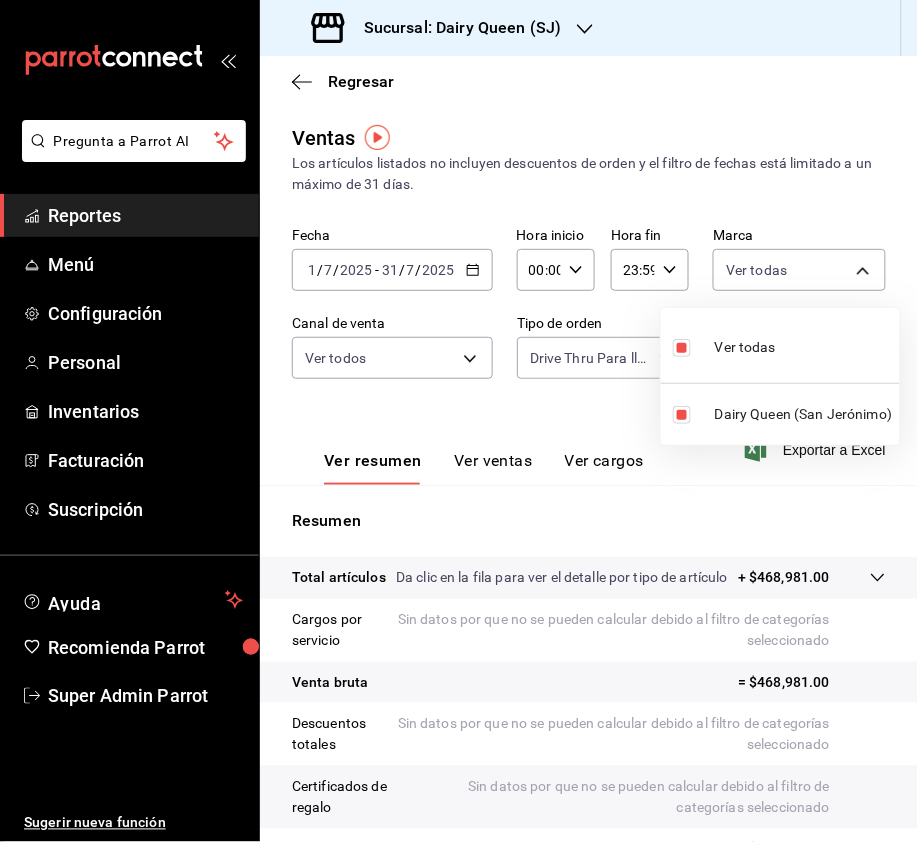 click at bounding box center [459, 421] 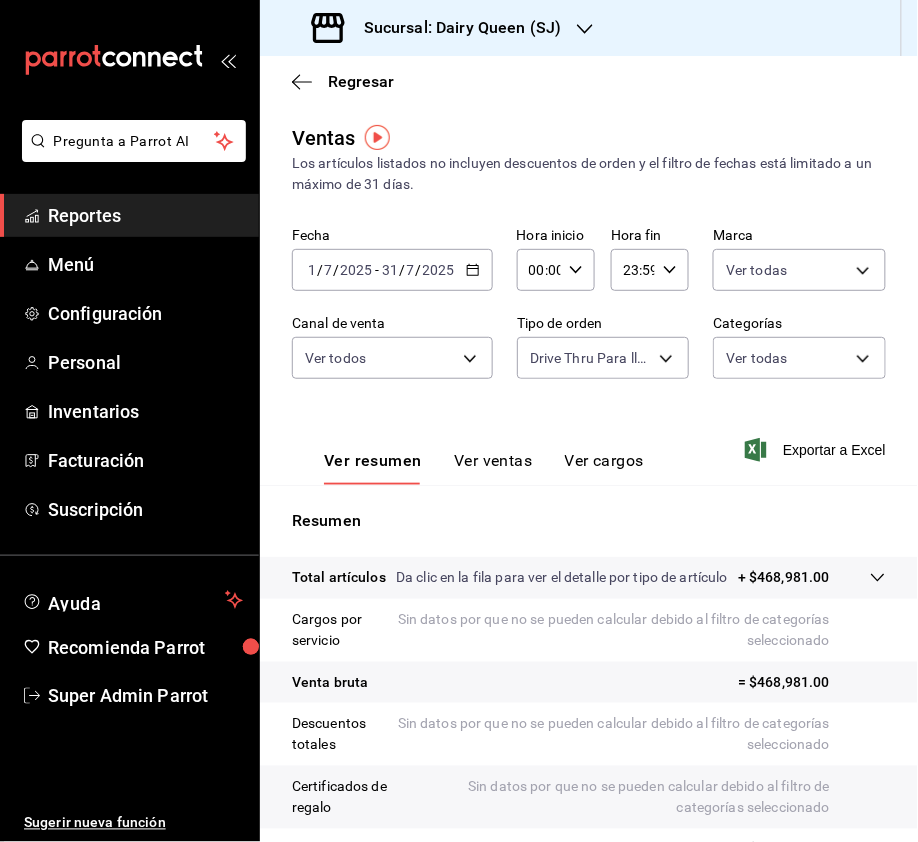 click on "Pregunta a Parrot AI Reportes   Menú   Configuración   Personal   Inventarios   Facturación   Suscripción   Ayuda Recomienda Parrot   Super Admin Parrot   Sugerir nueva función   Sucursal: Dairy Queen ([LOCATION]) Regresar Ventas Los artículos listados no incluyen descuentos de orden y el filtro de fechas está limitado a un máximo de 31 días. Fecha [DATE] [DATE] - [DATE] [DATE] Hora inicio 00:00 Hora inicio Hora fin 23:59 Hora fin Marca Ver todas [UUID] Canal de venta Ver todos PARROT,UBER_EATS,RAPPI,DIDI_FOOD,ONLINE Tipo de orden Drive Thru Para llevar [UUID] Categorías Ver todas Ver resumen Ver ventas Ver cargos Exportar a Excel Resumen Total artículos Da clic en la fila para ver el detalle por tipo de artículo + $[PRICE] Cargos por servicio  Sin datos por que no se pueden calcular debido al filtro de categorías seleccionado Venta bruta = $[PRICE] Descuentos totales Certificados de regalo Venta total = $[PRICE]" at bounding box center (459, 421) 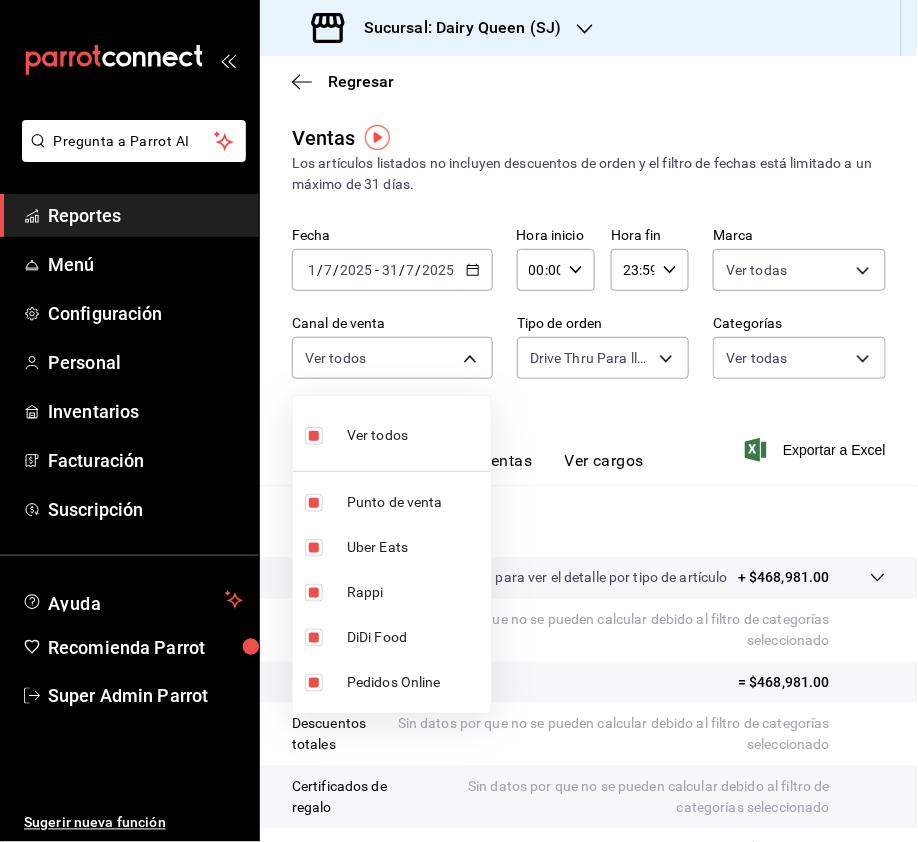 click at bounding box center [459, 421] 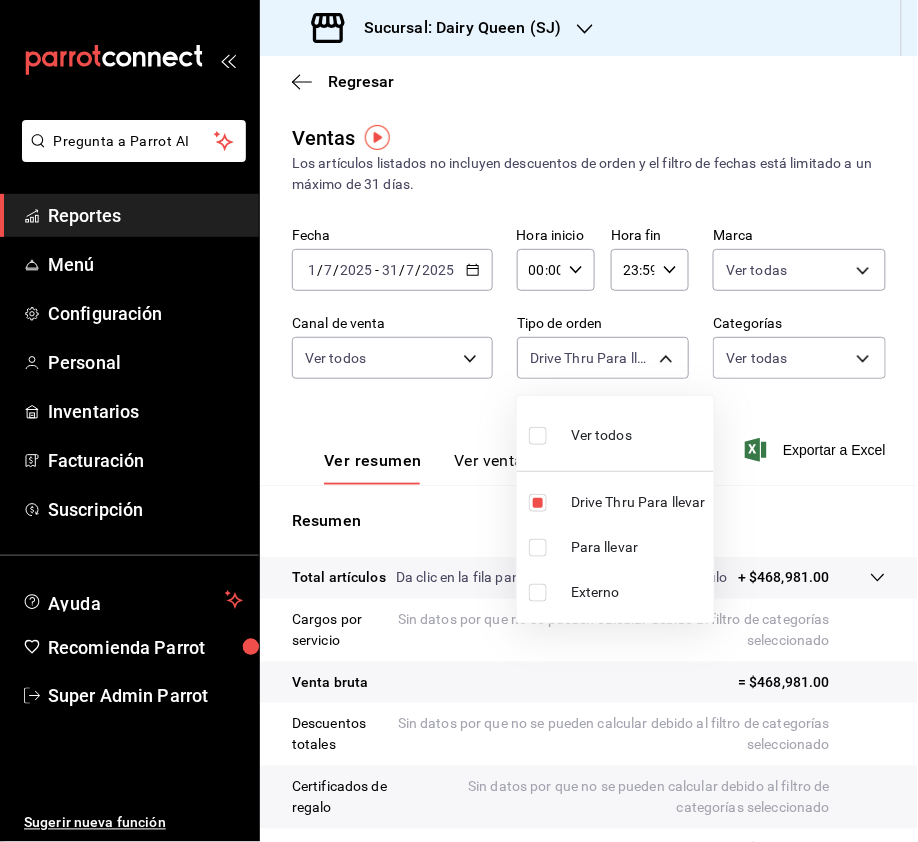 click on "Pregunta a Parrot AI Reportes   Menú   Configuración   Personal   Inventarios   Facturación   Suscripción   Ayuda Recomienda Parrot   Super Admin Parrot   Sugerir nueva función   Sucursal: Dairy Queen ([LOCATION]) Regresar Ventas Los artículos listados no incluyen descuentos de orden y el filtro de fechas está limitado a un máximo de 31 días. Fecha [DATE] [DATE] - [DATE] [DATE] Hora inicio 00:00 Hora inicio Hora fin 23:59 Hora fin Marca Ver todas [UUID] Canal de venta Ver todos PARROT,UBER_EATS,RAPPI,DIDI_FOOD,ONLINE Tipo de orden Drive Thru Para llevar [UUID] Categorías Ver todas Ver resumen Ver ventas Ver cargos Exportar a Excel Resumen Total artículos Da clic en la fila para ver el detalle por tipo de artículo + $[PRICE] Cargos por servicio  Sin datos por que no se pueden calcular debido al filtro de categorías seleccionado Venta bruta = $[PRICE] Descuentos totales Certificados de regalo Venta total = $[PRICE]" at bounding box center (459, 421) 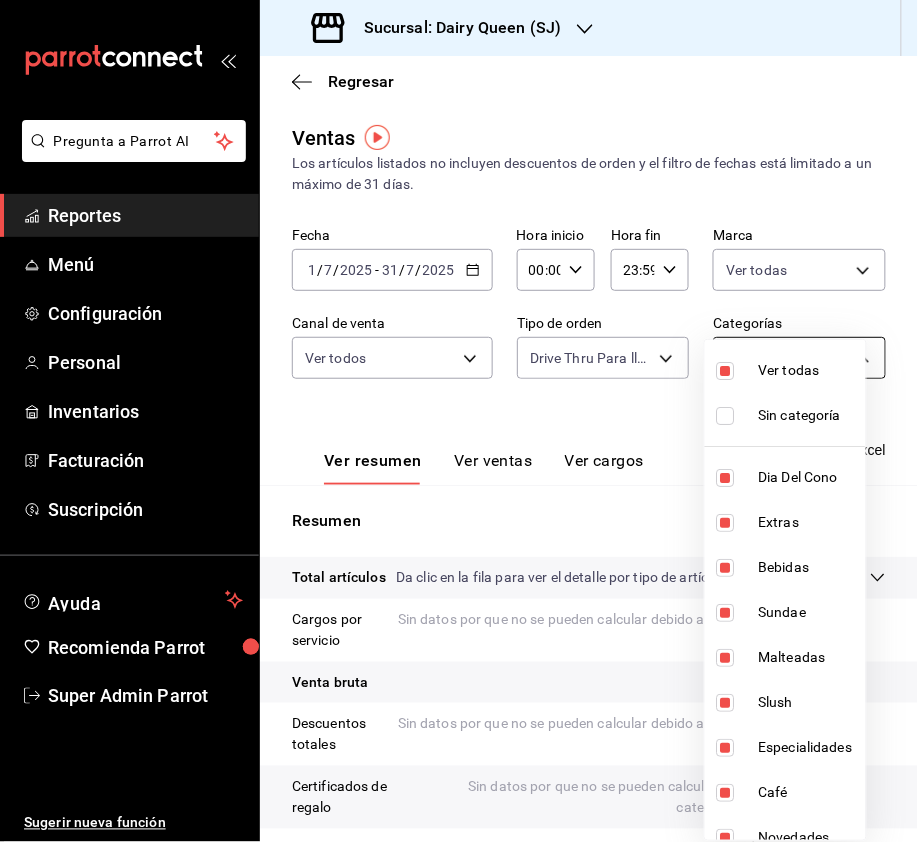 click on "Pregunta a Parrot AI Reportes   Menú   Configuración   Personal   Inventarios   Facturación   Suscripción   Ayuda Recomienda Parrot   Super Admin Parrot   Sugerir nueva función   Sucursal: Dairy Queen ([LOCATION]) Regresar Ventas Los artículos listados no incluyen descuentos de orden y el filtro de fechas está limitado a un máximo de 31 días. Fecha [DATE] [DATE] - [DATE] [DATE] Hora inicio 00:00 Hora inicio Hora fin 23:59 Hora fin Marca Ver todas [UUID] Canal de venta Ver todos PARROT,UBER_EATS,RAPPI,DIDI_FOOD,ONLINE Tipo de orden Drive Thru Para llevar [UUID] Categorías Ver todas Ver resumen Ver ventas Ver cargos Exportar a Excel Resumen Total artículos Da clic en la fila para ver el detalle por tipo de artículo + $[PRICE] Cargos por servicio  Sin datos por que no se pueden calcular debido al filtro de categorías seleccionado Venta bruta = $[PRICE] Descuentos totales Certificados de regalo Venta total = $[PRICE]" at bounding box center (459, 421) 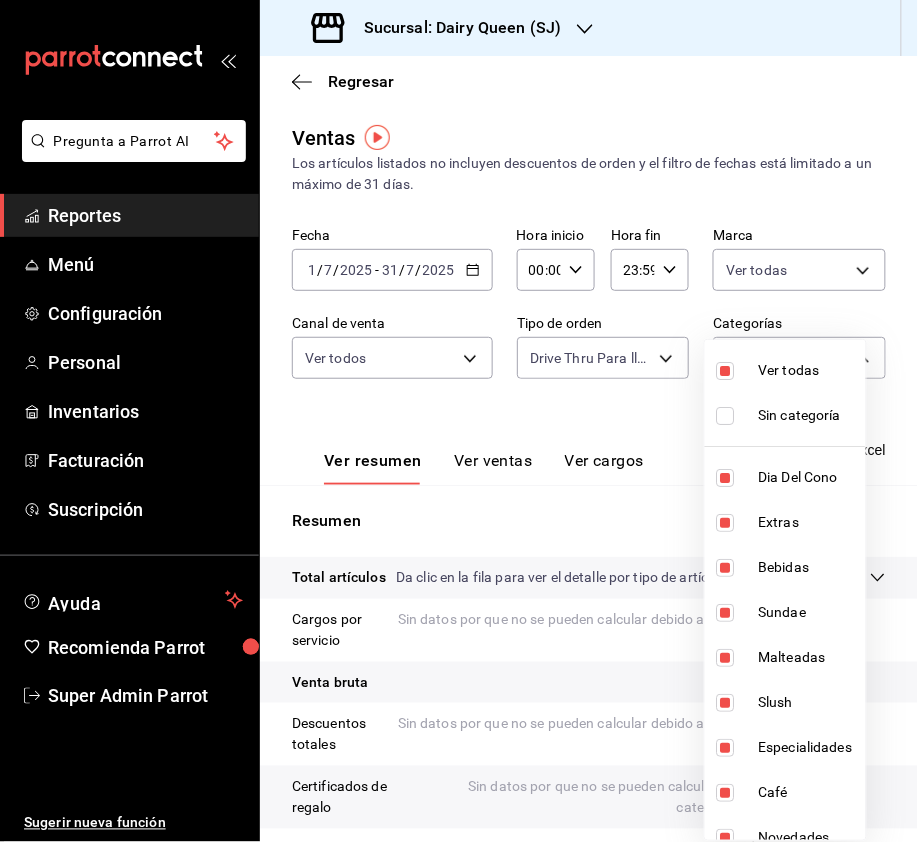 click at bounding box center [459, 421] 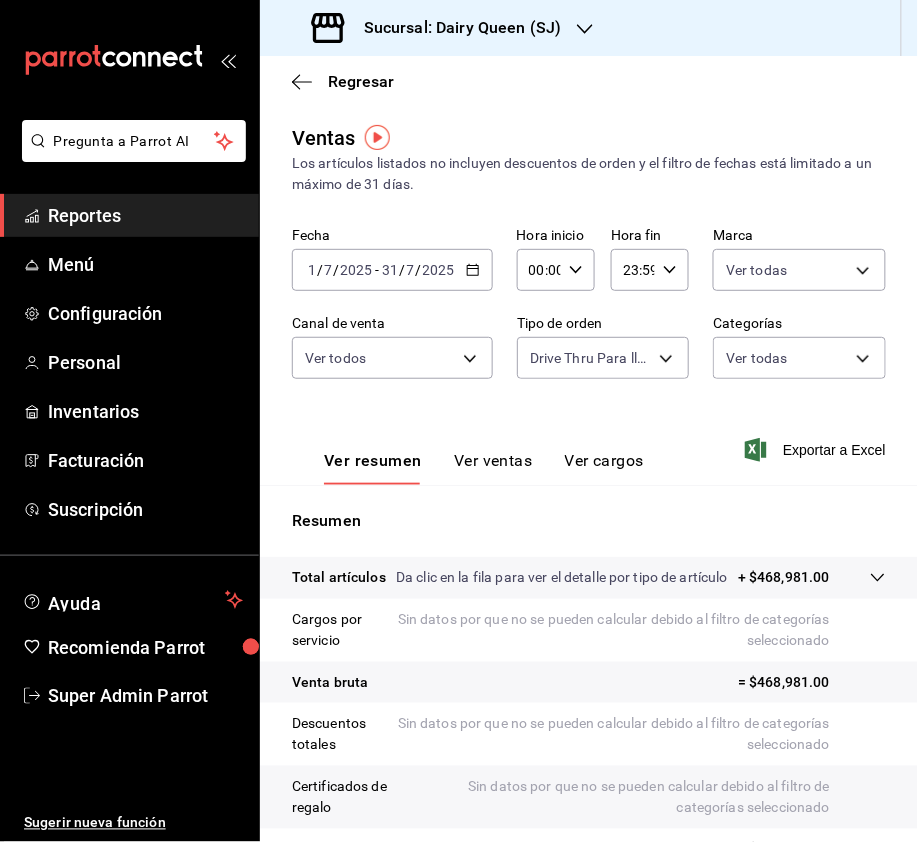 click on "Pregunta a Parrot AI Reportes   Menú   Configuración   Personal   Inventarios   Facturación   Suscripción   Ayuda Recomienda Parrot   Super Admin Parrot   Sugerir nueva función   Sucursal: Dairy Queen ([LOCATION]) Regresar Ventas Los artículos listados no incluyen descuentos de orden y el filtro de fechas está limitado a un máximo de 31 días. Fecha [DATE] [DATE] - [DATE] [DATE] Hora inicio 00:00 Hora inicio Hora fin 23:59 Hora fin Marca Ver todas [UUID] Canal de venta Ver todos PARROT,UBER_EATS,RAPPI,DIDI_FOOD,ONLINE Tipo de orden Drive Thru Para llevar [UUID] Categorías Ver todas Ver resumen Ver ventas Ver cargos Exportar a Excel Resumen Total artículos Da clic en la fila para ver el detalle por tipo de artículo + $[PRICE] Cargos por servicio  Sin datos por que no se pueden calcular debido al filtro de categorías seleccionado Venta bruta = $[PRICE] Descuentos totales Certificados de regalo Venta total = $[PRICE]" at bounding box center (459, 421) 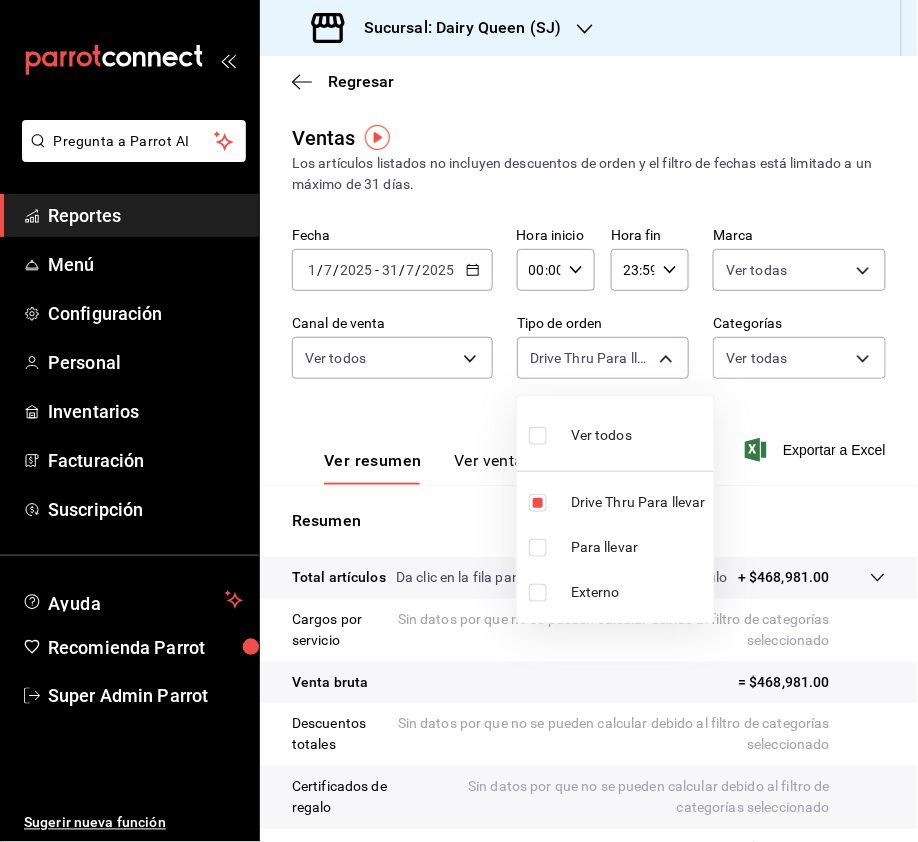 click at bounding box center (459, 421) 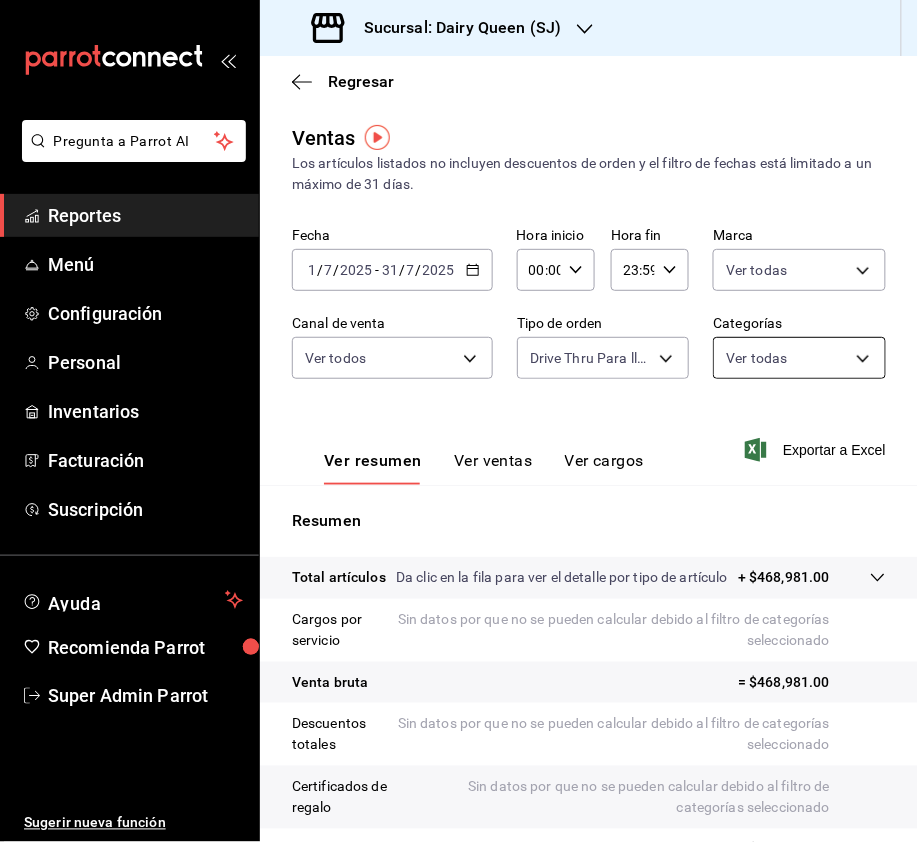 click on "Pregunta a Parrot AI Reportes   Menú   Configuración   Personal   Inventarios   Facturación   Suscripción   Ayuda Recomienda Parrot   Super Admin Parrot   Sugerir nueva función   Sucursal: Dairy Queen ([LOCATION]) Regresar Ventas Los artículos listados no incluyen descuentos de orden y el filtro de fechas está limitado a un máximo de 31 días. Fecha [DATE] [DATE] - [DATE] [DATE] Hora inicio 00:00 Hora inicio Hora fin 23:59 Hora fin Marca Ver todas [UUID] Canal de venta Ver todos PARROT,UBER_EATS,RAPPI,DIDI_FOOD,ONLINE Tipo de orden Drive Thru Para llevar [UUID] Categorías Ver todas Ver resumen Ver ventas Ver cargos Exportar a Excel Resumen Total artículos Da clic en la fila para ver el detalle por tipo de artículo + $[PRICE] Cargos por servicio  Sin datos por que no se pueden calcular debido al filtro de categorías seleccionado Venta bruta = $[PRICE] Descuentos totales Certificados de regalo Venta total = $[PRICE]" at bounding box center [459, 421] 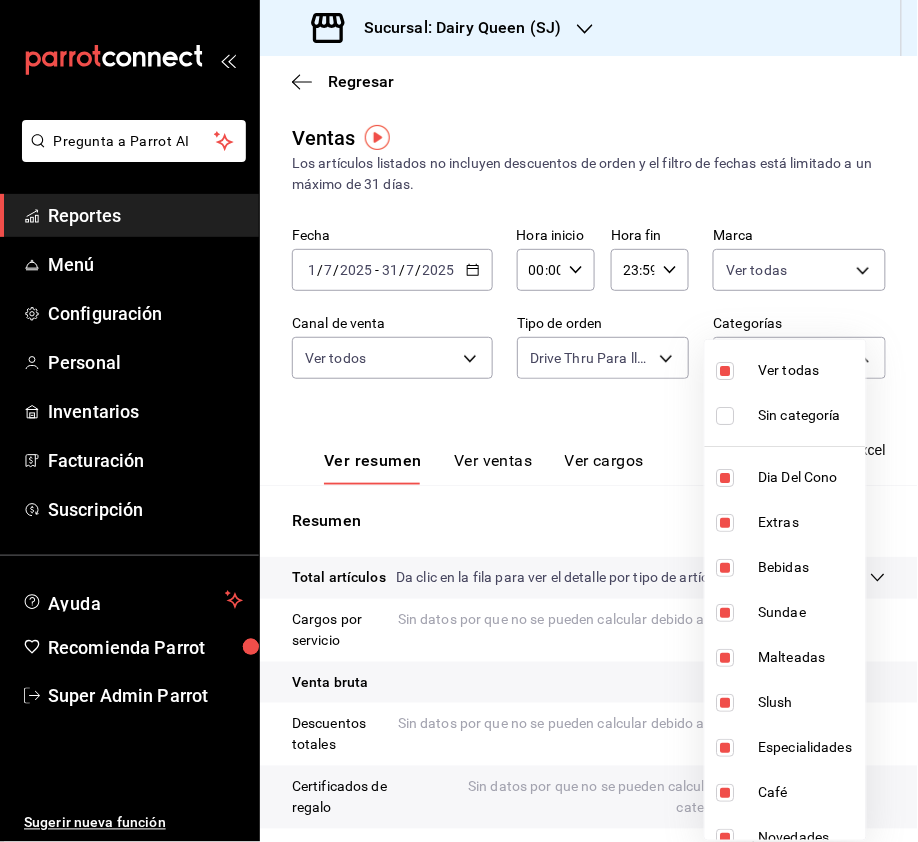 click at bounding box center (459, 421) 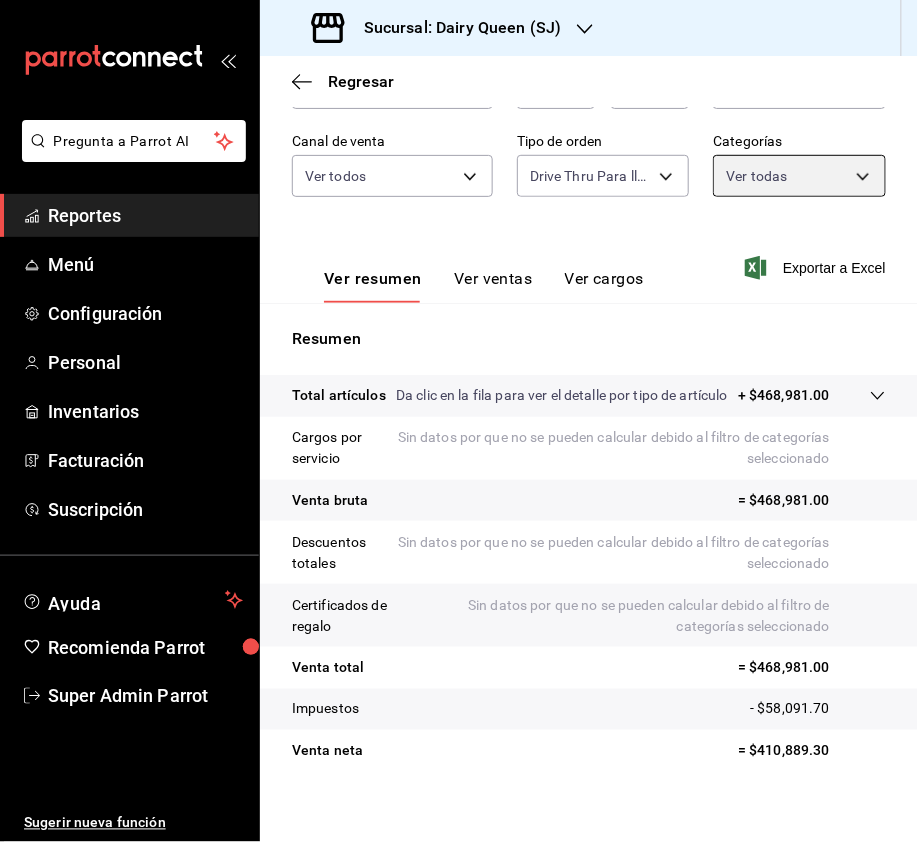 scroll, scrollTop: 220, scrollLeft: 0, axis: vertical 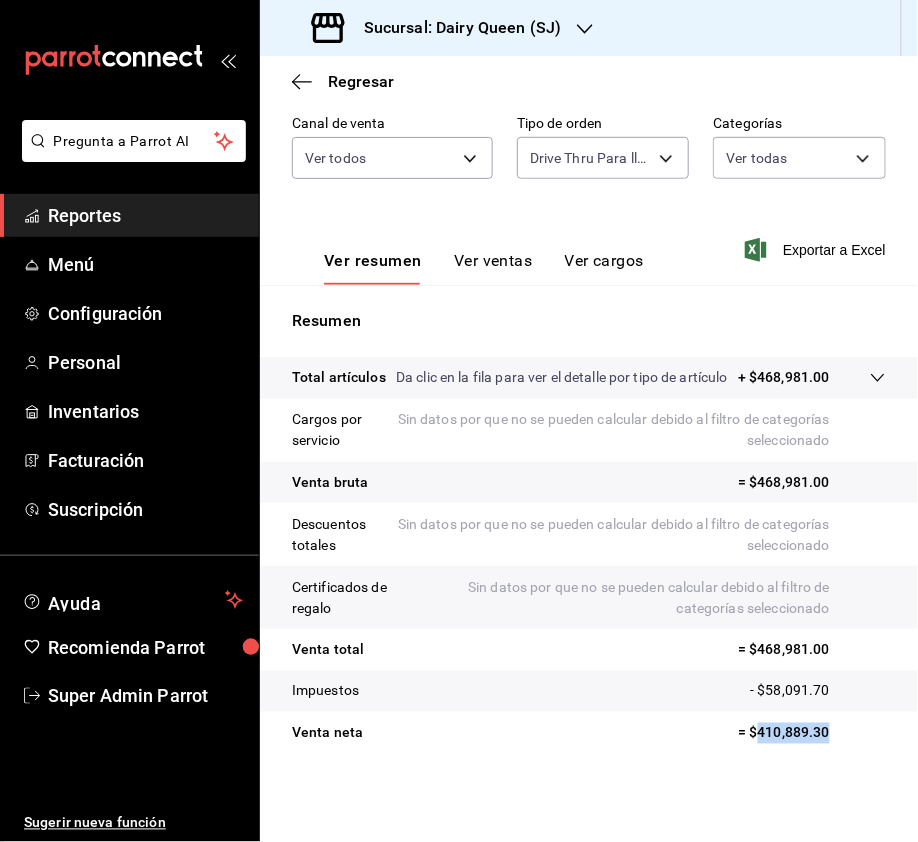 drag, startPoint x: 824, startPoint y: 736, endPoint x: 741, endPoint y: 742, distance: 83.21658 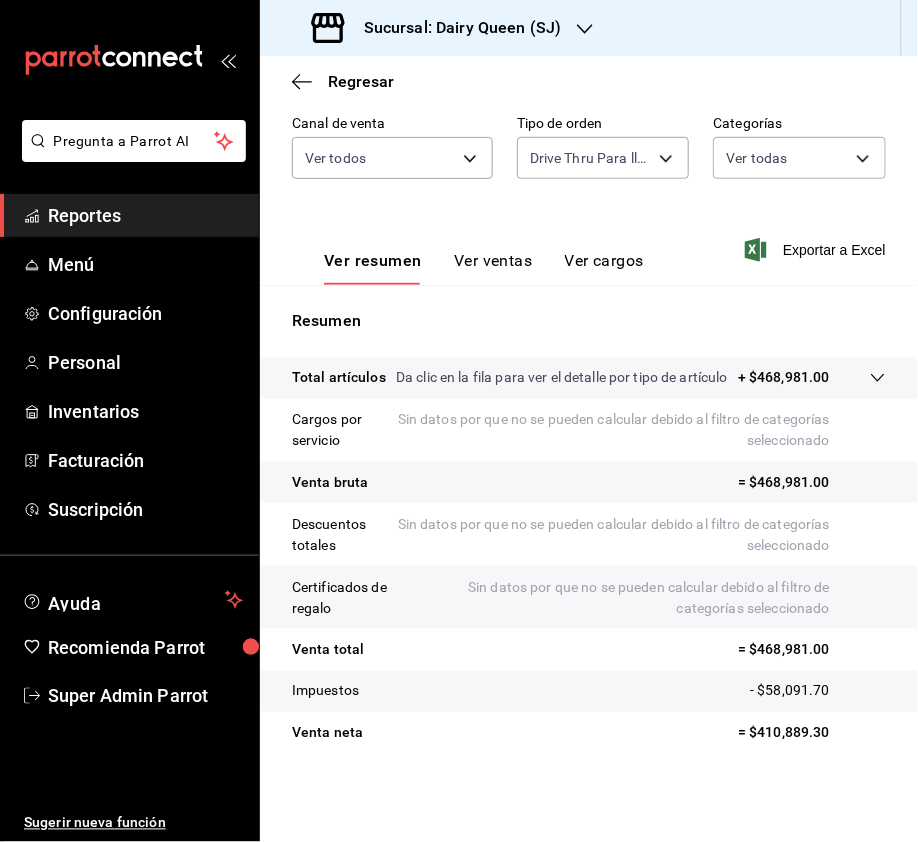 click on "Sucursal: Dairy Queen (SJ)" at bounding box center (454, 28) 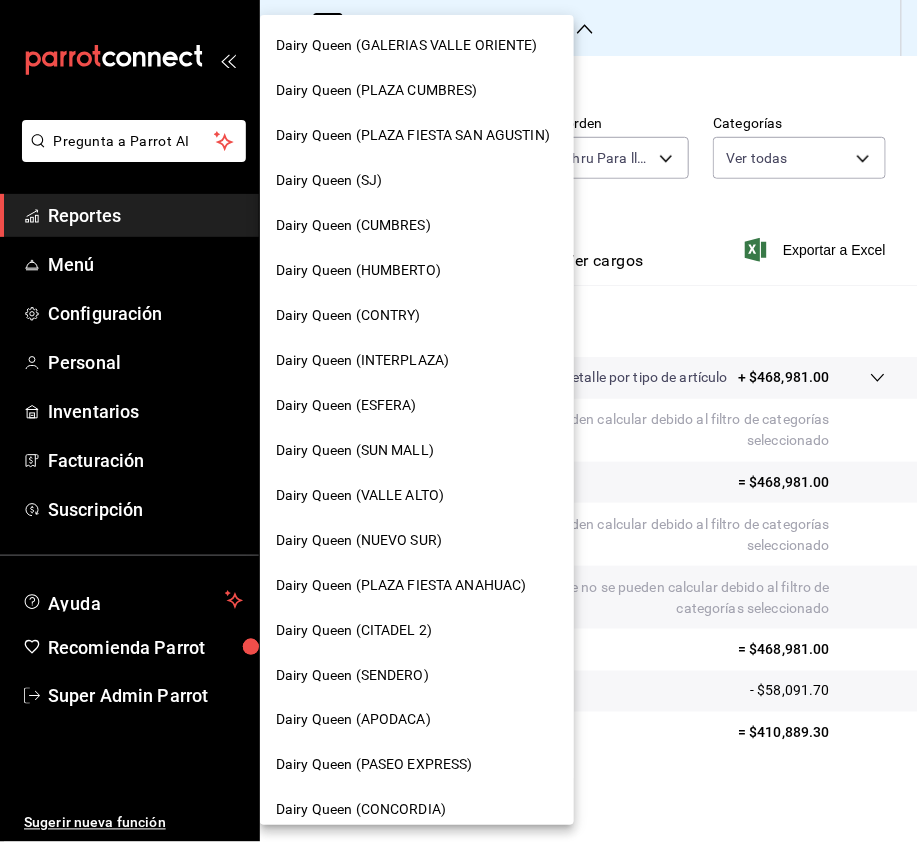 click on "Dairy Queen (CONTRY)" at bounding box center (348, 315) 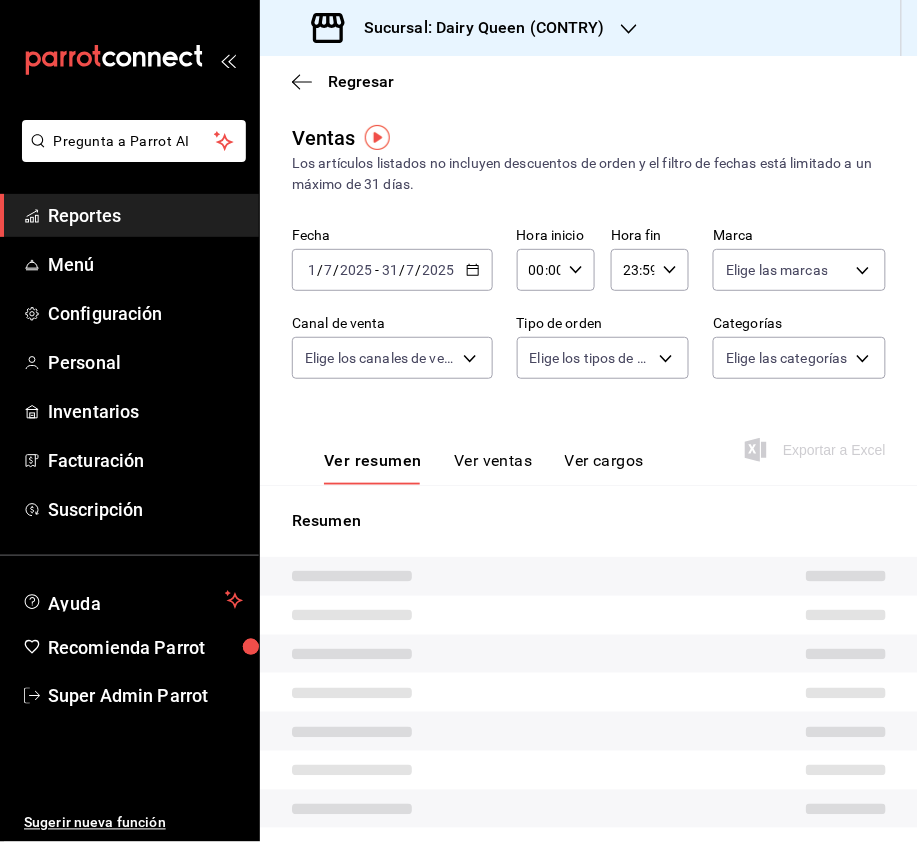 type on "PARROT,UBER_EATS,RAPPI,DIDI_FOOD,ONLINE" 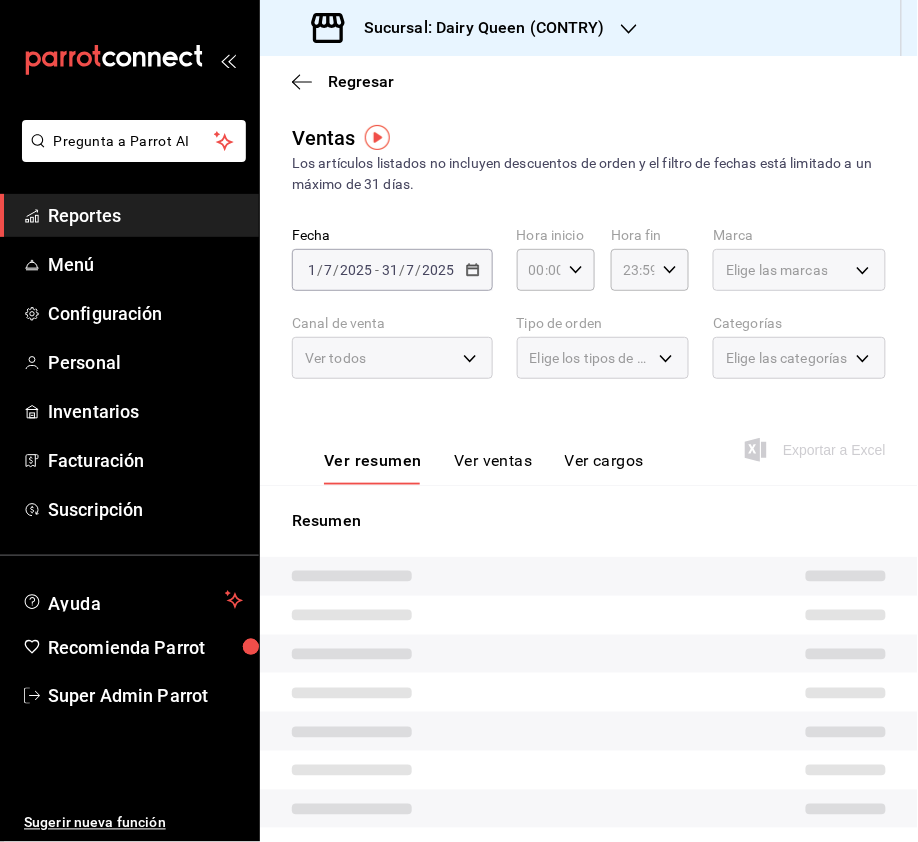 click on "Elige las marcas" at bounding box center [777, 270] 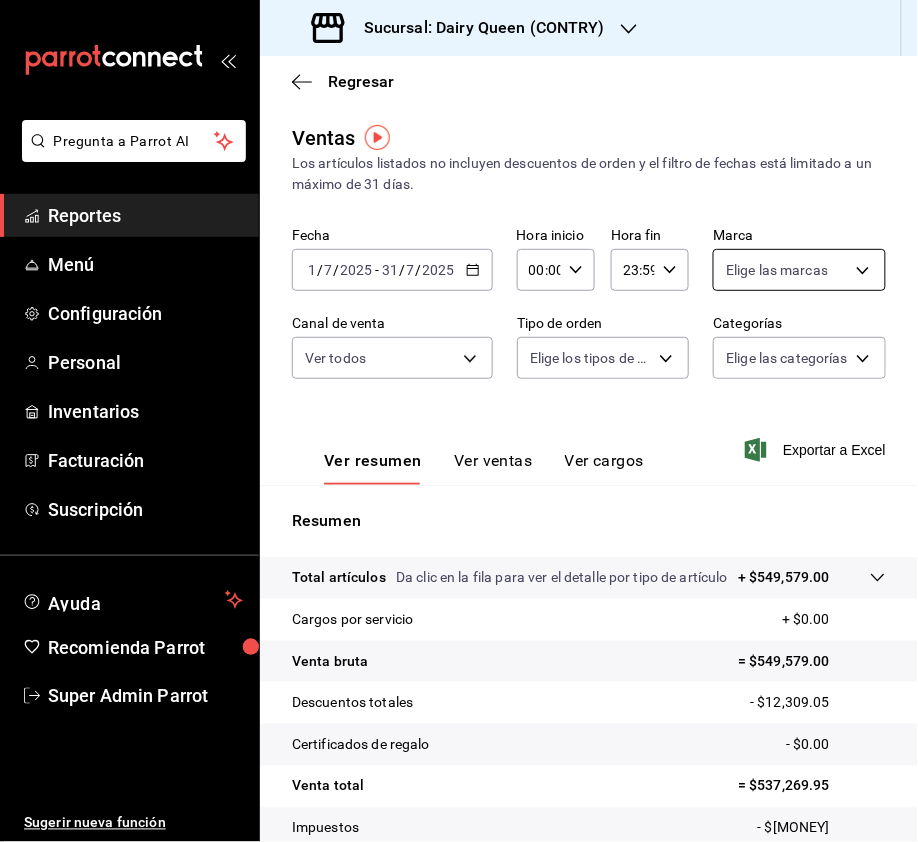 click on "Pregunta a Parrot AI Reportes   Menú   Configuración   Personal   Inventarios   Facturación   Suscripción   Ayuda Recomienda Parrot   Super Admin Parrot   Sugerir nueva función   Sucursal: Dairy Queen ([LOCATION]) Regresar Ventas Los artículos listados no incluyen descuentos de orden y el filtro de fechas está limitado a un máximo de 31 días. Fecha [DATE] [DATE] - [DATE] [DATE] Hora inicio 00:00 Hora inicio Hora fin 23:59 Hora fin Marca Elige las marcas Canal de venta Ver todos PARROT,UBER_EATS,RAPPI,DIDI_FOOD,ONLINE Tipo de orden Elige los tipos de orden Categorías Elige las categorías Ver resumen Ver ventas Ver cargos Exportar a Excel Resumen Total artículos Da clic en la fila para ver el detalle por tipo de artículo + $[PRICE] Cargos por servicio + $[PRICE] Venta bruta = $[PRICE] Descuentos totales - $[PRICE] Certificados de regalo - $[PRICE] Venta total = $[PRICE] Impuestos - $[PRICE] Venta neta = $[PRICE] GANA 1 MES GRATIS EN TU SUSCRIPCIÓN AQUÍ Ir a video" at bounding box center (459, 421) 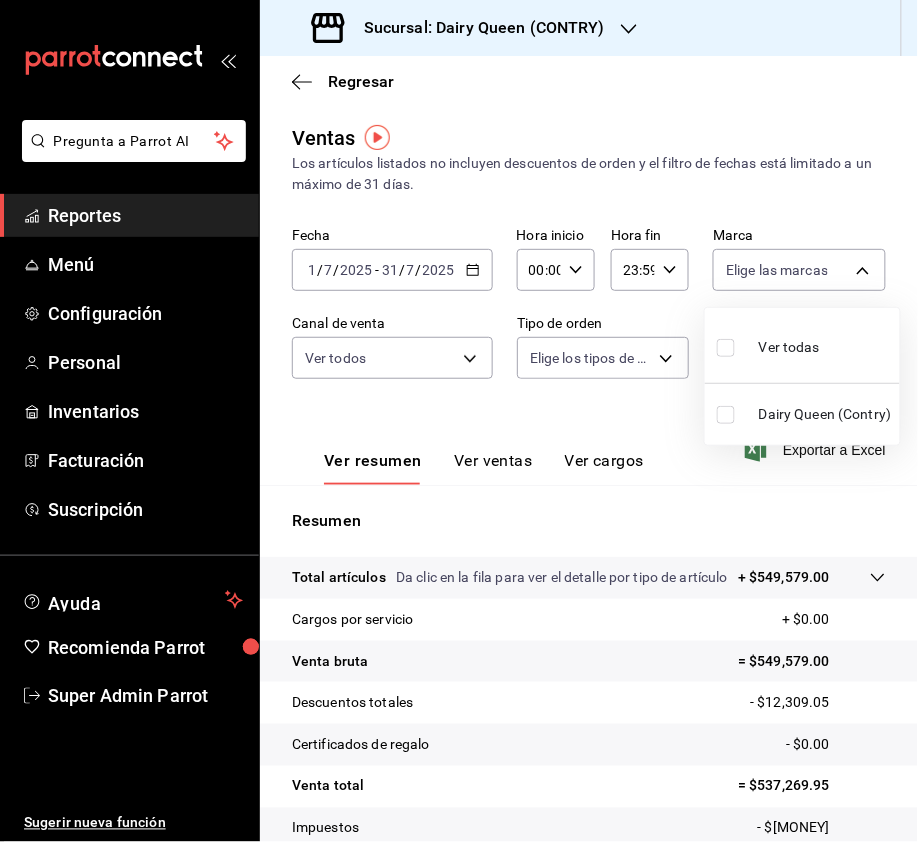click at bounding box center (726, 348) 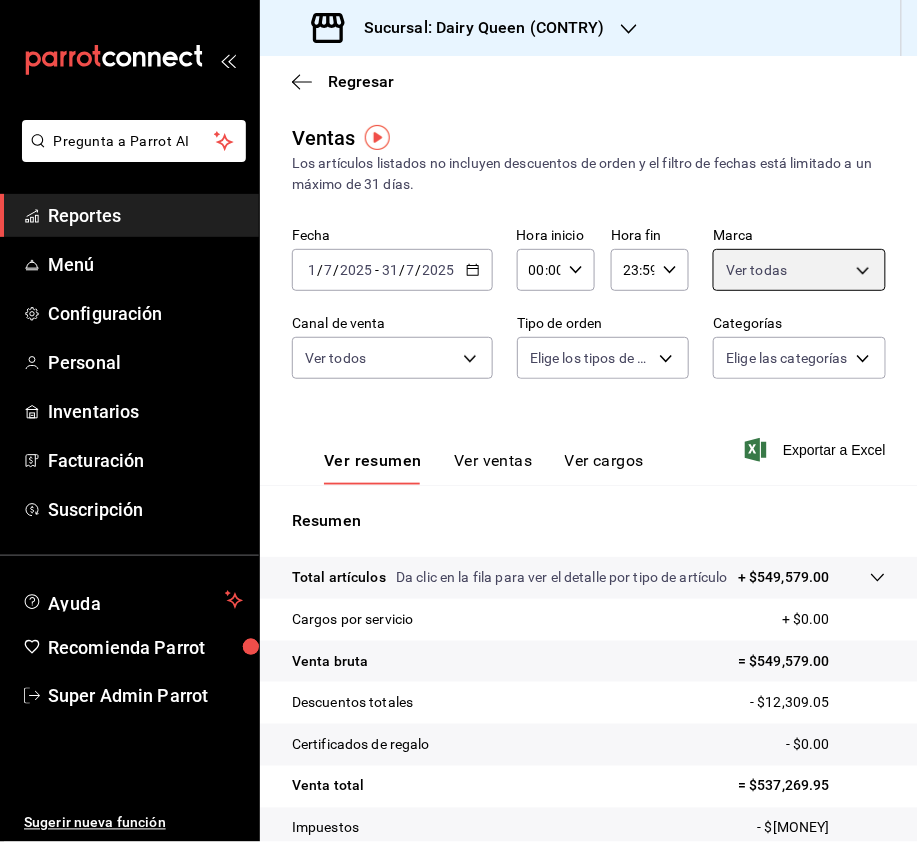 type on "[UUID]" 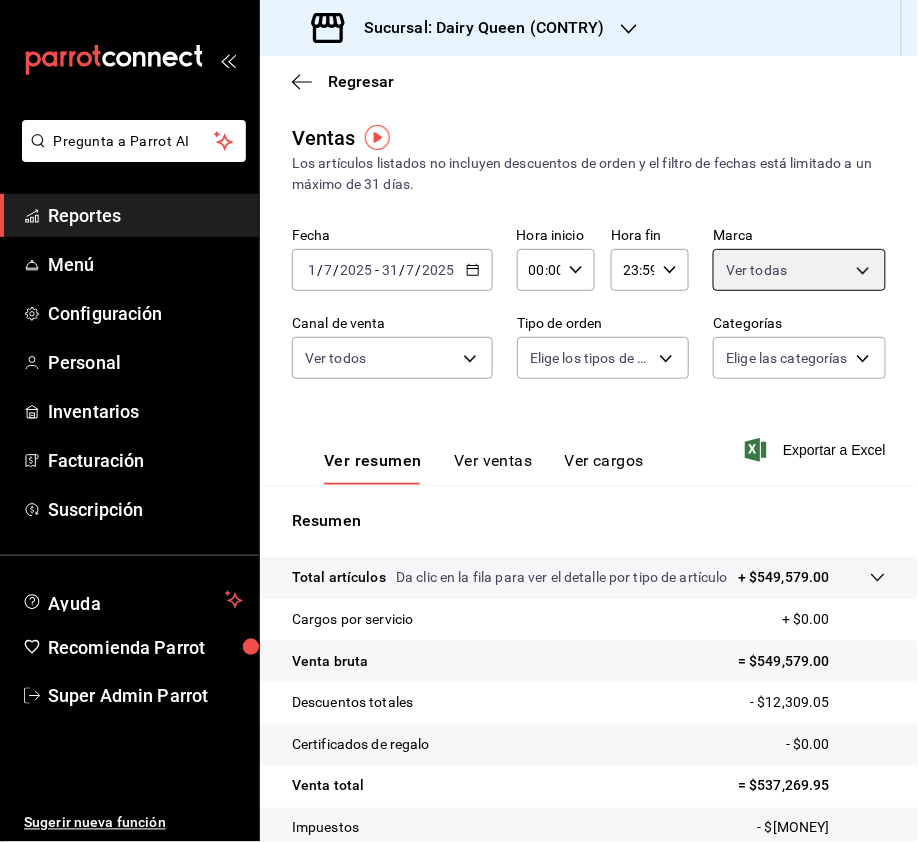 checkbox on "true" 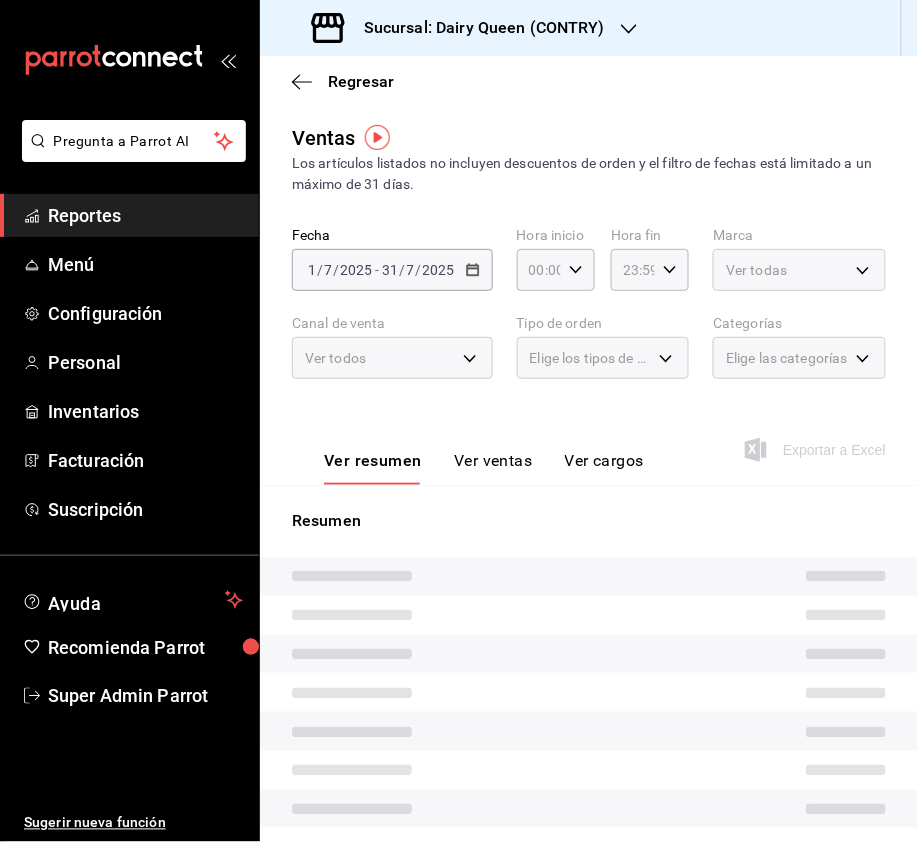 click on "Ver todos" at bounding box center (392, 358) 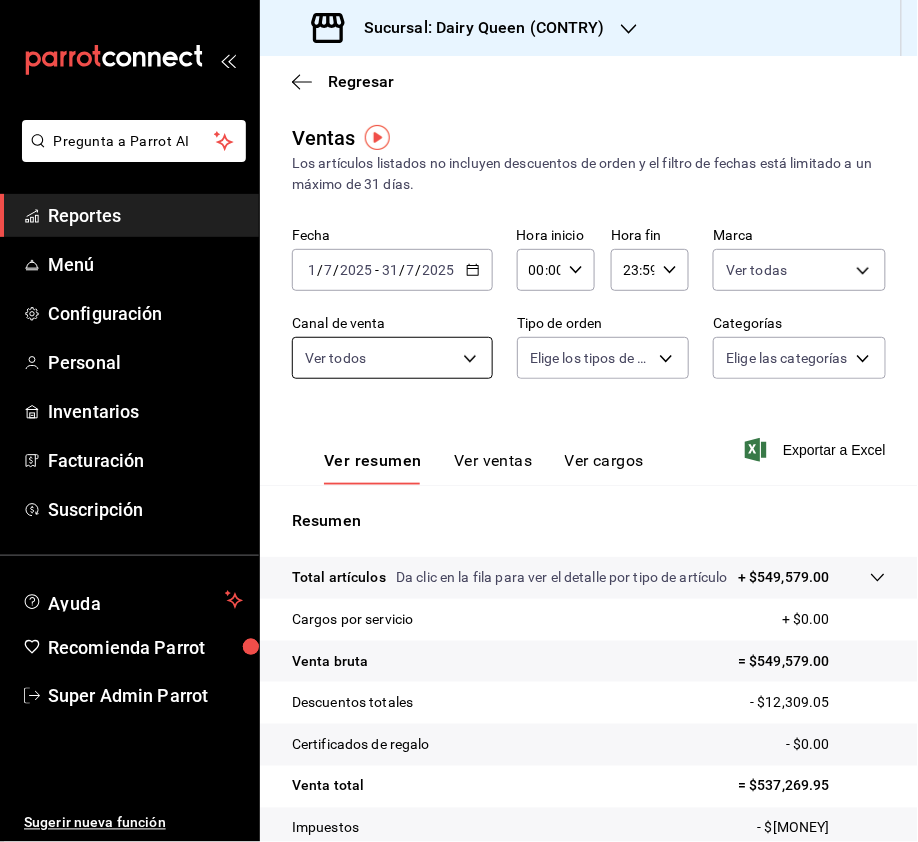 click on "Pregunta a Parrot AI Reportes   Menú   Configuración   Personal   Inventarios   Facturación   Suscripción   Ayuda Recomienda Parrot   Super Admin Parrot   Sugerir nueva función   Sucursal: Dairy Queen ([CITY]) Regresar Ventas Los artículos listados no incluyen descuentos de orden y el filtro de fechas está limitado a un máximo de 31 días. Fecha [DATE] [DATE] - [DATE] [DATE] Hora inicio [TIME] Hora inicio Hora fin [TIME] Hora fin Marca Ver todas [UUID] Canal de venta Ver todos PARROT,UBER_EATS,RAPPI,DIDI_FOOD,ONLINE Tipo de orden Elige los tipos de orden Categorías Elige las categorías Ver resumen Ver ventas Ver cargos Exportar a Excel Resumen Total artículos Da clic en la fila para ver el detalle por tipo de artículo + $[MONEY] Cargos por servicio + $[MONEY] Venta bruta = $[MONEY] Descuentos totales - $[MONEY] Certificados de regalo - $[MONEY] Venta total = $[MONEY] Impuestos - $[MONEY] Venta neta = $[MONEY] Ver video tutorial Ir a video" at bounding box center [459, 421] 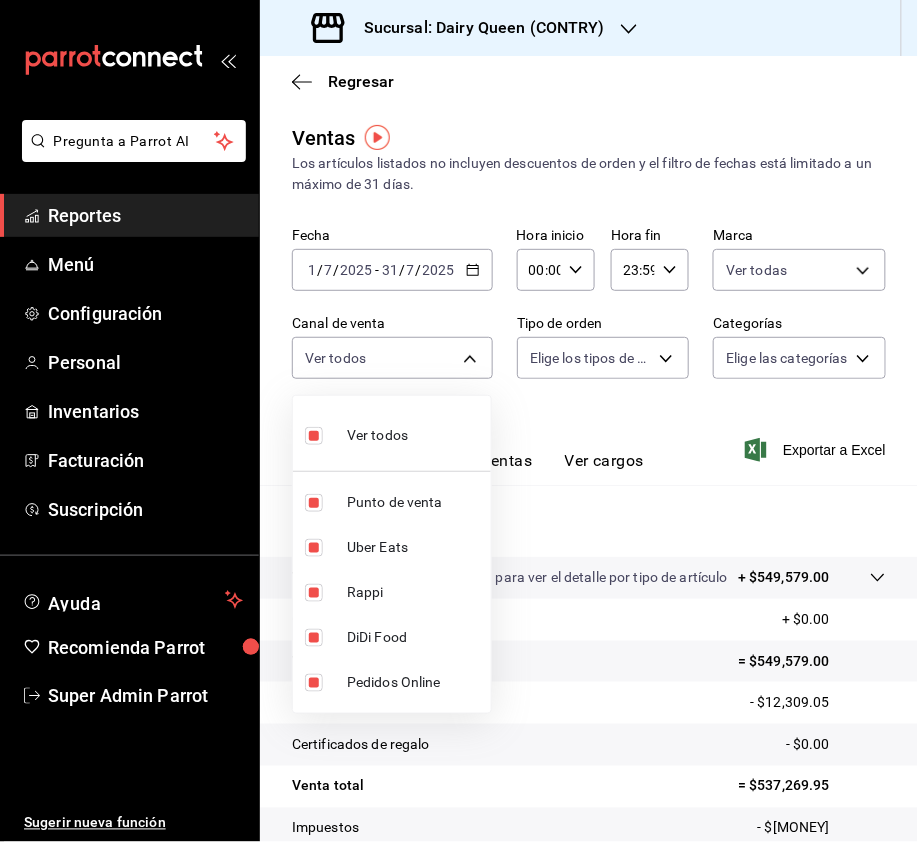 click at bounding box center [459, 421] 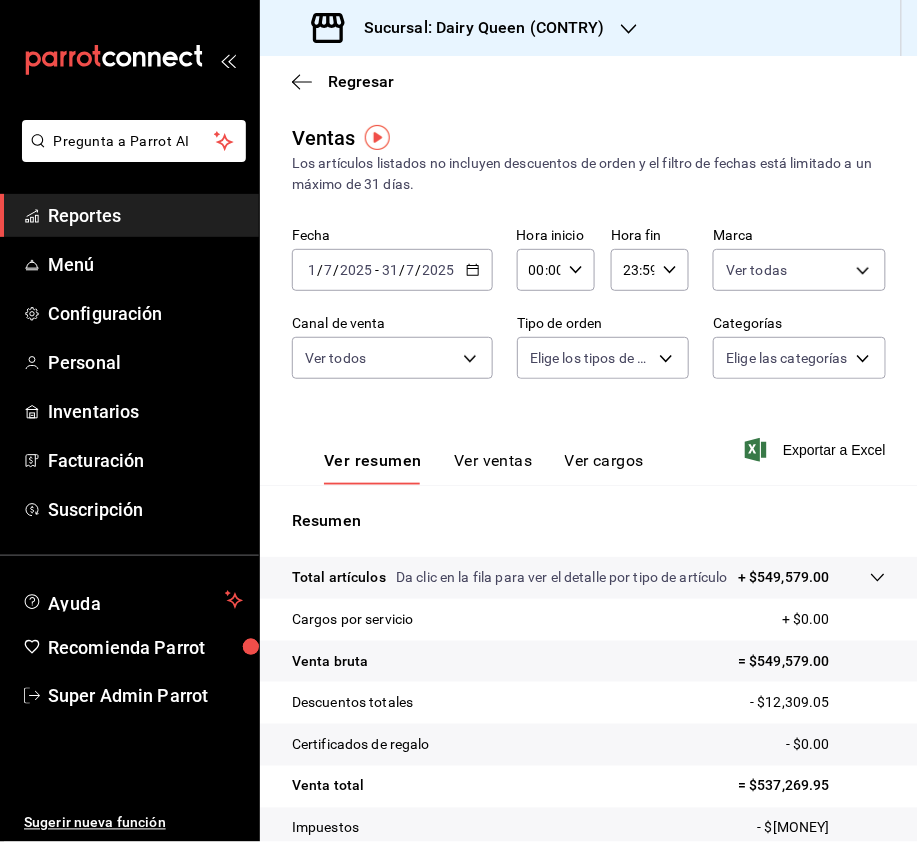 click on "Pregunta a Parrot AI Reportes   Menú   Configuración   Personal   Inventarios   Facturación   Suscripción   Ayuda Recomienda Parrot   Super Admin Parrot   Sugerir nueva función   Sucursal: Dairy Queen ([CITY]) Regresar Ventas Los artículos listados no incluyen descuentos de orden y el filtro de fechas está limitado a un máximo de 31 días. Fecha [DATE] [DATE] - [DATE] [DATE] Hora inicio [TIME] Hora inicio Hora fin [TIME] Hora fin Marca Ver todas [UUID] Canal de venta Ver todos PARROT,UBER_EATS,RAPPI,DIDI_FOOD,ONLINE Tipo de orden Elige los tipos de orden Categorías Elige las categorías Ver resumen Ver ventas Ver cargos Exportar a Excel Resumen Total artículos Da clic en la fila para ver el detalle por tipo de artículo + $[MONEY] Cargos por servicio + $[MONEY] Venta bruta = $[MONEY] Descuentos totales - $[MONEY] Certificados de regalo - $[MONEY] Venta total = $[MONEY] Impuestos - $[MONEY] Venta neta = $[MONEY] Ver video tutorial Ir a video" at bounding box center [459, 421] 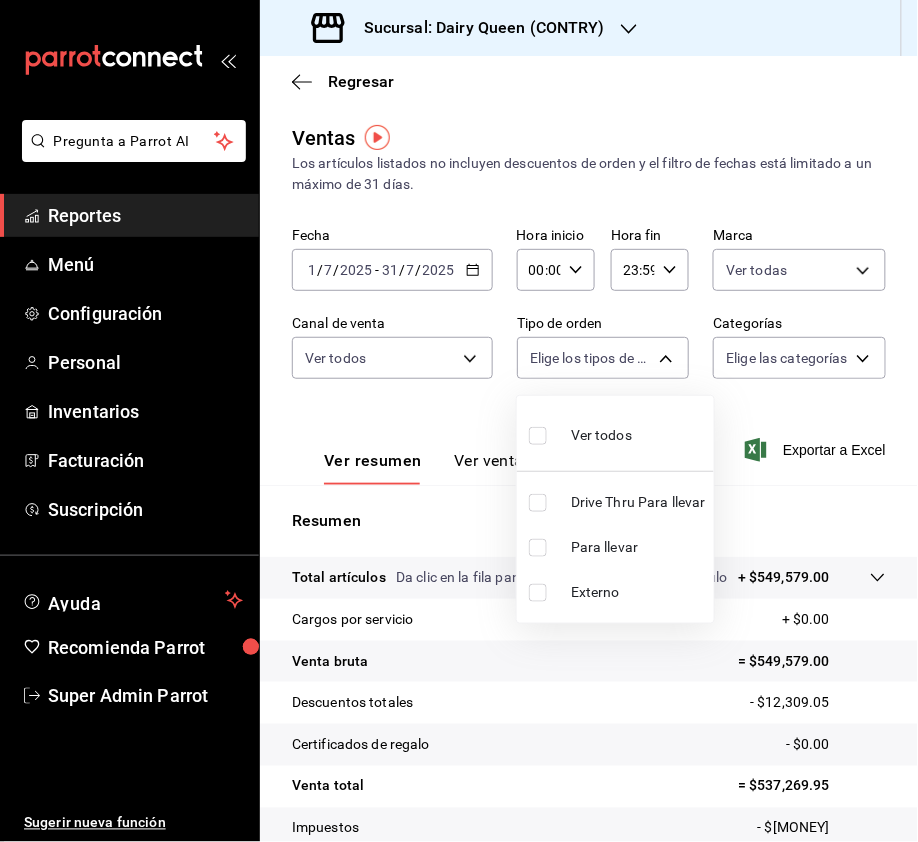 drag, startPoint x: 529, startPoint y: 500, endPoint x: 569, endPoint y: 464, distance: 53.814495 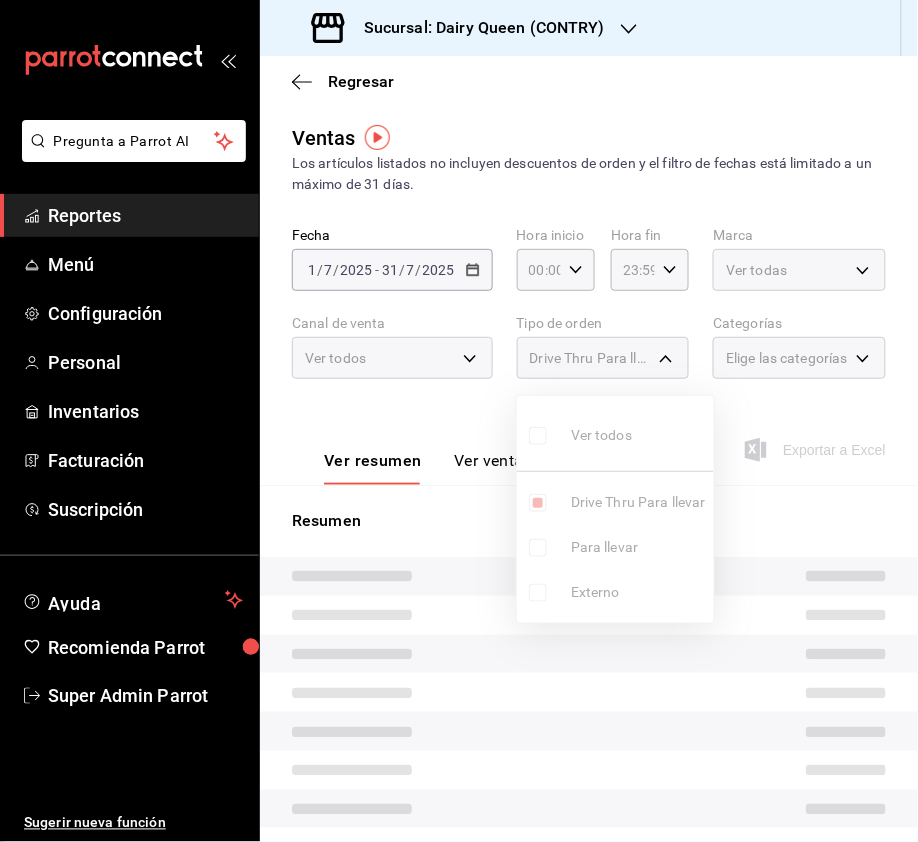click at bounding box center [459, 421] 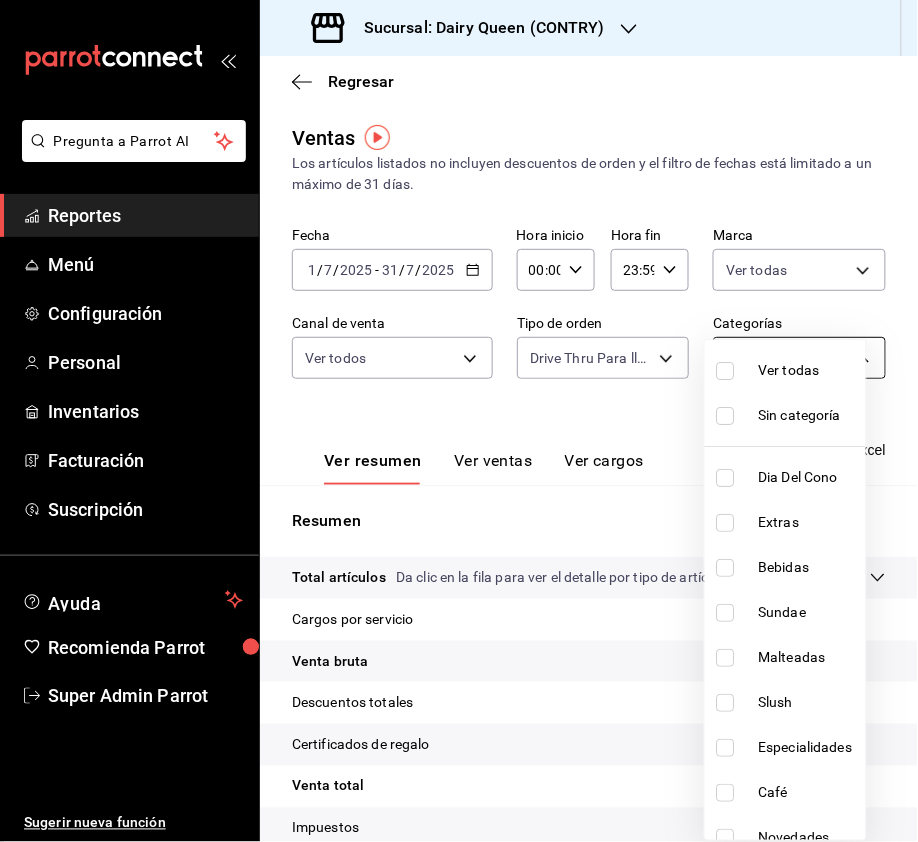 click on "Sucursal: Dairy Queen ([CONTRY])" at bounding box center (459, 421) 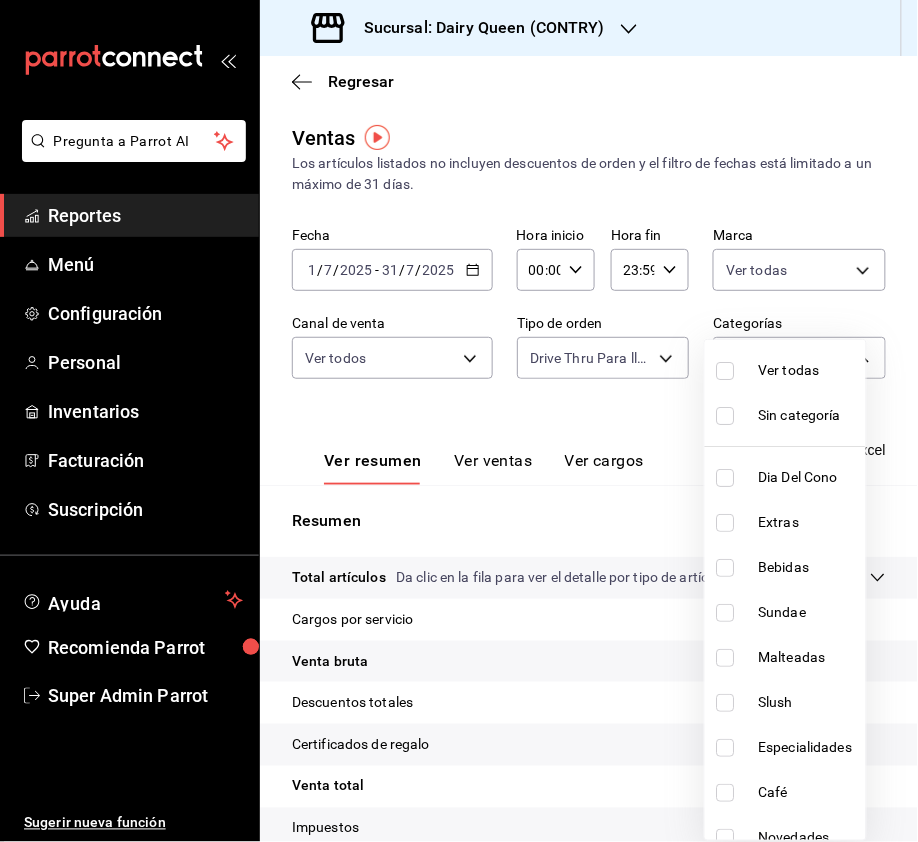 click at bounding box center (726, 371) 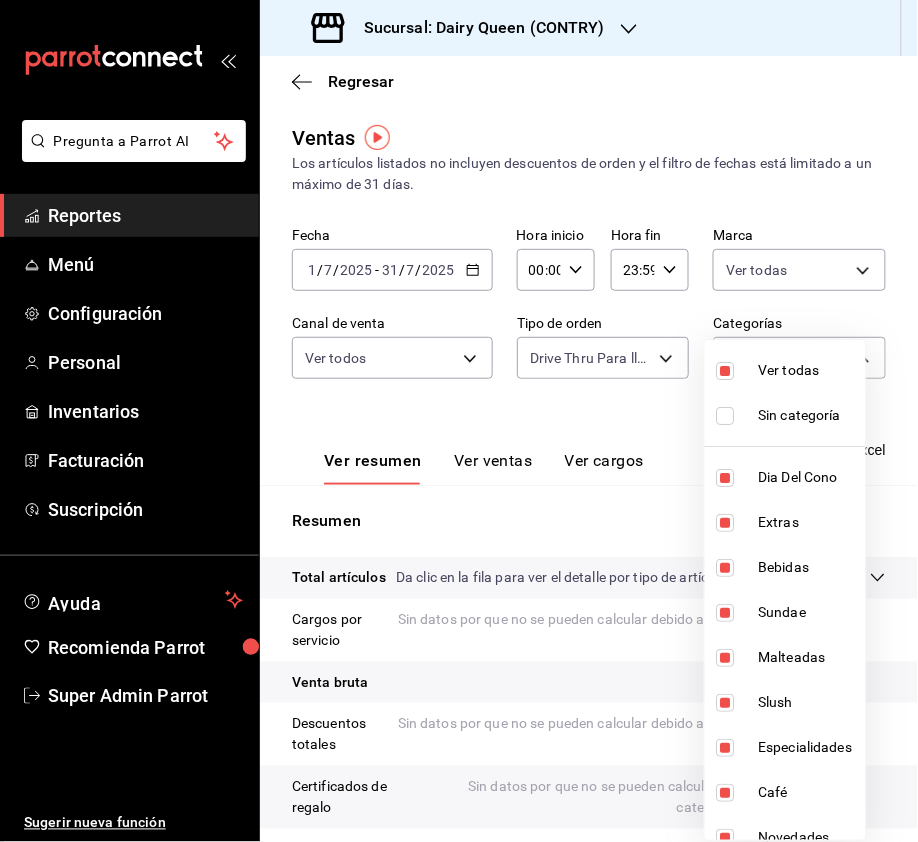 click at bounding box center [459, 421] 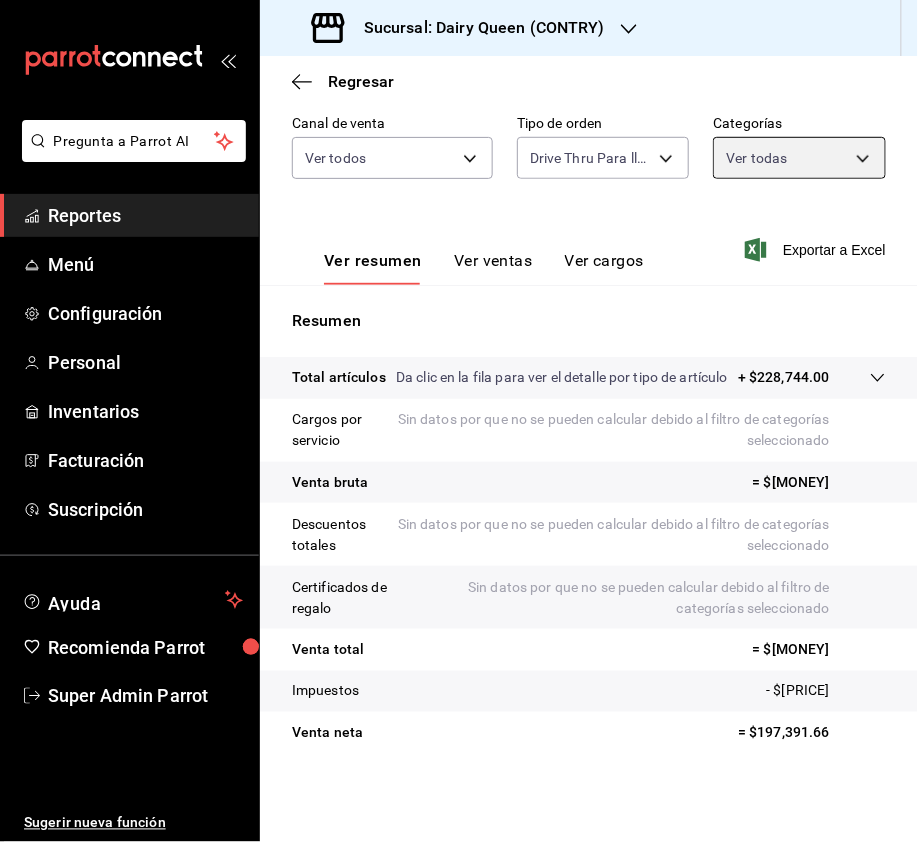 scroll, scrollTop: 220, scrollLeft: 0, axis: vertical 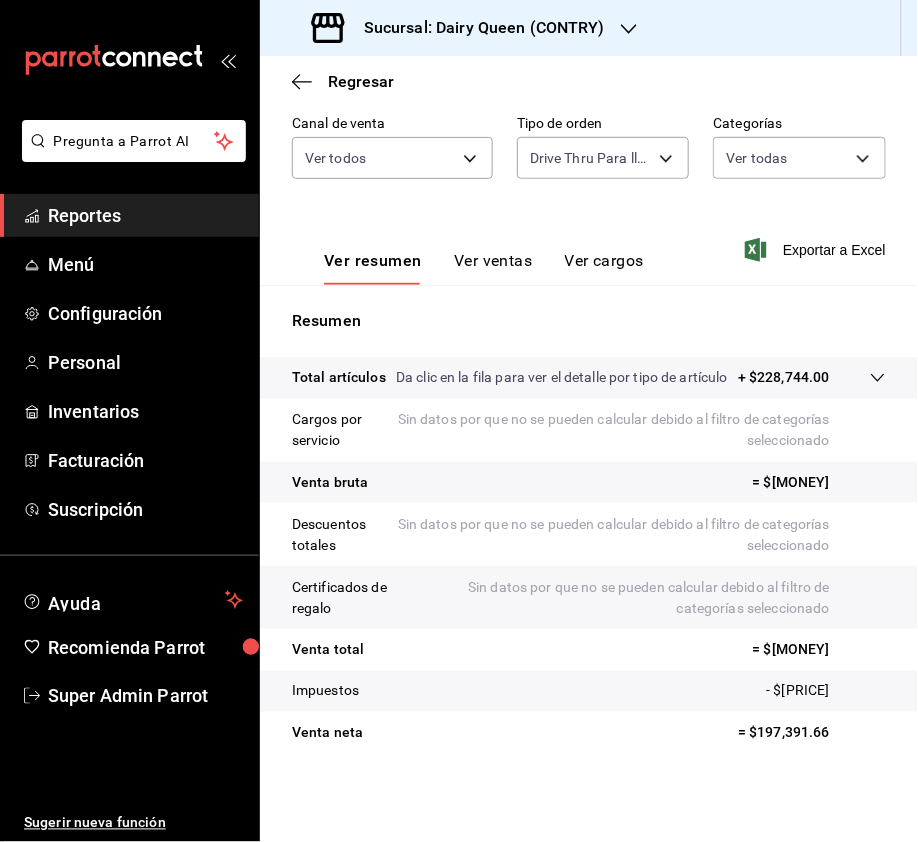 click on "Sucursal: Dairy Queen (CONTRY)" at bounding box center (476, 28) 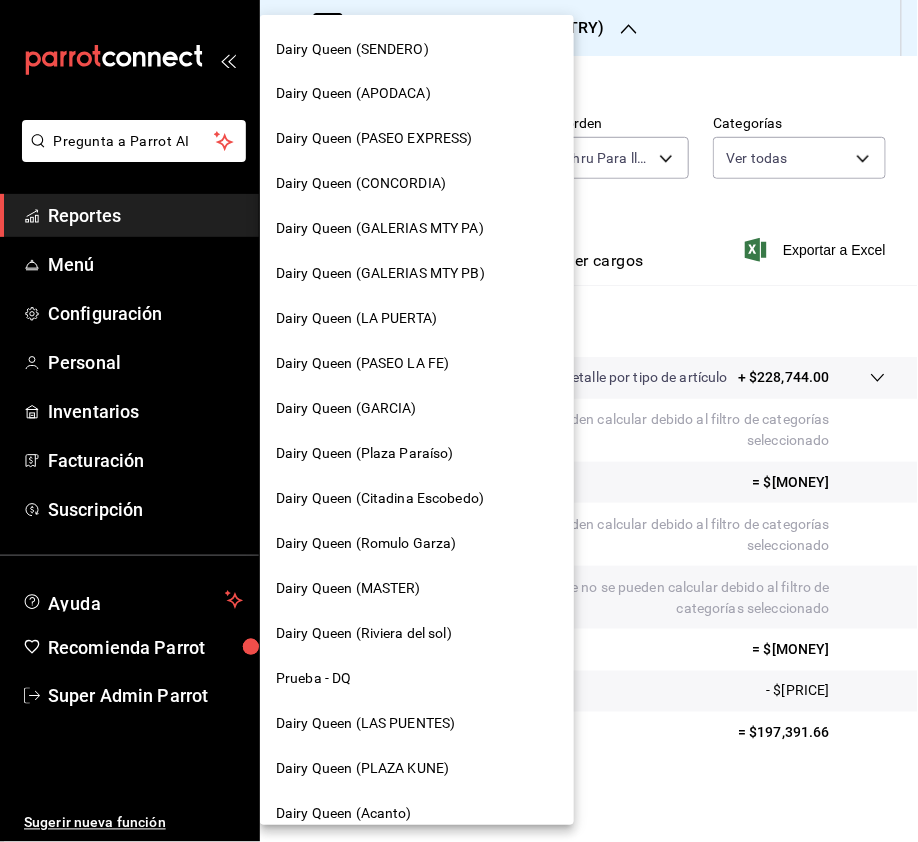 scroll, scrollTop: 690, scrollLeft: 0, axis: vertical 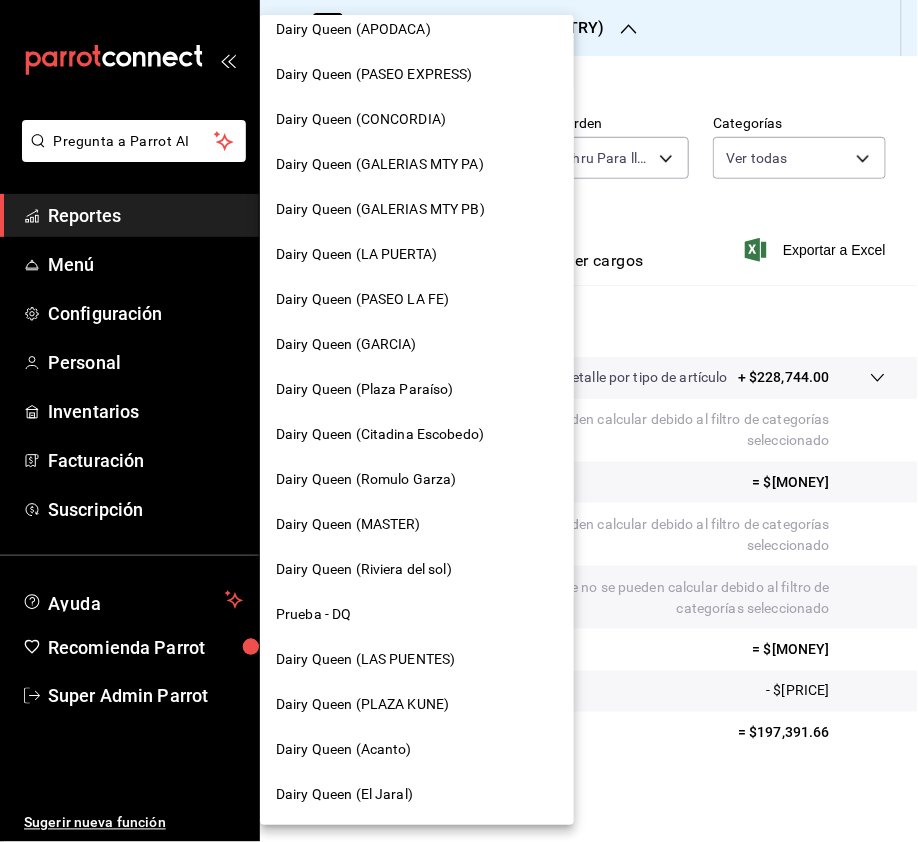 click on "Dairy Queen (PLAZA KUNE)" at bounding box center (362, 705) 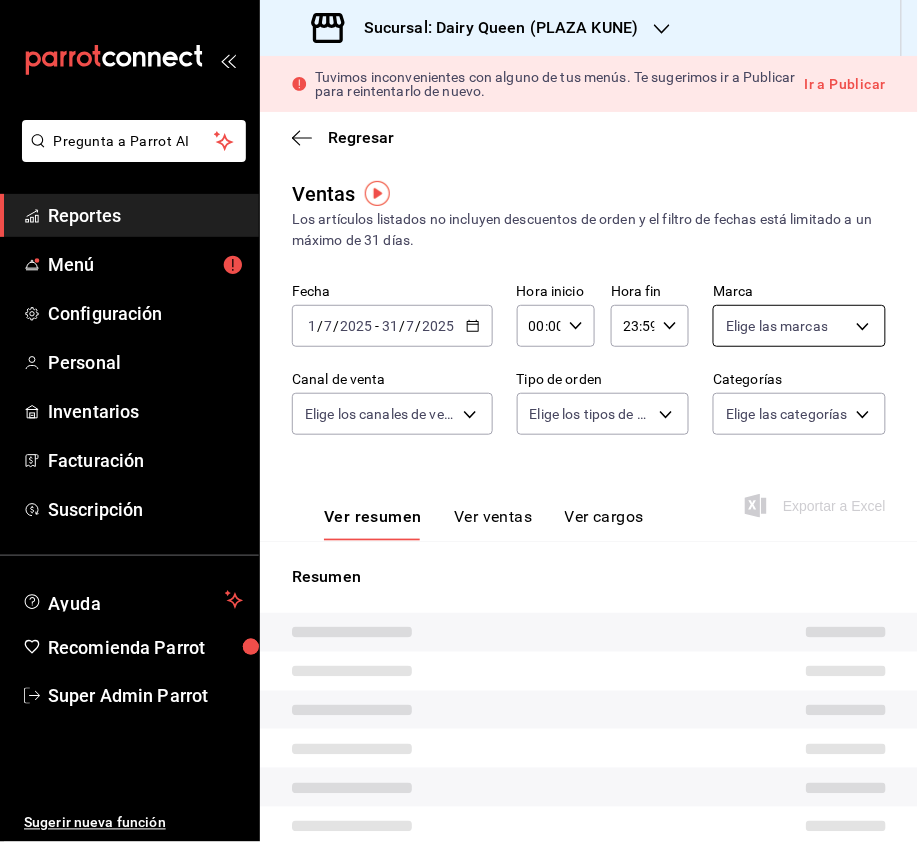 type on "PARROT,UBER_EATS,RAPPI,DIDI_FOOD,ONLINE" 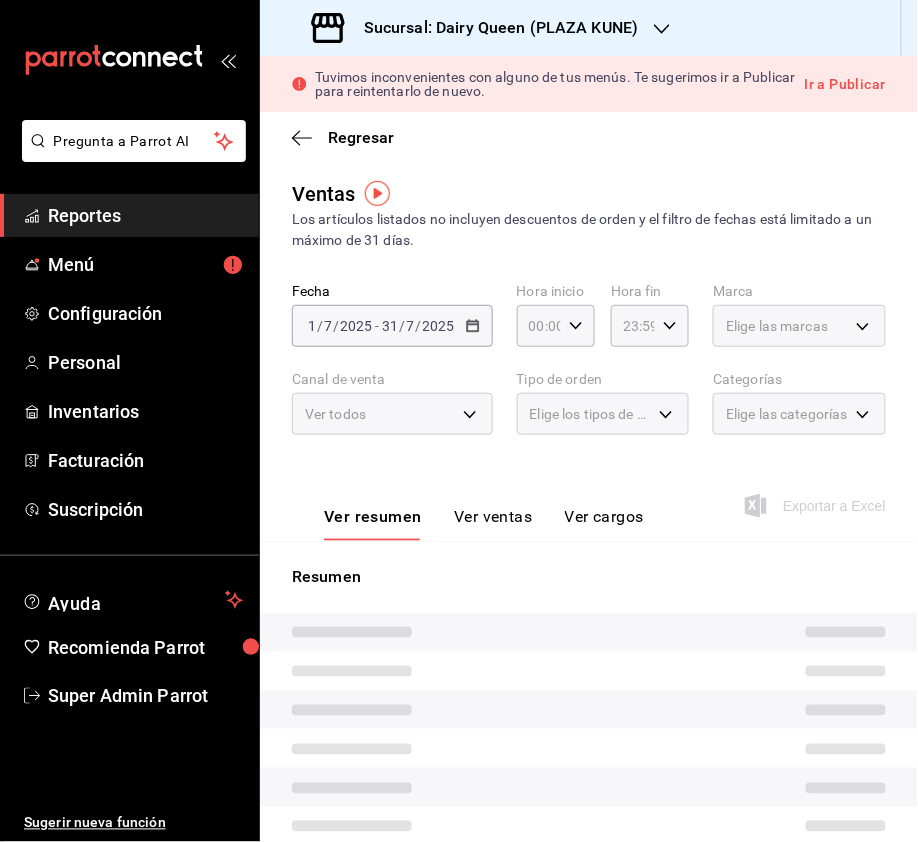 click on "Elige las marcas" at bounding box center (777, 326) 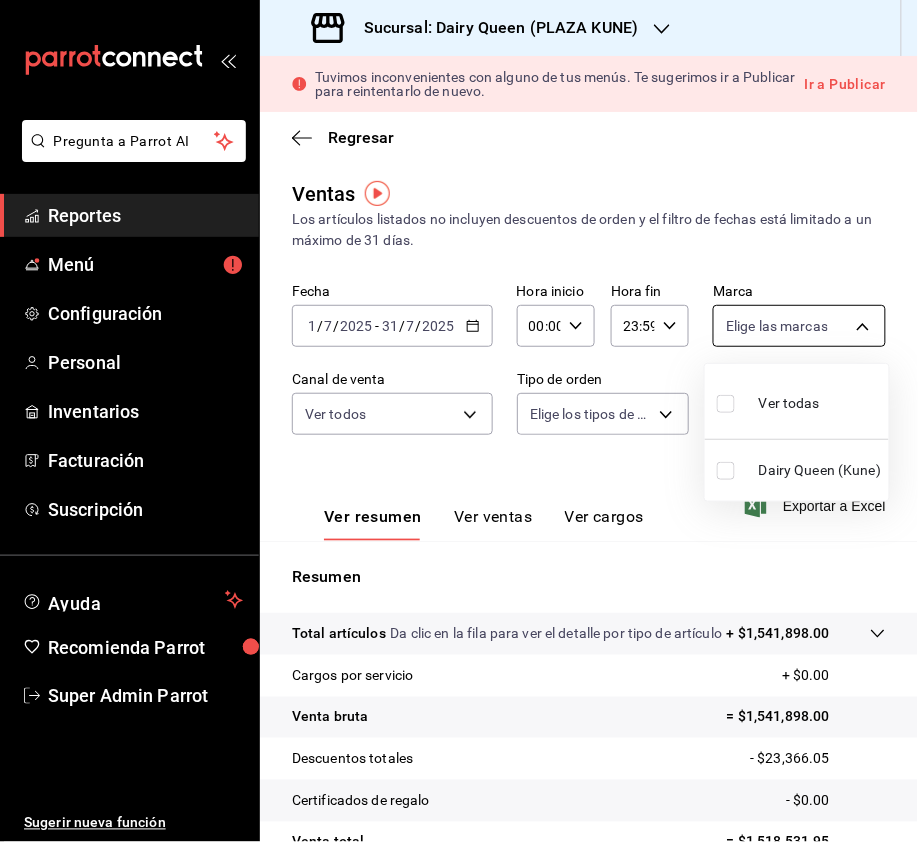 click on "Pregunta a Parrot AI Reportes   Menú   Configuración   Personal   Inventarios   Facturación   Suscripción   Ayuda Recomienda Parrot   Super Admin Parrot   Sugerir nueva función   Sucursal: Dairy Queen ([LOCATION]) Tuvimos inconvenientes con alguno de tus menús. Te sugerimos ir a Publicar para reintentarlo de nuevo. Ir a Publicar Regresar Ventas Los artículos listados no incluyen descuentos de orden y el filtro de fechas está limitado a un máximo de 31 días. Fecha [DATE] [DATE] - [DATE] [DATE] Hora inicio 00:00 Hora inicio Hora fin 23:59 Hora fin Marca Elige las marcas Canal de venta Ver todos PARROT,UBER_EATS,RAPPI,DIDI_FOOD,ONLINE Tipo de orden Elige los tipos de orden Categorías Elige las categorías Ver resumen Ver ventas Ver cargos Exportar a Excel Resumen Total artículos Da clic en la fila para ver el detalle por tipo de artículo + $[PRICE] Cargos por servicio + $[PRICE] Venta bruta = $[PRICE] Descuentos totales - $[PRICE] Certificados de regalo - $[PRICE] Reportes" at bounding box center [459, 421] 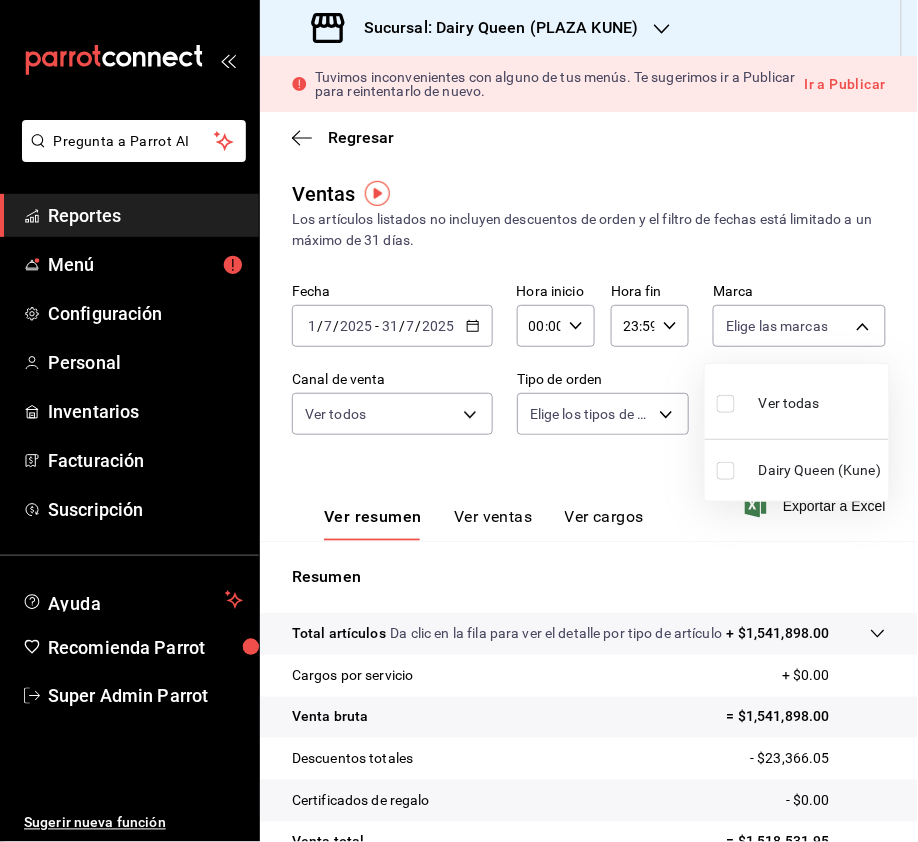 click at bounding box center (726, 404) 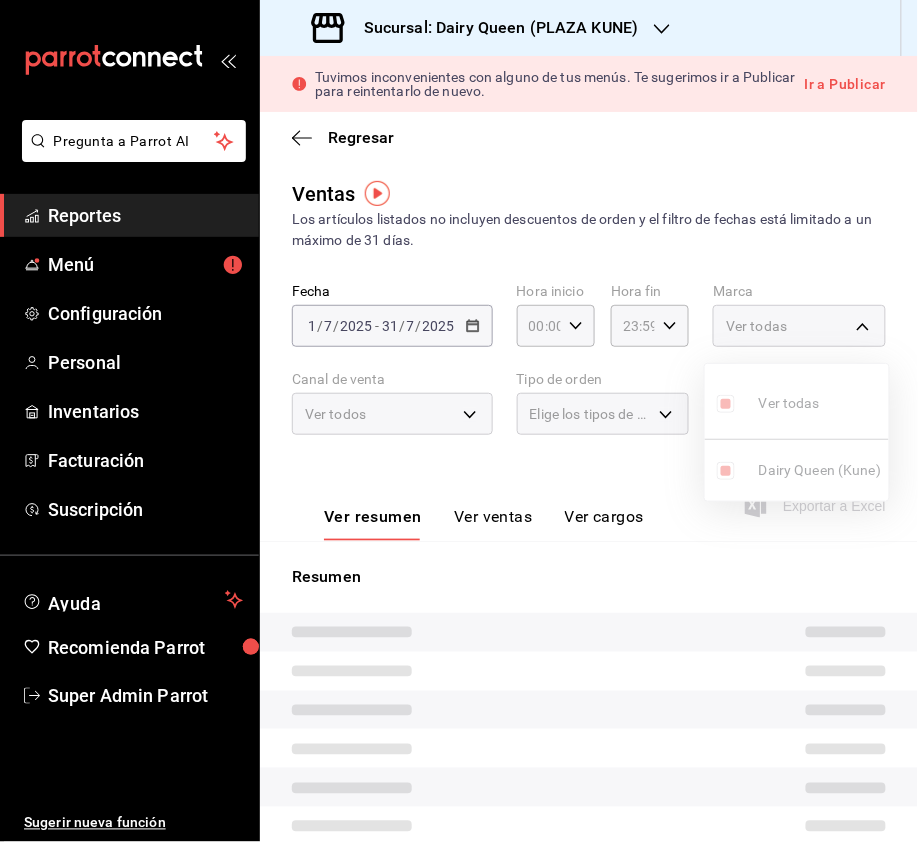 click at bounding box center [459, 421] 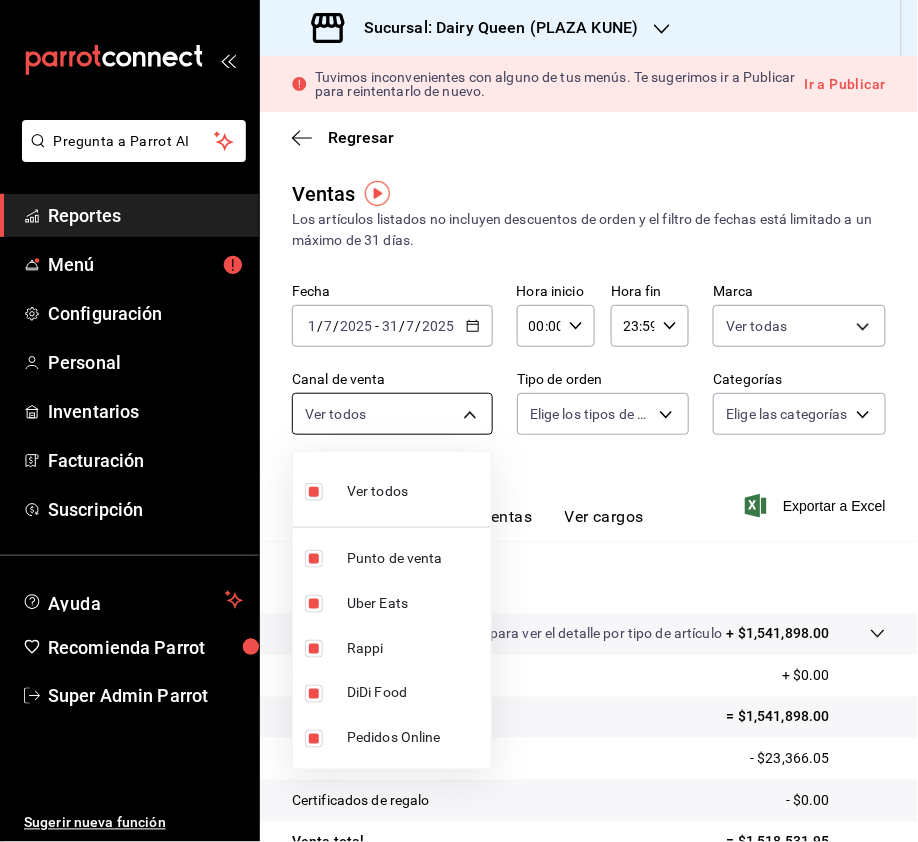 click on "Pregunta a Parrot AI Reportes   Menú   Configuración   Personal   Inventarios   Facturación   Suscripción   Ayuda Recomienda Parrot   Super Admin Parrot   Sugerir nueva función   Sucursal: Dairy Queen ([CITY]) Tuvimos inconvenientes con alguno de tus menús. Te sugerimos ir a Publicar para reintentarlo de nuevo. Ir a Publicar Regresar Ventas Los artículos listados no incluyen descuentos de orden y el filtro de fechas está limitado a un máximo de 31 días. Fecha [DATE] [DATE] - [DATE] [DATE] Hora inicio [TIME] Hora inicio Hora fin [TIME] Hora fin Marca Ver todas [UUID] Canal de venta Ver todos PARROT,UBER_EATS,RAPPI,DIDI_FOOD,ONLINE Tipo de orden Elige los tipos de orden Categorías Elige las categorías Ver resumen Total artículos Da clic en la fila para ver el detalle por tipo de artículo + $[MONEY] Cargos por servicio + $[MONEY] Venta bruta = $[MONEY] Descuentos totales - $[MONEY] - $[MONEY]" at bounding box center (459, 421) 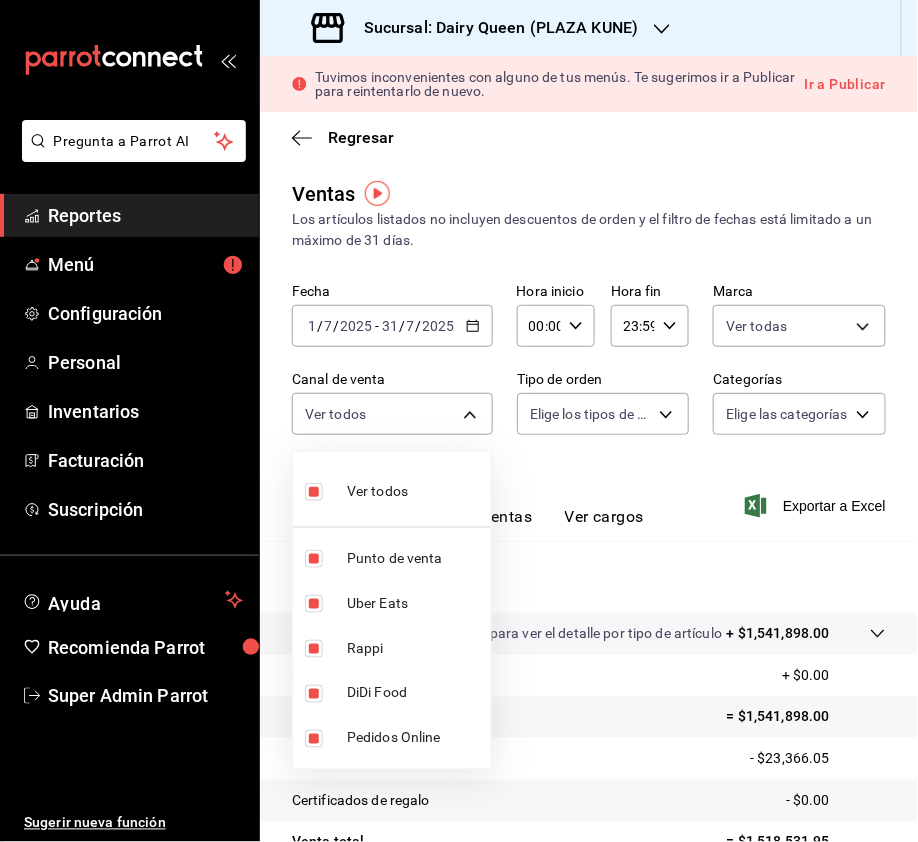 click at bounding box center (459, 421) 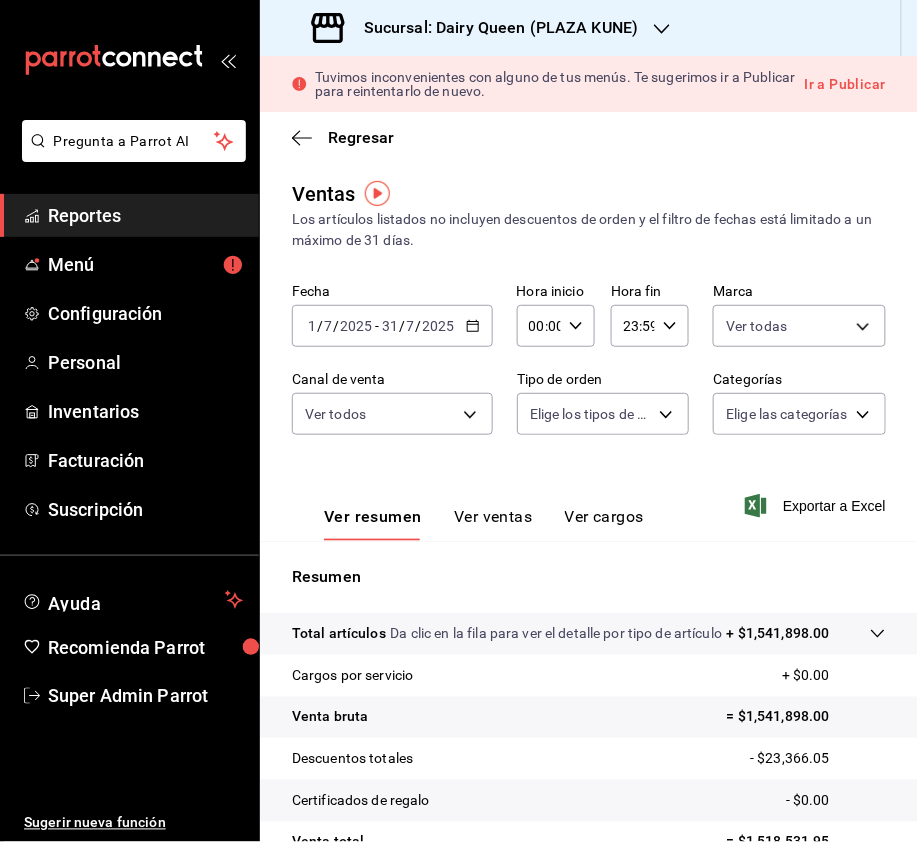 click on "Pregunta a Parrot AI Reportes   Menú   Configuración   Personal   Inventarios   Facturación   Suscripción   Ayuda Recomienda Parrot   Super Admin Parrot   Sugerir nueva función   Sucursal: Dairy Queen ([CITY]) Tuvimos inconvenientes con alguno de tus menús. Te sugerimos ir a Publicar para reintentarlo de nuevo. Ir a Publicar Regresar Ventas Los artículos listados no incluyen descuentos de orden y el filtro de fechas está limitado a un máximo de 31 días. Fecha [DATE] [DATE] - [DATE] [DATE] Hora inicio [TIME] Hora inicio Hora fin [TIME] Hora fin Marca Ver todas [UUID] Canal de venta Ver todos PARROT,UBER_EATS,RAPPI,DIDI_FOOD,ONLINE Tipo de orden Elige los tipos de orden Categorías Elige las categorías Ver resumen Total artículos Da clic en la fila para ver el detalle por tipo de artículo + $[MONEY] Cargos por servicio + $[MONEY] Venta bruta = $[MONEY] Descuentos totales - $[MONEY] - $[MONEY]" at bounding box center (459, 421) 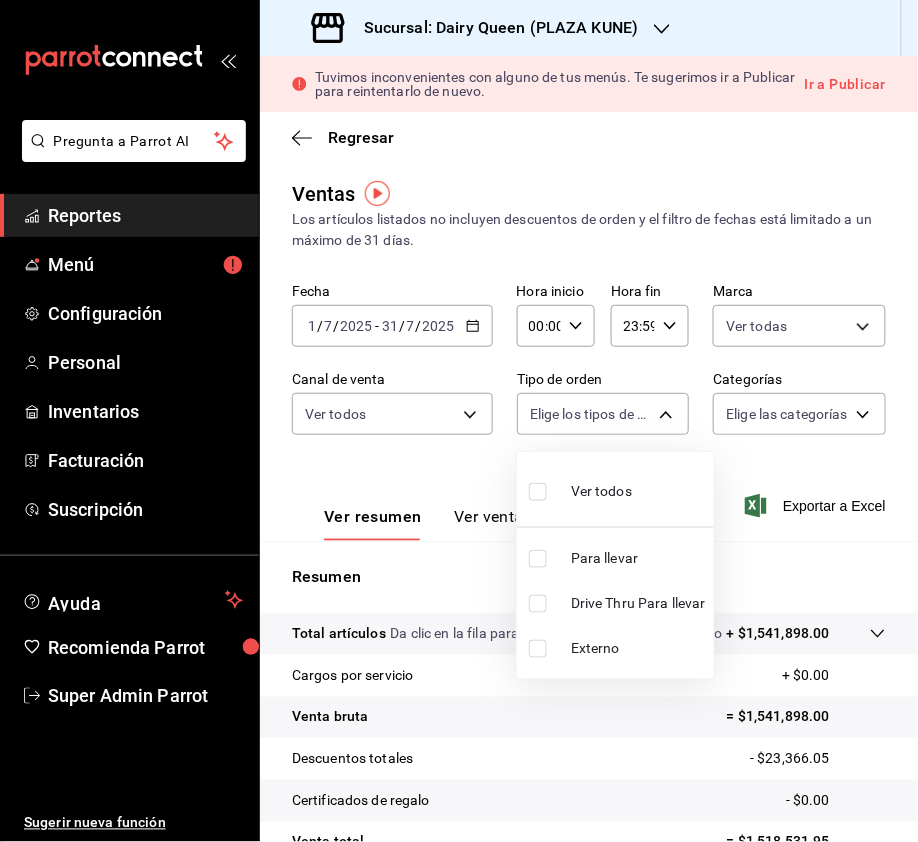 click at bounding box center (538, 604) 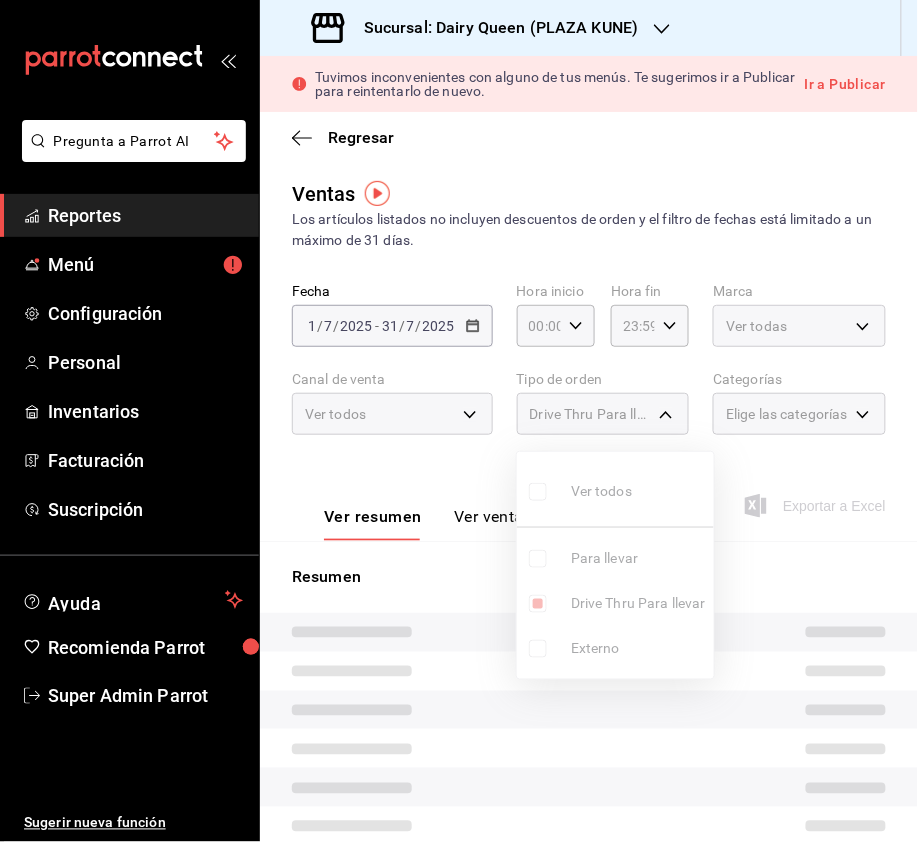 click at bounding box center (459, 421) 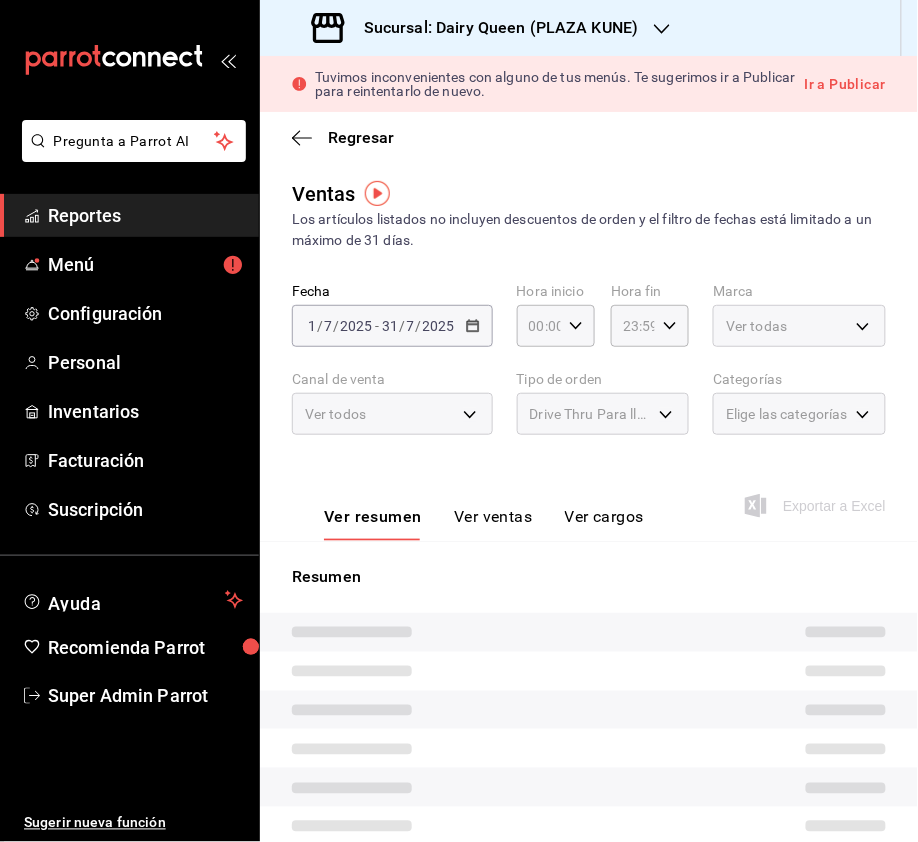 click on "Elige las categorías" at bounding box center (787, 414) 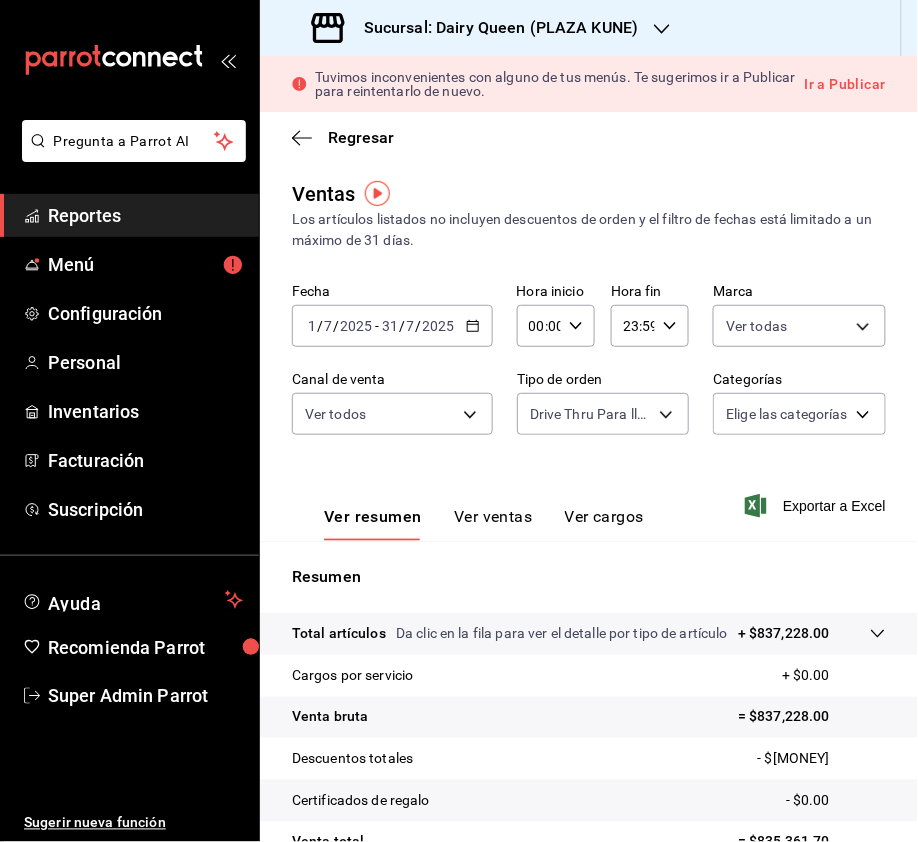 click on "Pregunta a Parrot AI Reportes   Menú   Configuración   Personal   Inventarios   Facturación   Suscripción   Ayuda Recomienda Parrot   Super Admin Parrot   Sugerir nueva función   Sucursal: Dairy Queen ([CITY]) Tuvimos inconvenientes con alguno de tus menús. Te sugerimos ir a Publicar para reintentarlo de nuevo. Ir a Publicar Regresar Ventas Los artículos listados no incluyen descuentos de orden y el filtro de fechas está limitado a un máximo de 31 días. Fecha [DATE] [DATE] - [DATE] [DATE] Hora inicio [TIME] Hora inicio Hora fin [TIME] Hora fin Marca Ver todas [UUID] Canal de venta Ver todos PARROT,UBER_EATS,RAPPI,DIDI_FOOD,ONLINE Tipo de orden Drive Thru Para llevar [UUID] Categorías Elige las categorías Ver resumen Total artículos Da clic en la fila para ver el detalle por tipo de artículo + $[MONEY] Cargos por servicio + $[MONEY] Venta bruta = $[MONEY] - $[MONEY]" at bounding box center (459, 421) 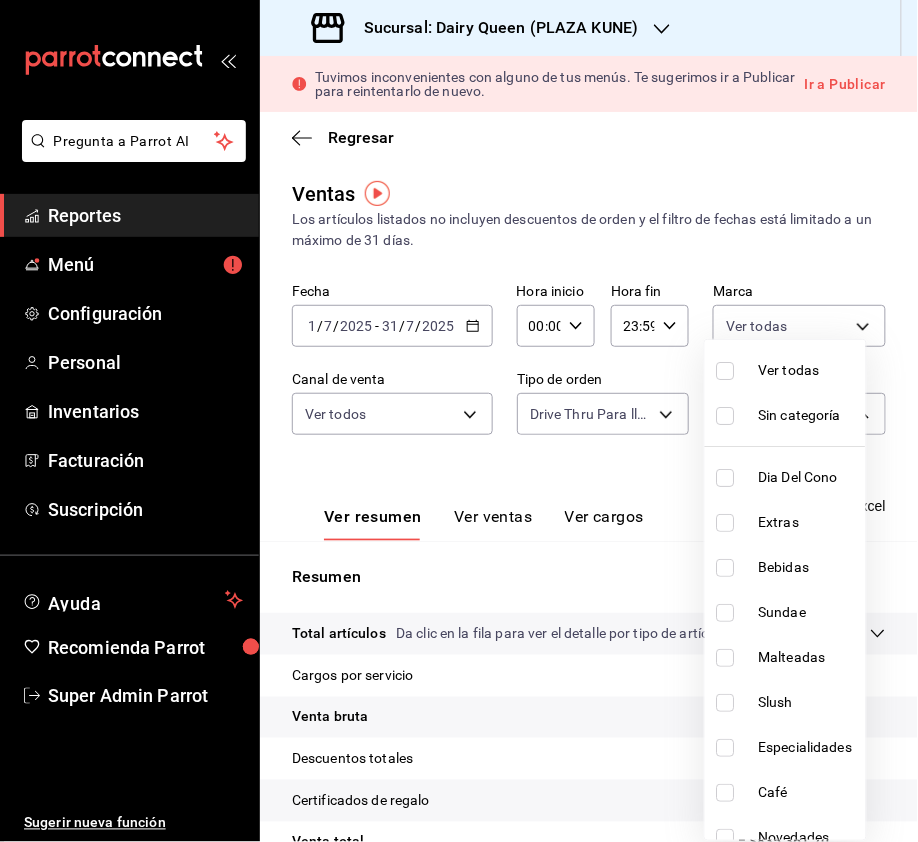 drag, startPoint x: 708, startPoint y: 368, endPoint x: 737, endPoint y: 377, distance: 30.364452 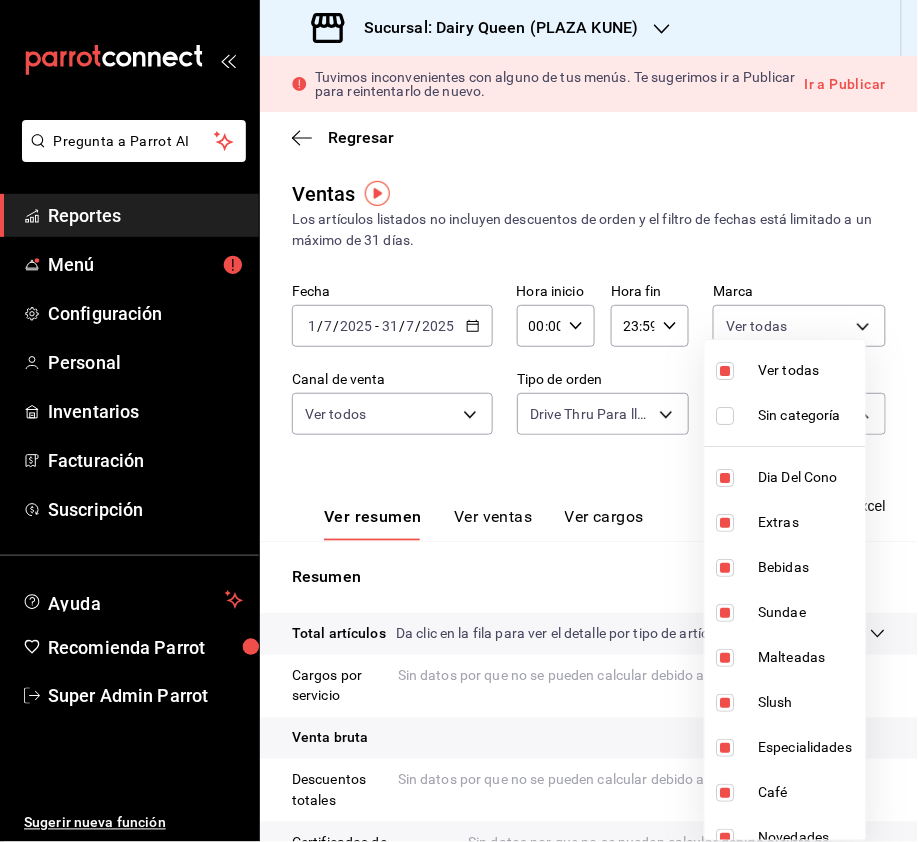 click at bounding box center (459, 421) 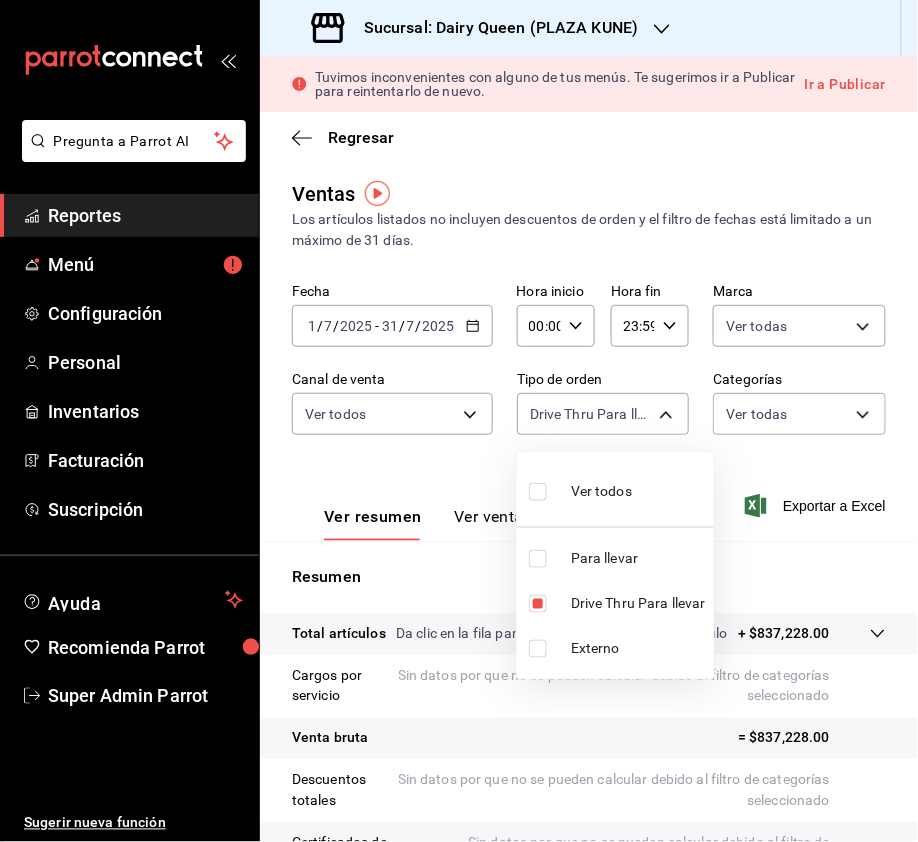 click on "Pregunta a Parrot AI Reportes   Menú   Configuración   Personal   Inventarios   Facturación   Suscripción   Ayuda Recomienda Parrot   Super Admin Parrot   Sugerir nueva función   Sucursal: Dairy Queen ([LOCATION]) Tuvimos inconvenientes con alguno de tus menús. Te sugerimos ir a Publicar para reintentarlo de nuevo. Ir a Publicar Regresar Ventas Los artículos listados no incluyen descuentos de orden y el filtro de fechas está limitado a un máximo de 31 días. Fecha [DATE] [DATE] - [DATE] [DATE] Hora inicio 00:00 Hora inicio Hora fin 23:59 Hora fin Marca Ver todas [UUID] Canal de venta Ver todos PARROT,UBER_EATS,RAPPI,DIDI_FOOD,ONLINE Tipo de orden Drive Thru Para llevar [UUID] Categorías Ver todas Ver resumen Ver ventas Ver cargos Exportar a Excel Resumen Total artículos Da clic en la fila para ver el detalle por tipo de artículo + $[PRICE] Cargos por servicio Venta bruta = $[PRICE] Descuentos totales Venta total" at bounding box center [459, 421] 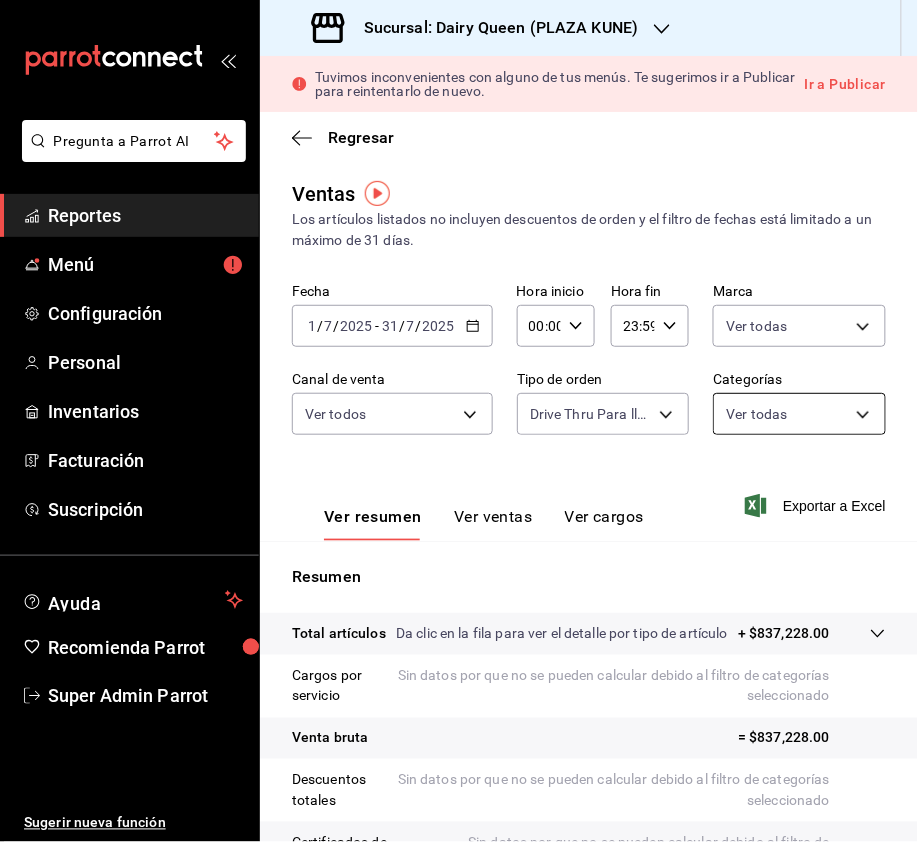 click on "Pregunta a Parrot AI Reportes   Menú   Configuración   Personal   Inventarios   Facturación   Suscripción   Ayuda Recomienda Parrot   Super Admin Parrot   Sugerir nueva función   Sucursal: Dairy Queen ([LOCATION]) Tuvimos inconvenientes con alguno de tus menús. Te sugerimos ir a Publicar para reintentarlo de nuevo. Ir a Publicar Regresar Ventas Los artículos listados no incluyen descuentos de orden y el filtro de fechas está limitado a un máximo de 31 días. Fecha [DATE] [DATE] - [DATE] [DATE] Hora inicio 00:00 Hora inicio Hora fin 23:59 Hora fin Marca Ver todas [UUID] Canal de venta Ver todos PARROT,UBER_EATS,RAPPI,DIDI_FOOD,ONLINE Tipo de orden Drive Thru Para llevar [UUID] Categorías Ver todas Ver resumen Ver ventas Ver cargos Exportar a Excel Resumen Total artículos Da clic en la fila para ver el detalle por tipo de artículo + $[PRICE] Cargos por servicio Venta bruta = $[PRICE] Descuentos totales Venta total" at bounding box center (459, 421) 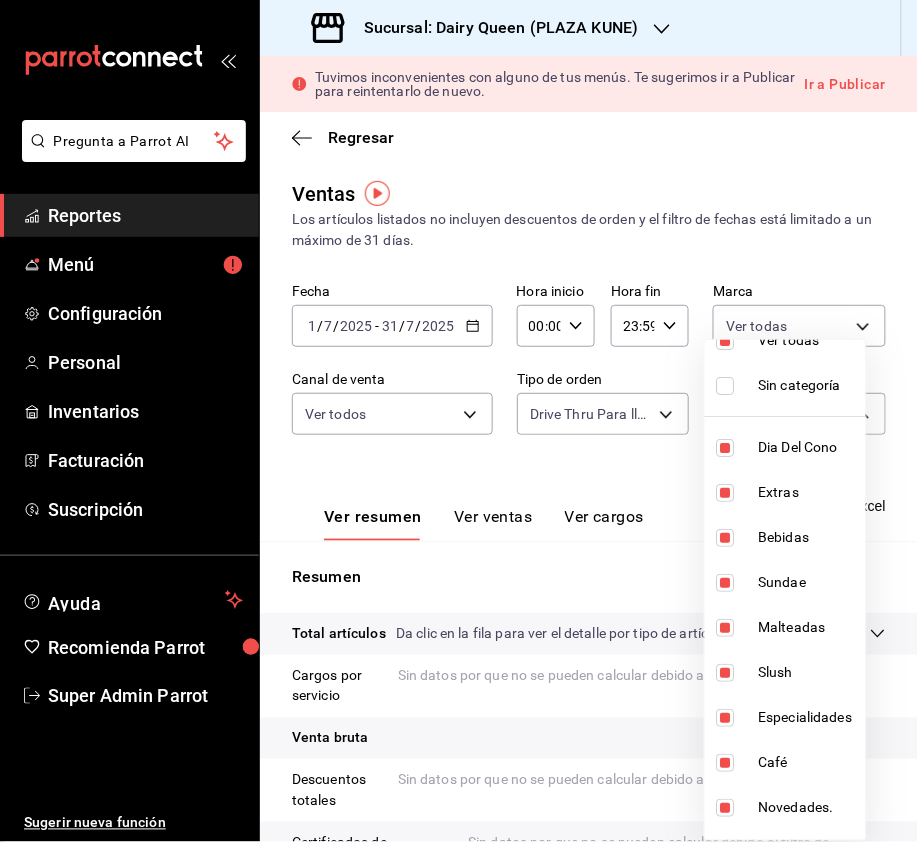 scroll, scrollTop: 0, scrollLeft: 0, axis: both 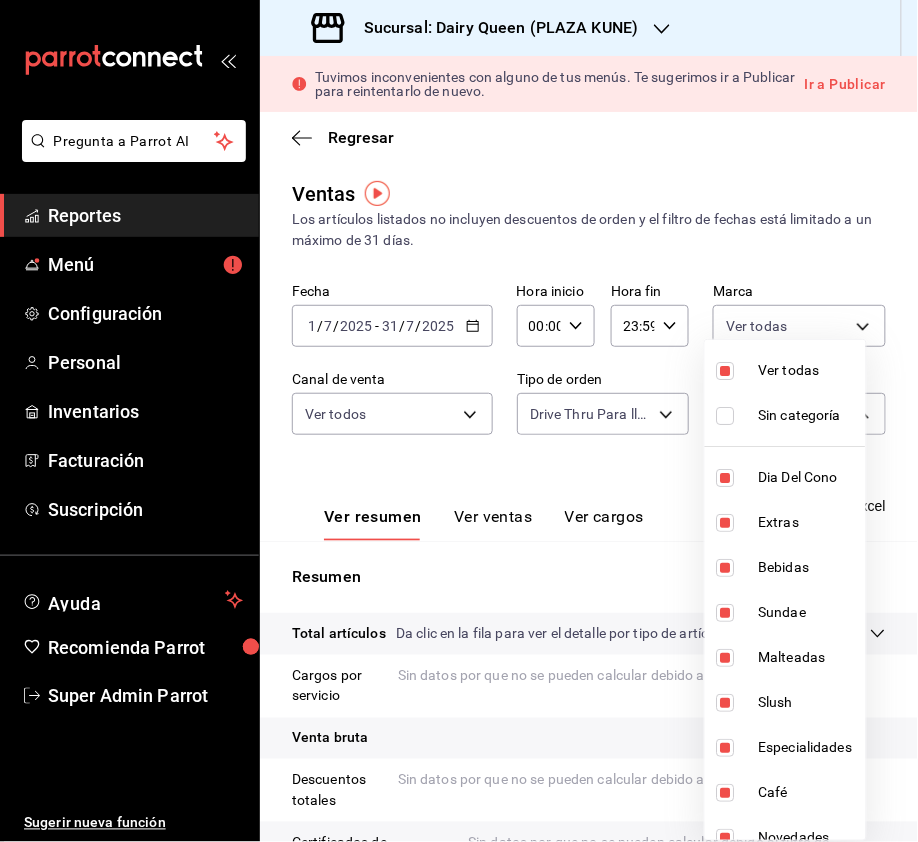 click at bounding box center (459, 421) 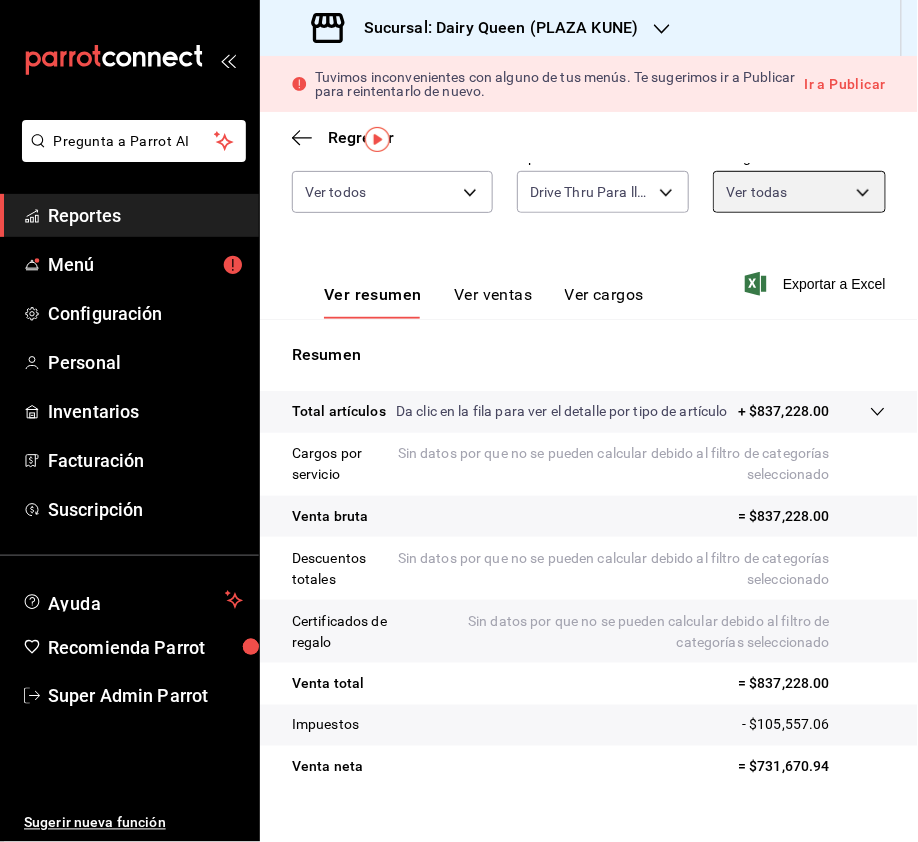 scroll, scrollTop: 276, scrollLeft: 0, axis: vertical 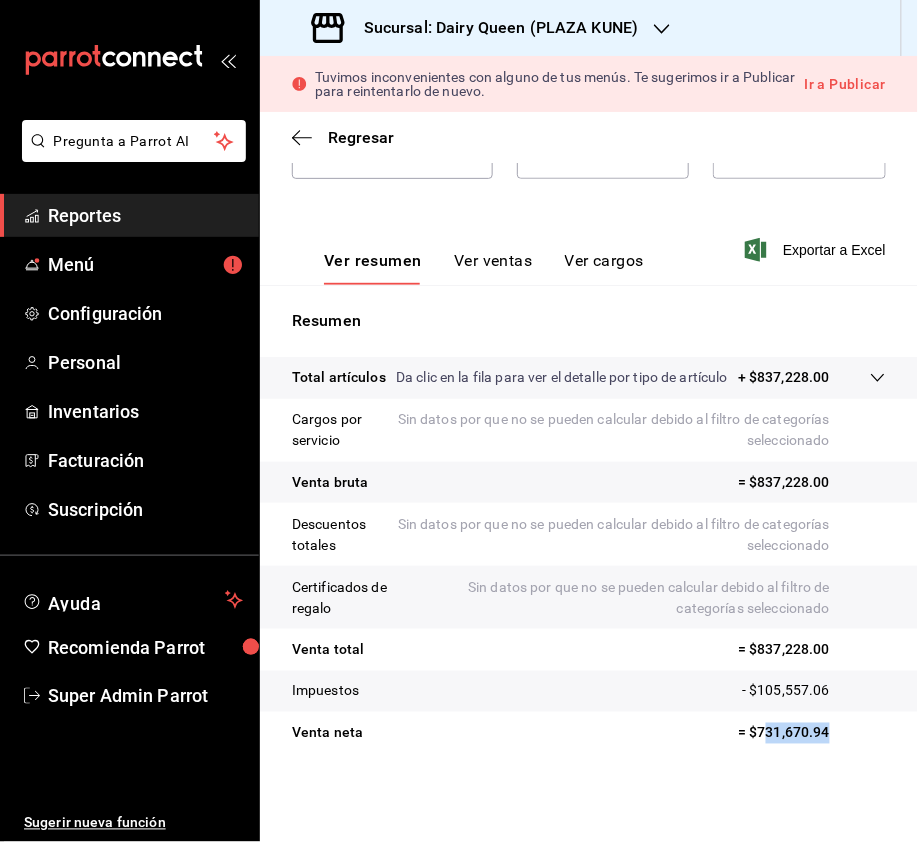drag, startPoint x: 806, startPoint y: 734, endPoint x: 729, endPoint y: 741, distance: 77.31753 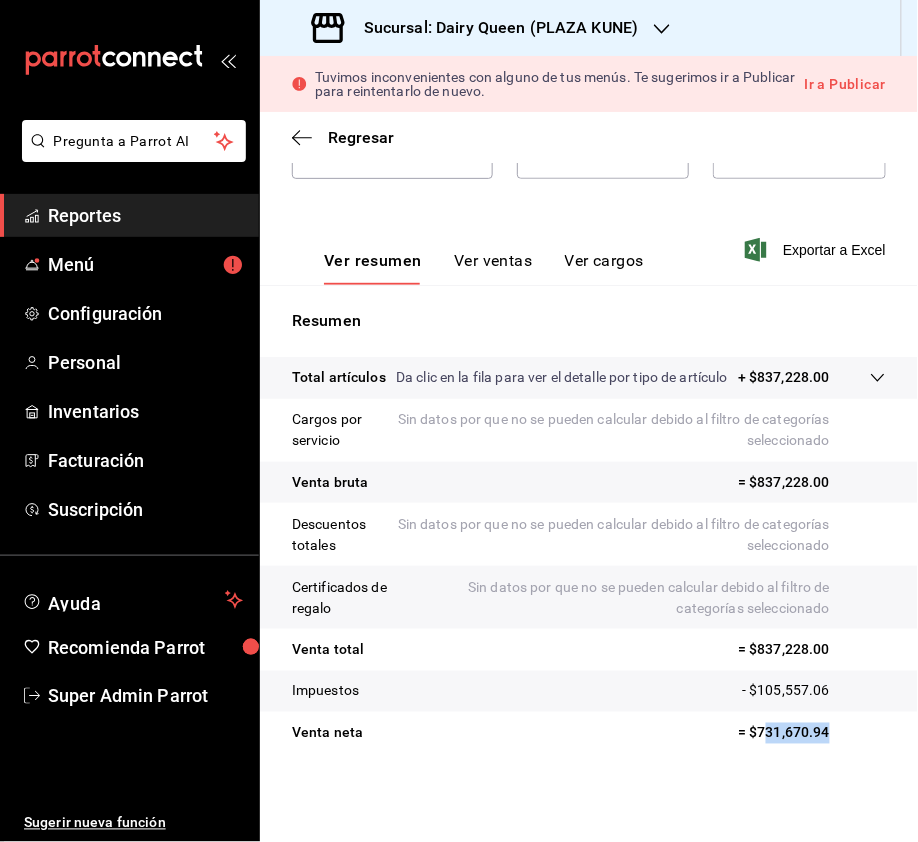 click on "= $731,670.94" at bounding box center [812, 733] 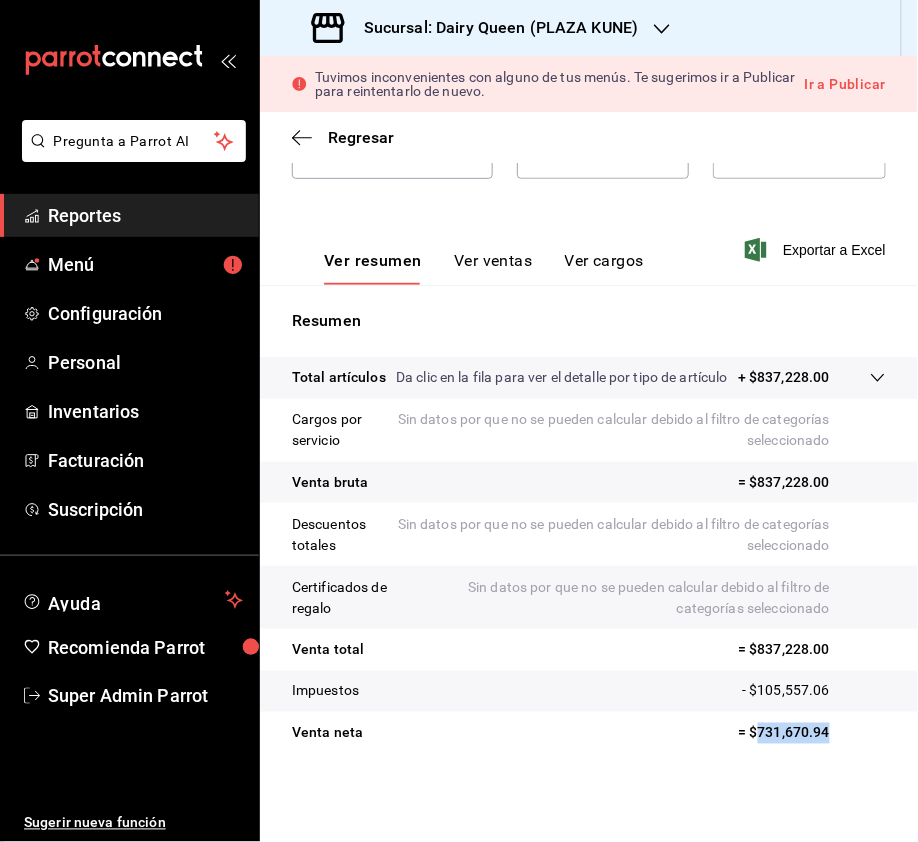 drag, startPoint x: 740, startPoint y: 732, endPoint x: 818, endPoint y: 733, distance: 78.00641 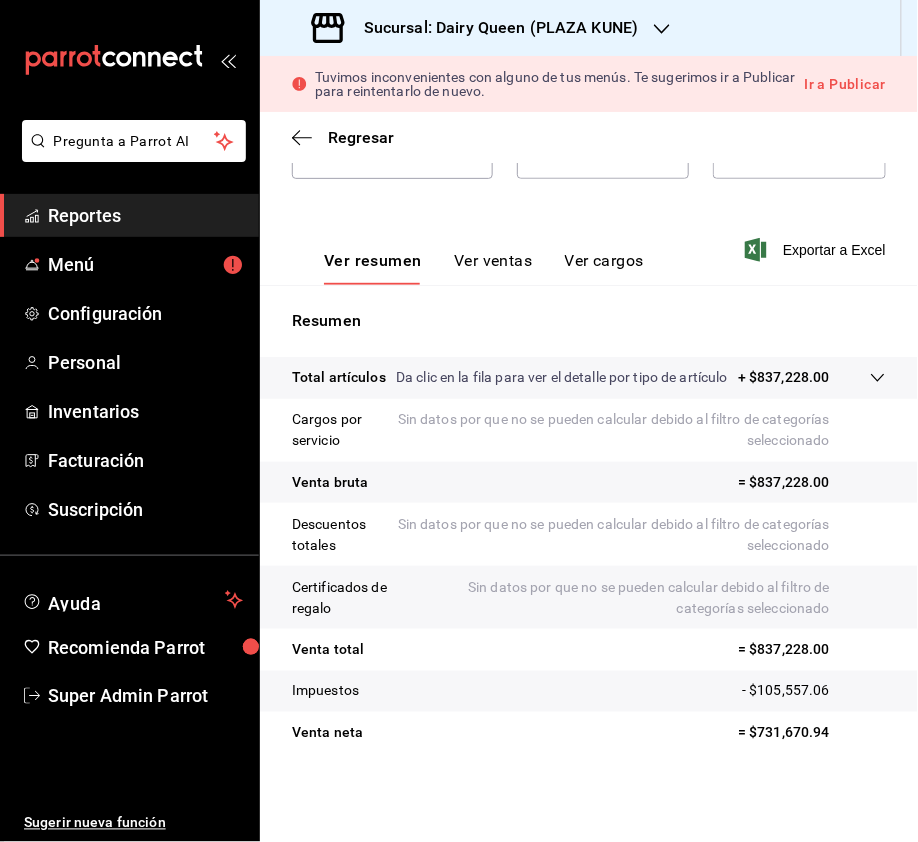 click on "Sucursal: Dairy Queen (PLAZA KUNE)" at bounding box center (493, 28) 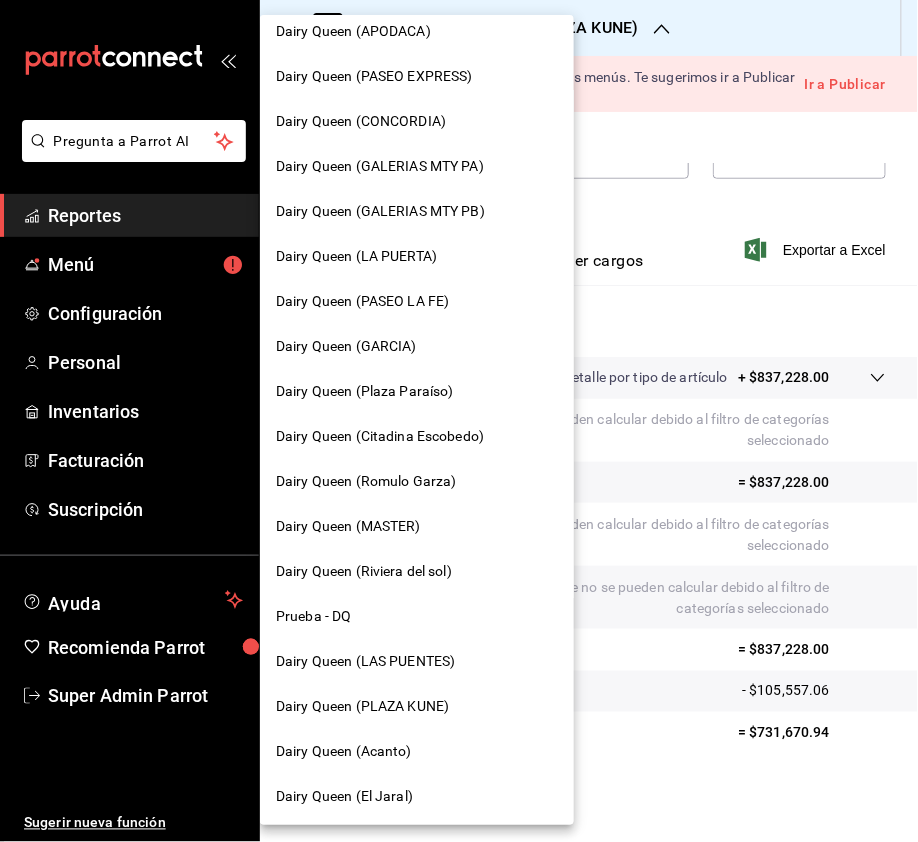scroll, scrollTop: 690, scrollLeft: 0, axis: vertical 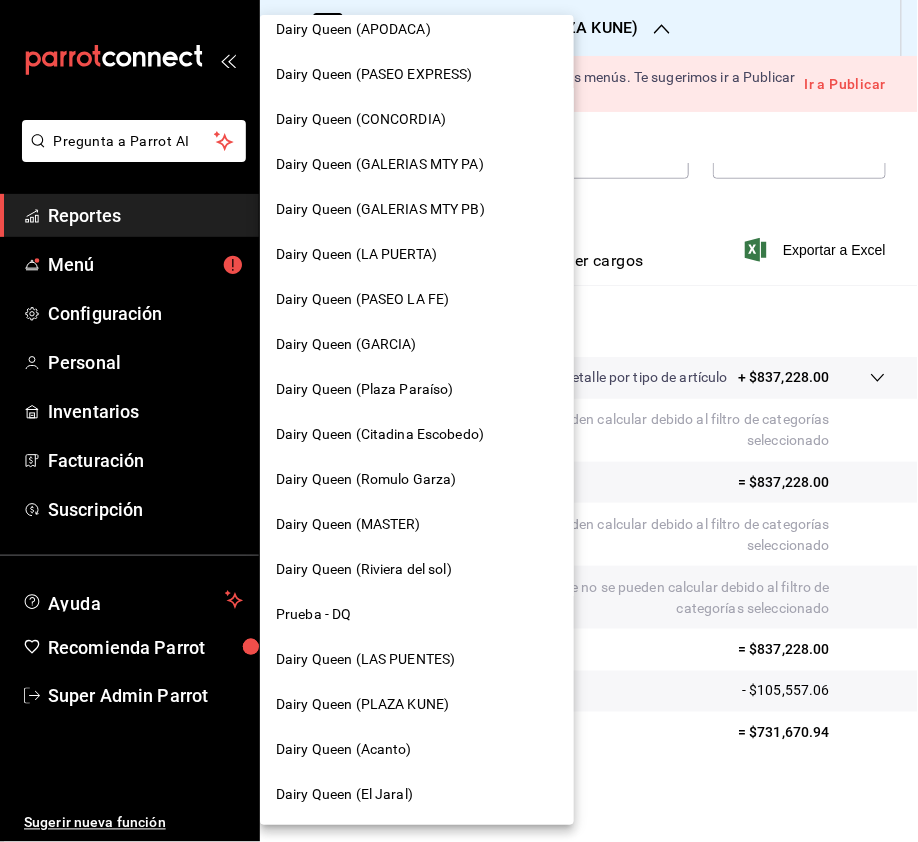 click at bounding box center (459, 421) 